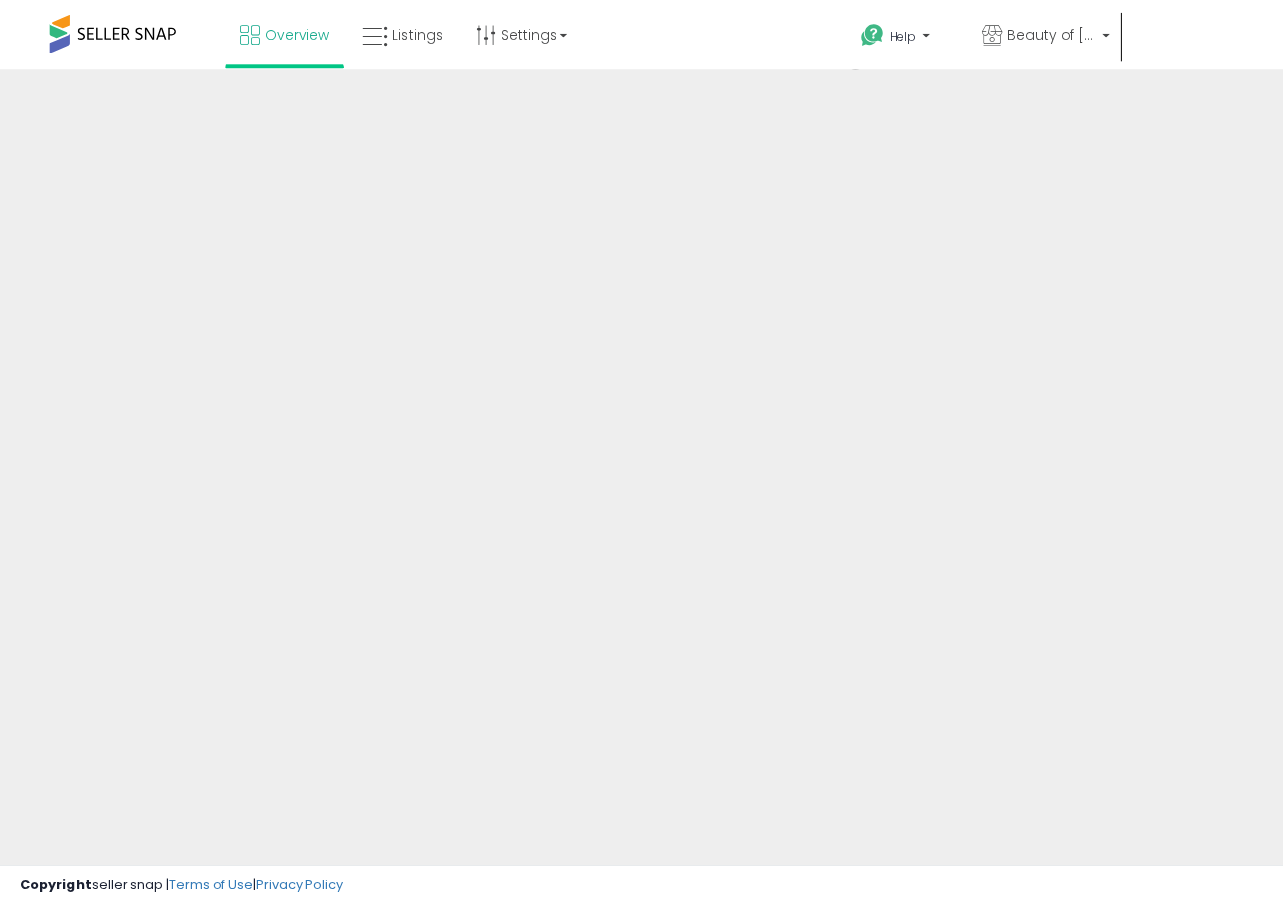 scroll, scrollTop: 0, scrollLeft: 0, axis: both 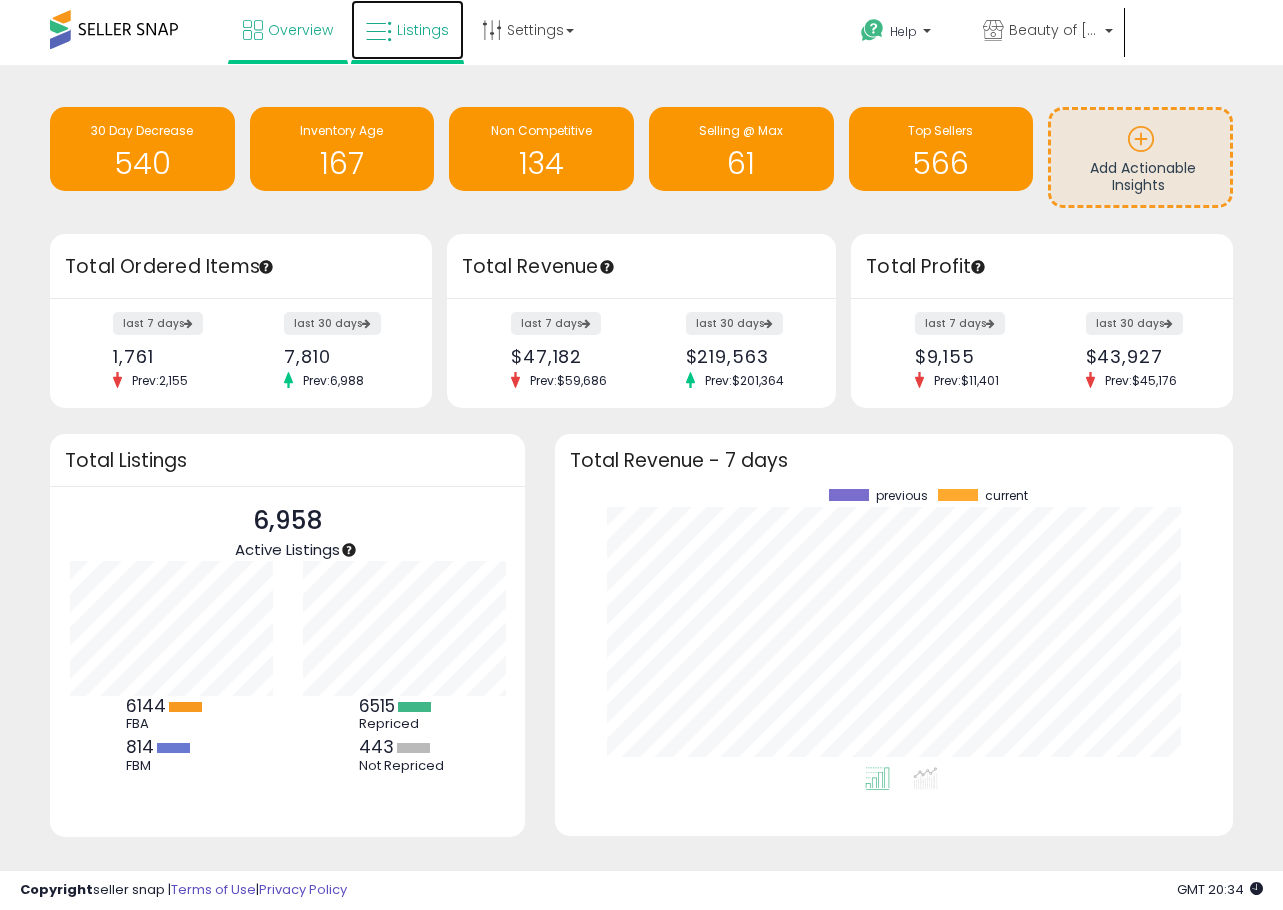 click on "Listings" at bounding box center (423, 30) 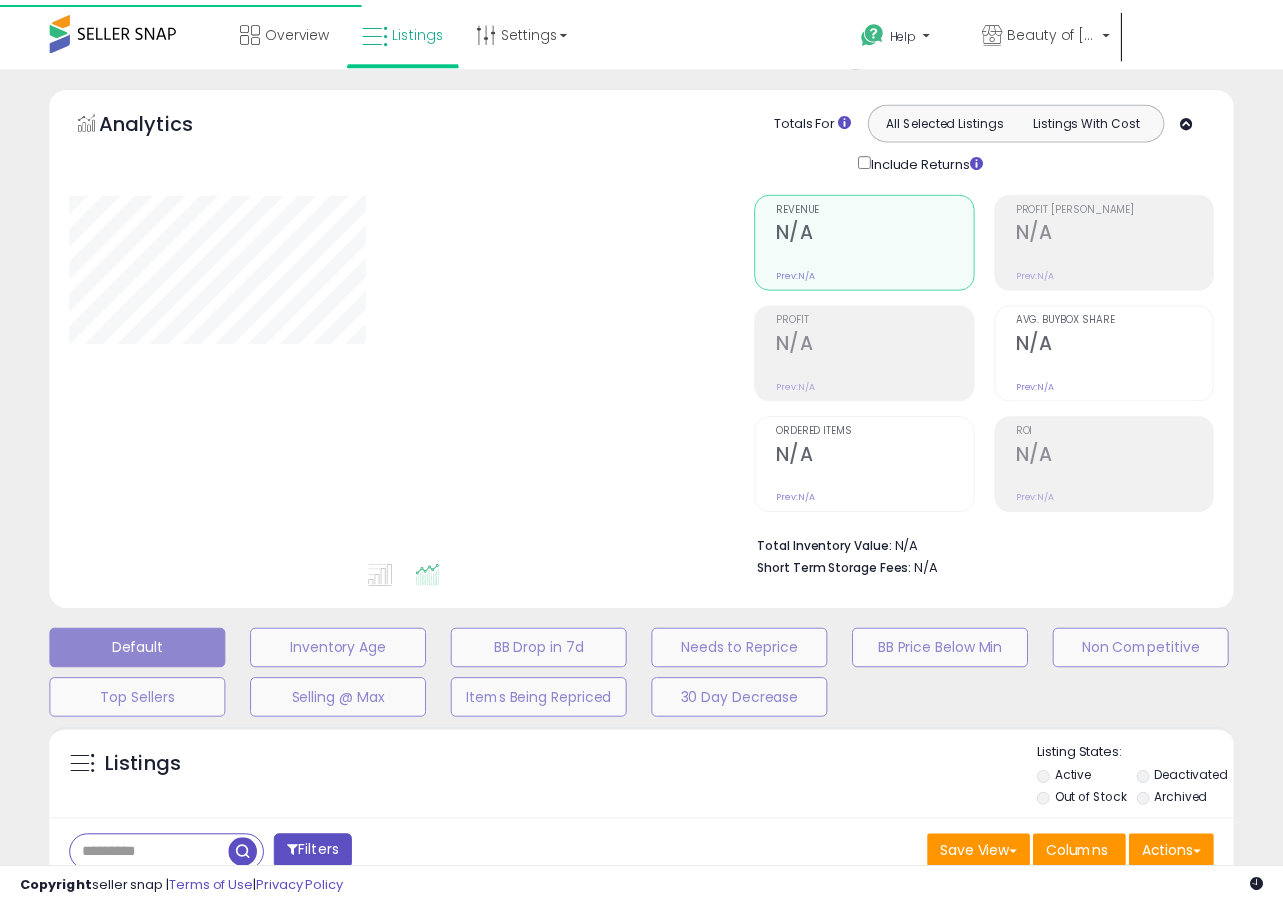 scroll, scrollTop: 0, scrollLeft: 0, axis: both 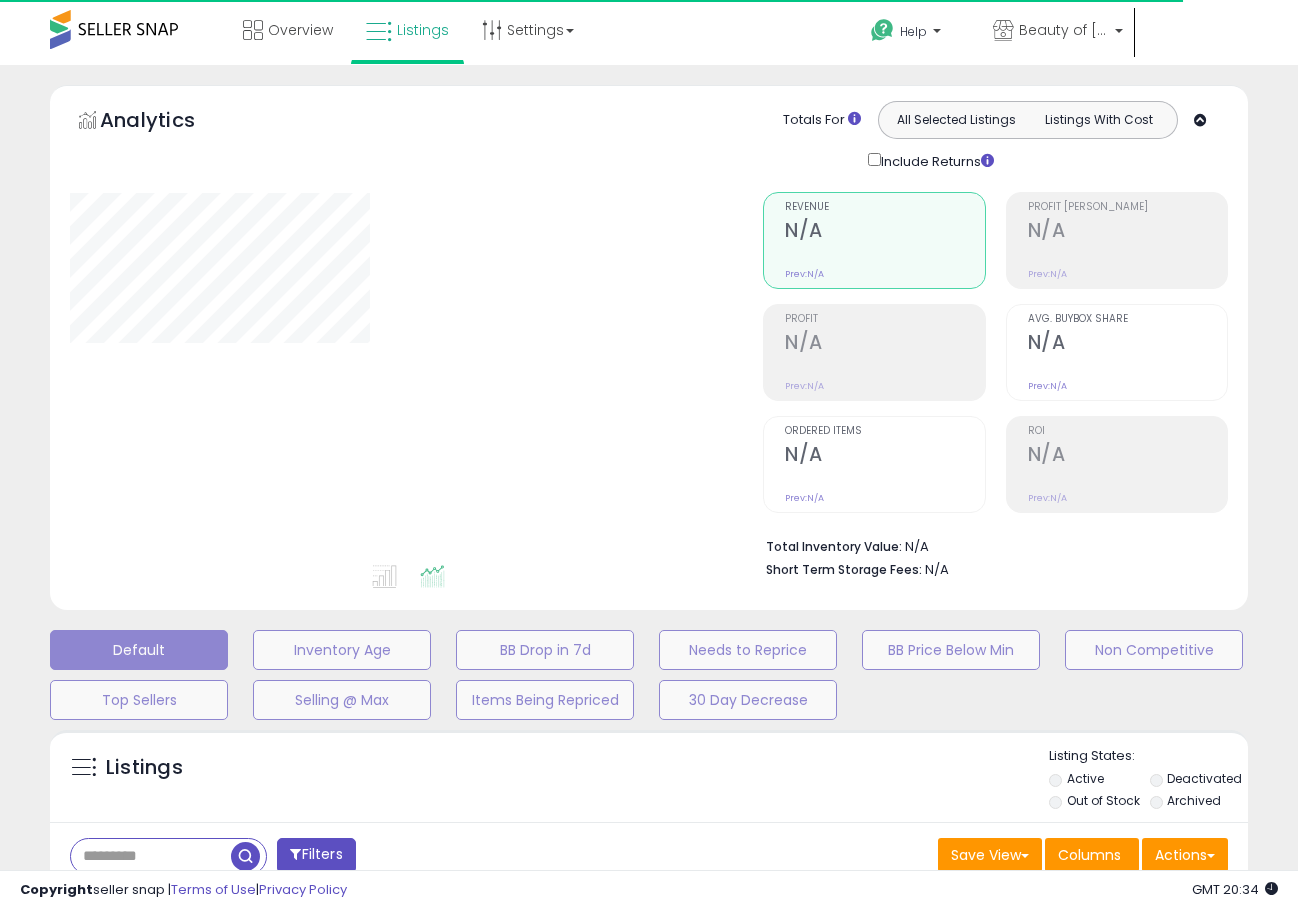 click on "Retrieving listings data.." at bounding box center (649, 948) 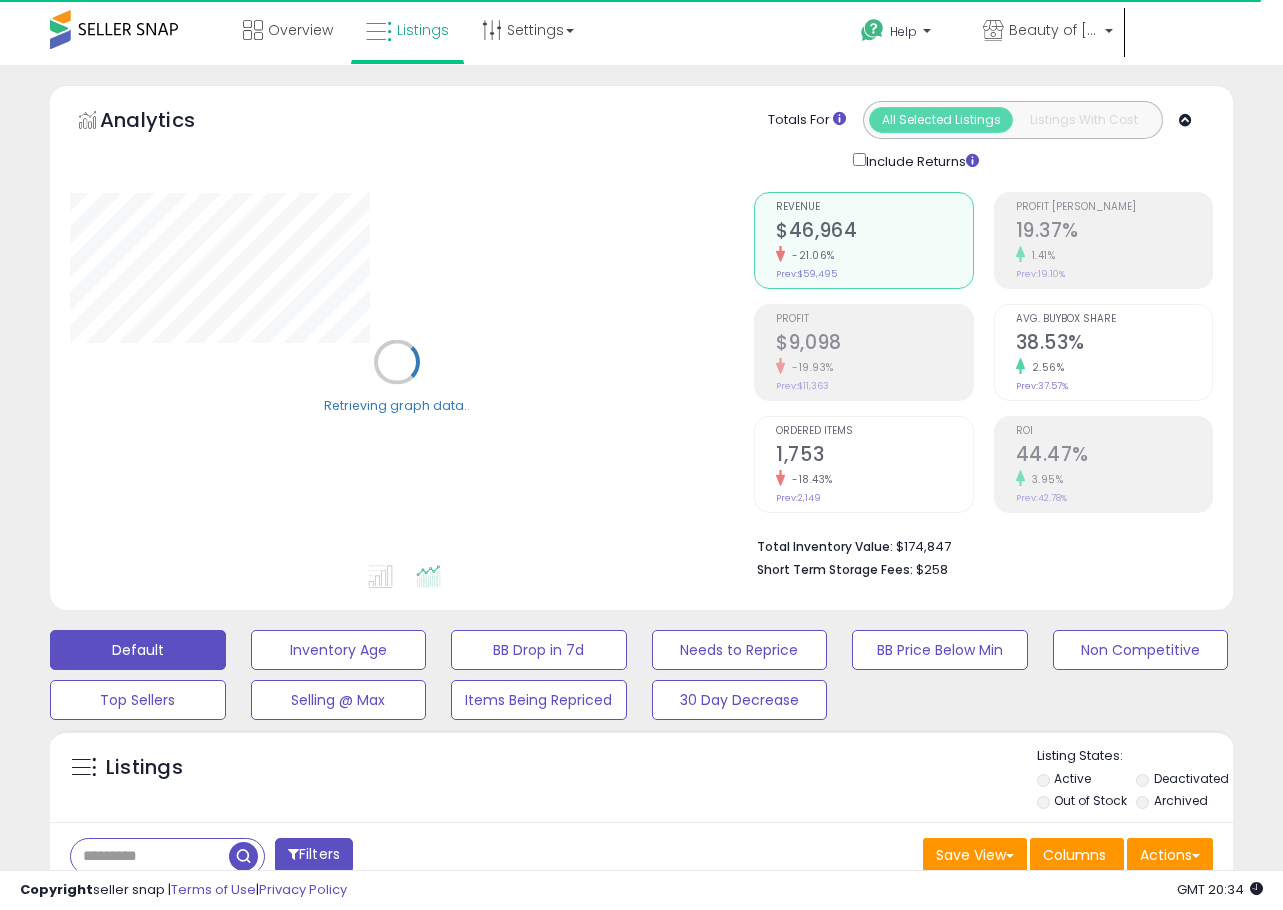 click at bounding box center (150, 856) 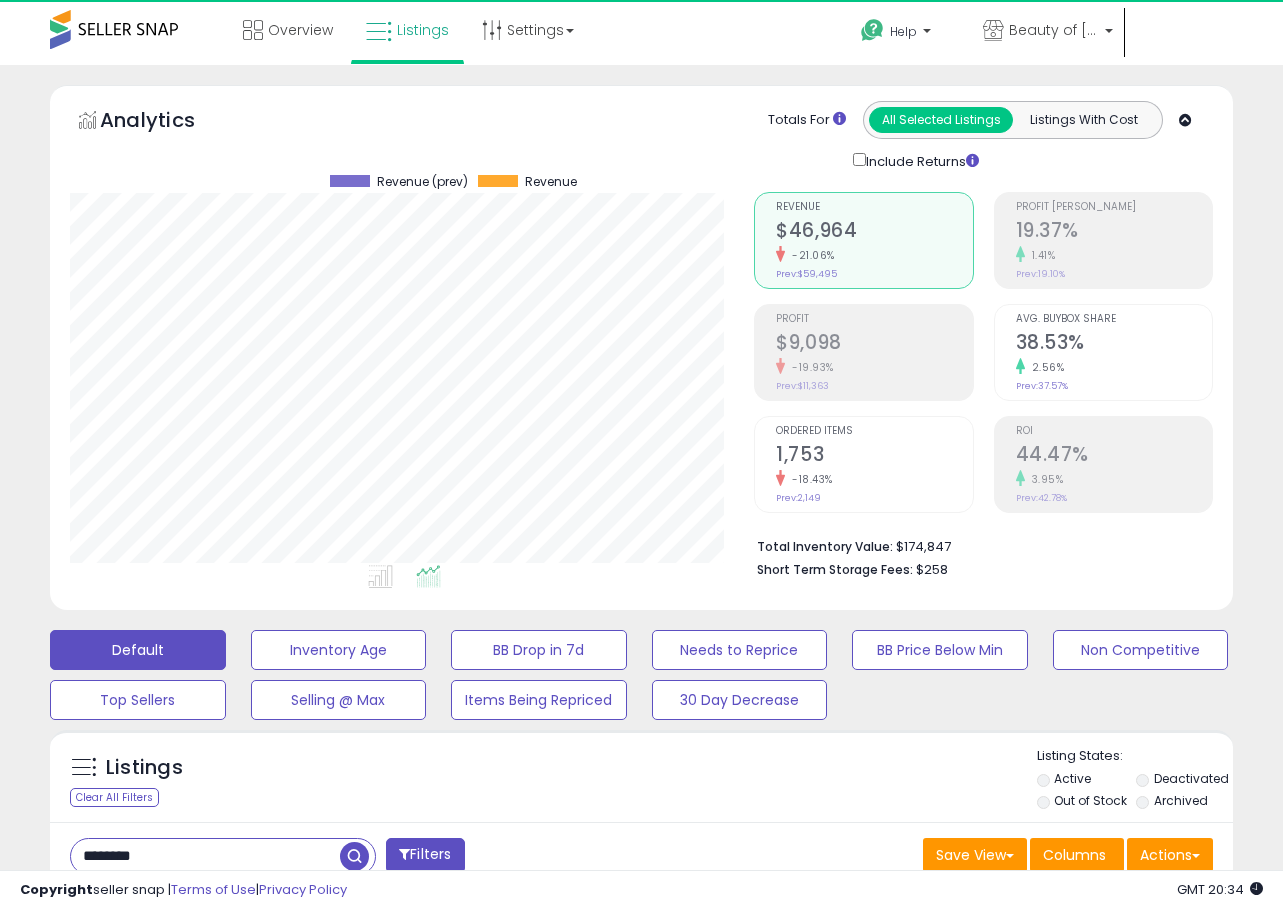 scroll, scrollTop: 999590, scrollLeft: 999316, axis: both 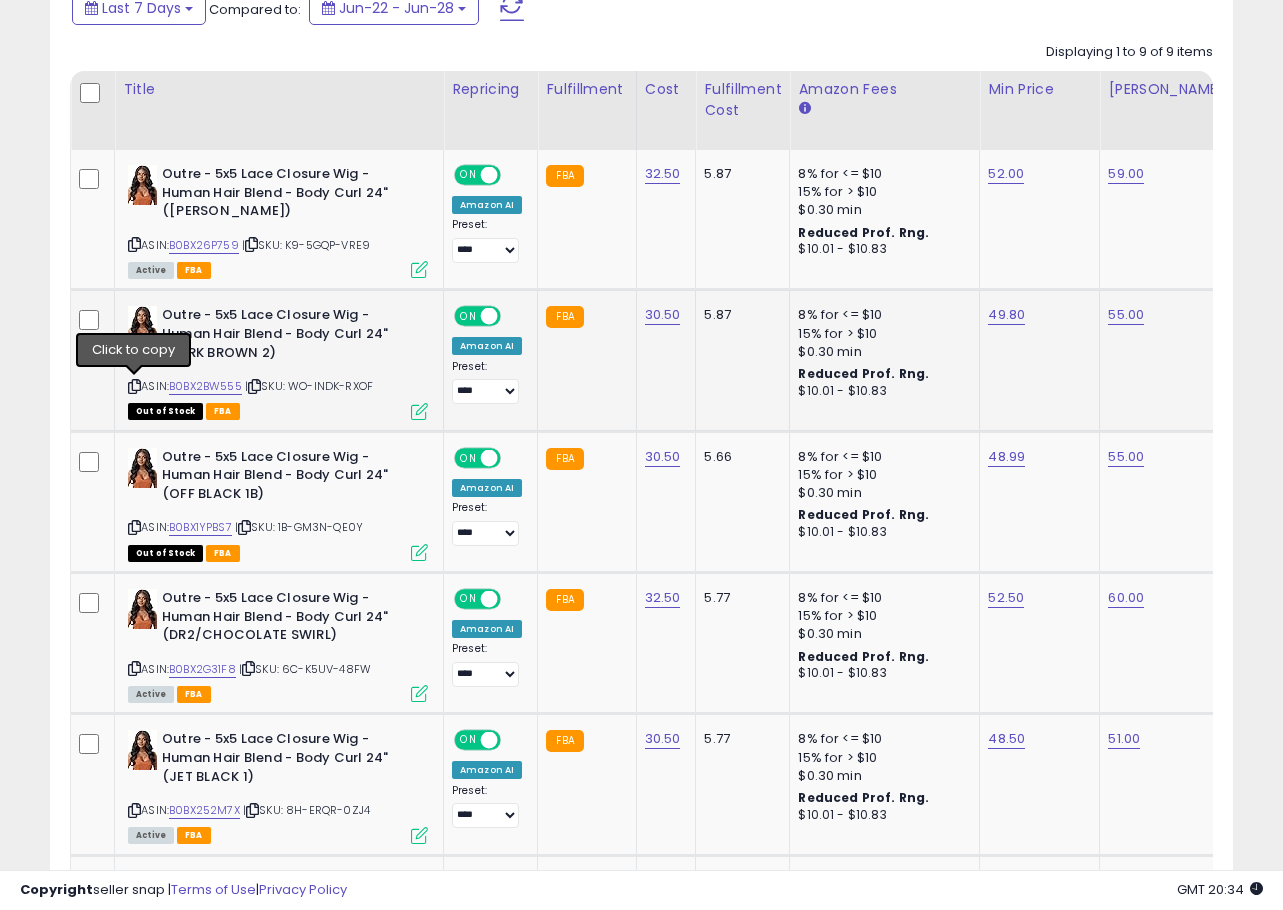 click at bounding box center [134, 386] 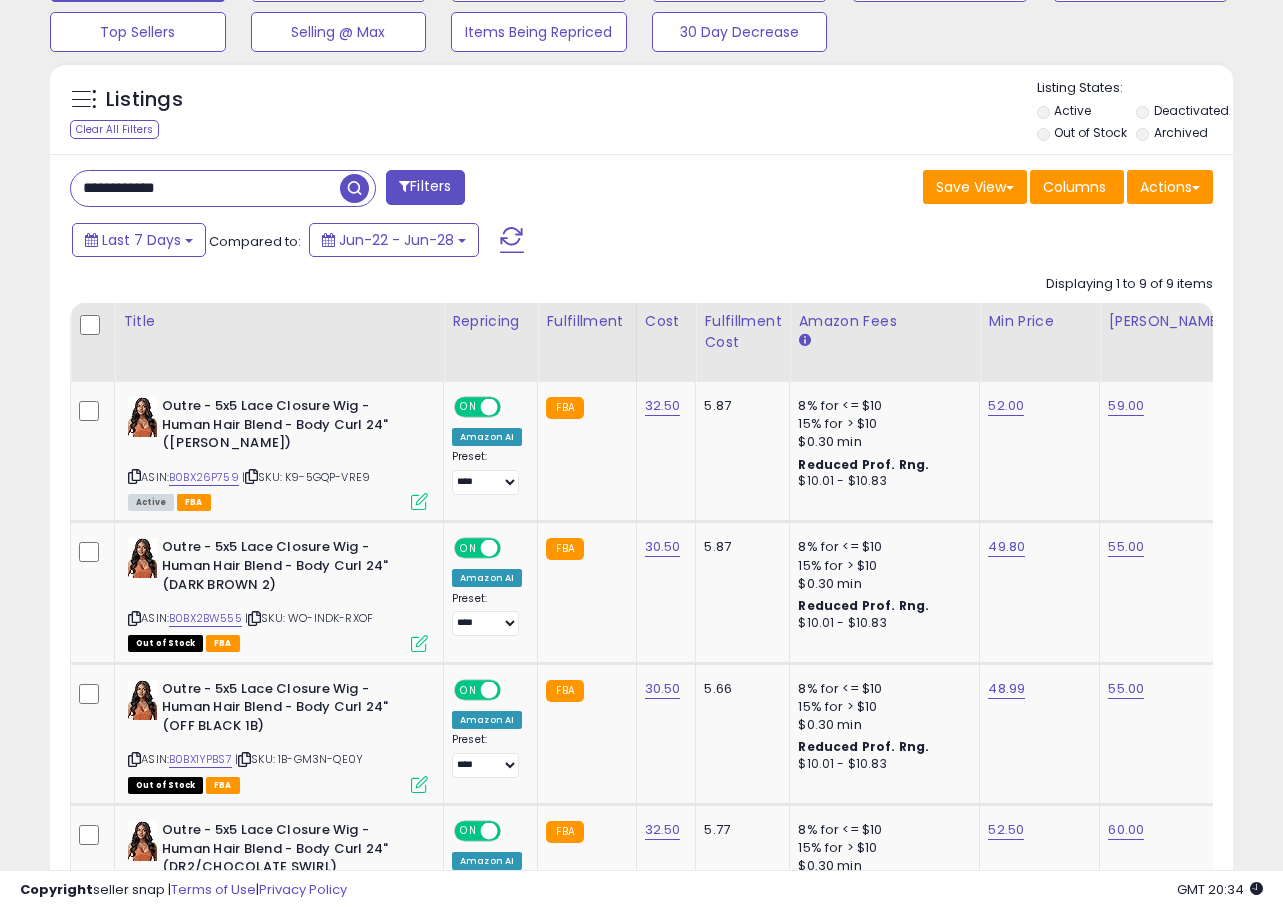 scroll, scrollTop: 400, scrollLeft: 0, axis: vertical 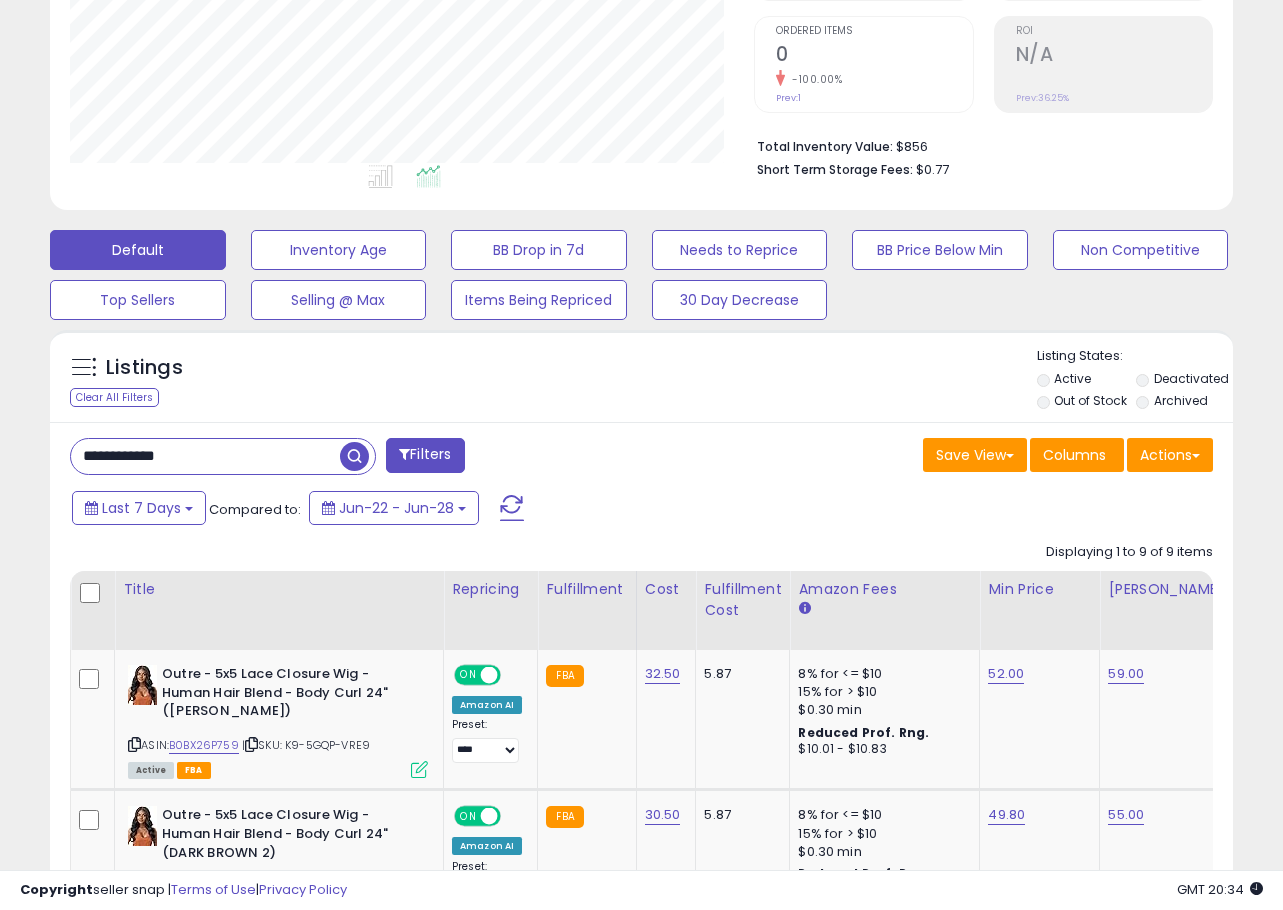 click on "**********" at bounding box center [205, 456] 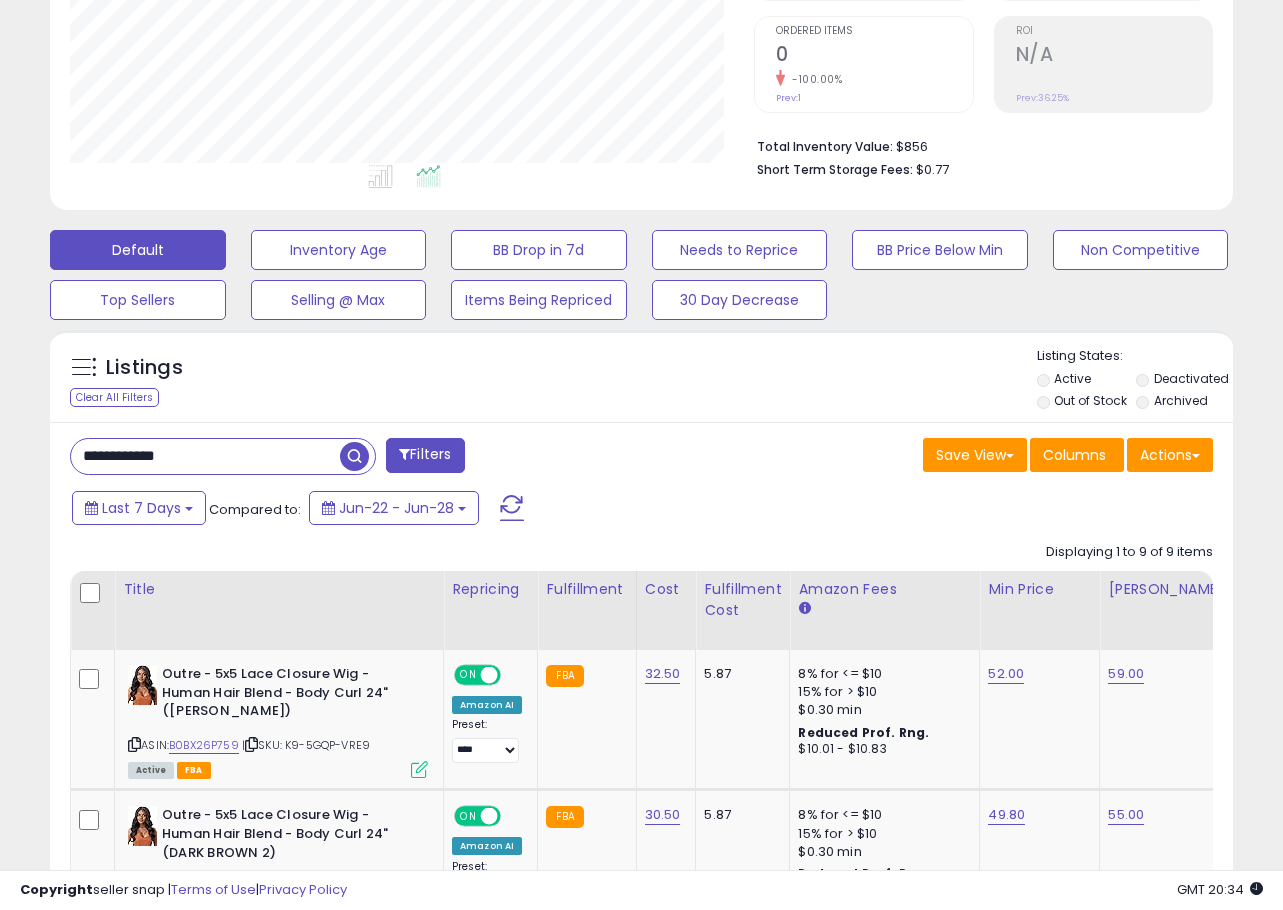 click on "**********" at bounding box center [205, 456] 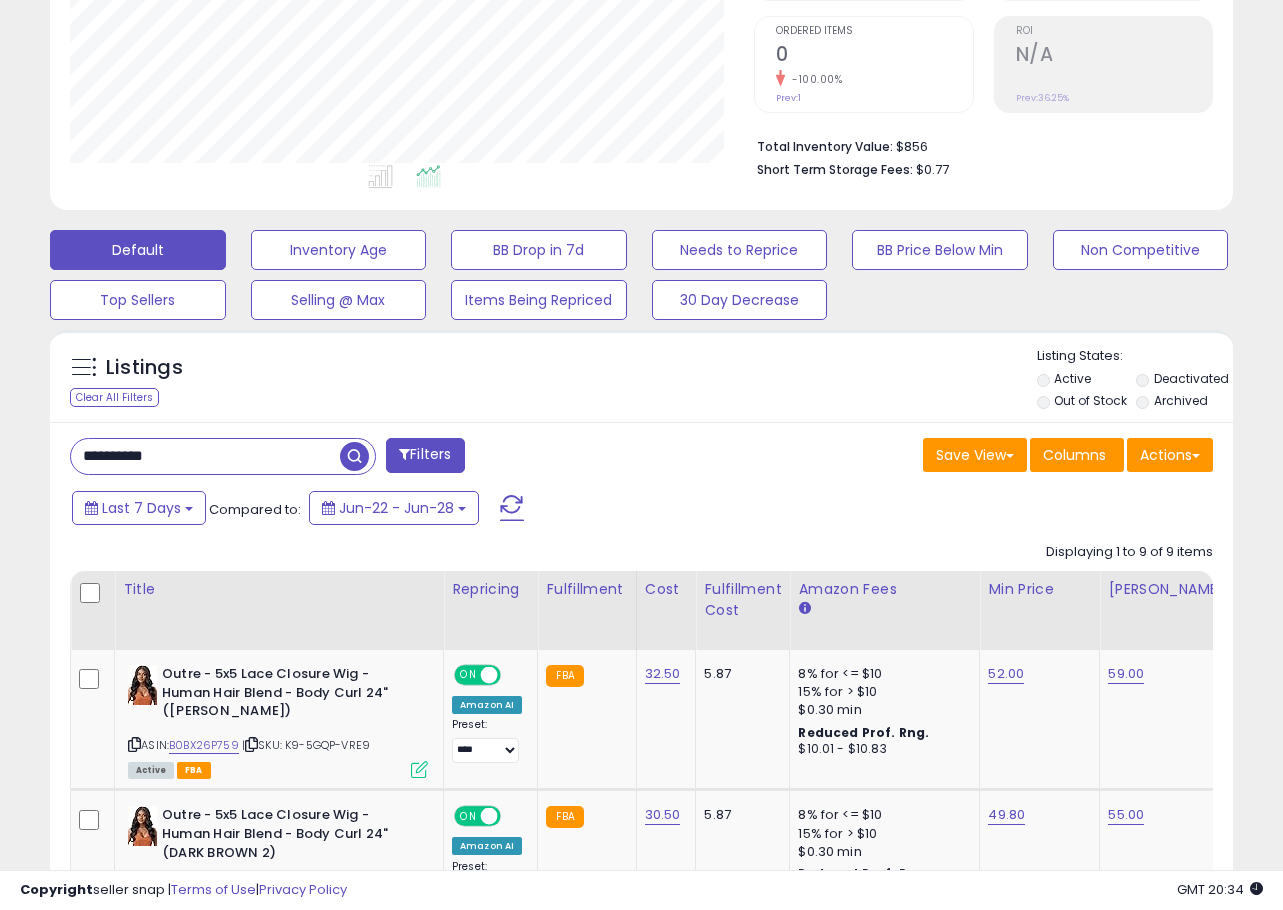 type on "**********" 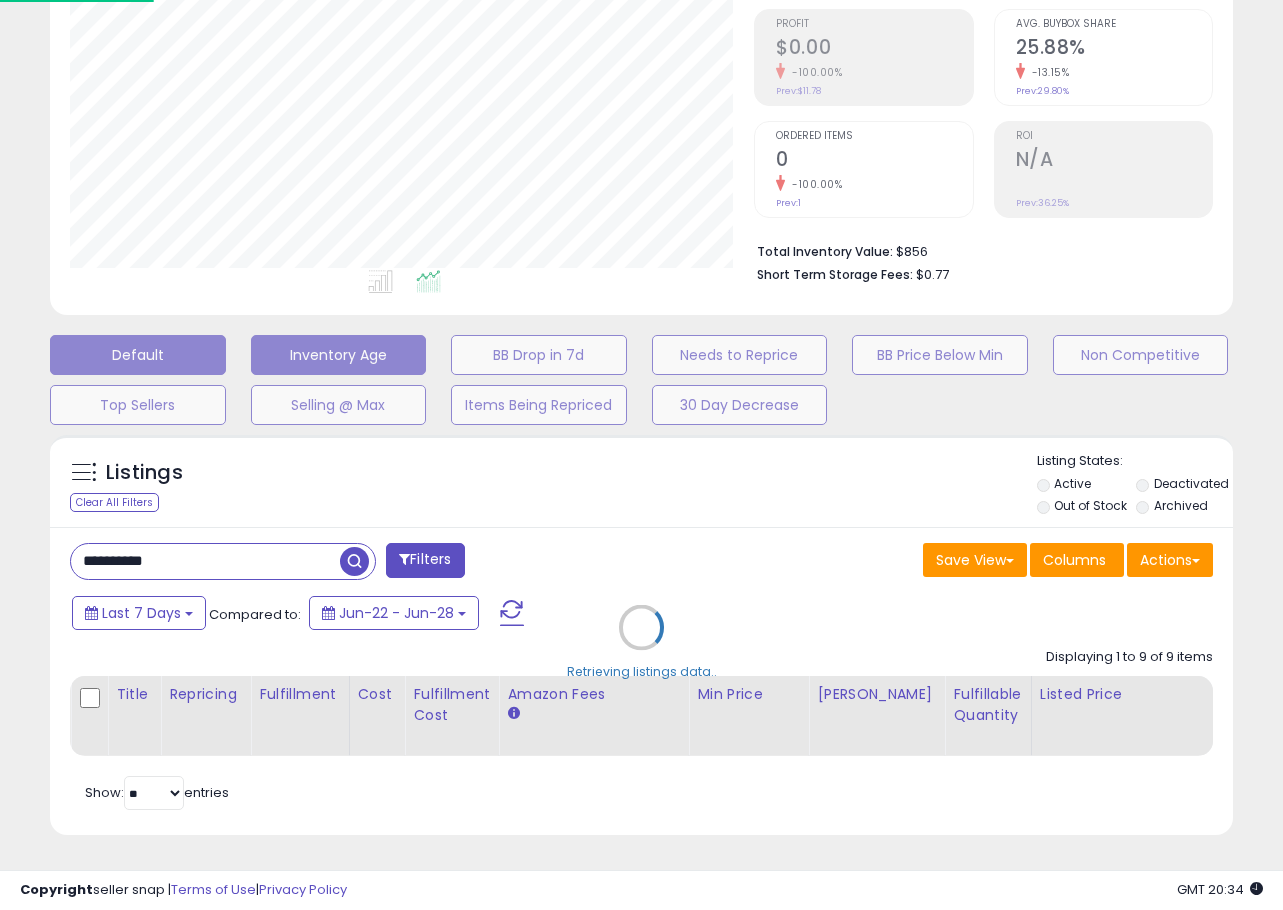 scroll, scrollTop: 999590, scrollLeft: 999307, axis: both 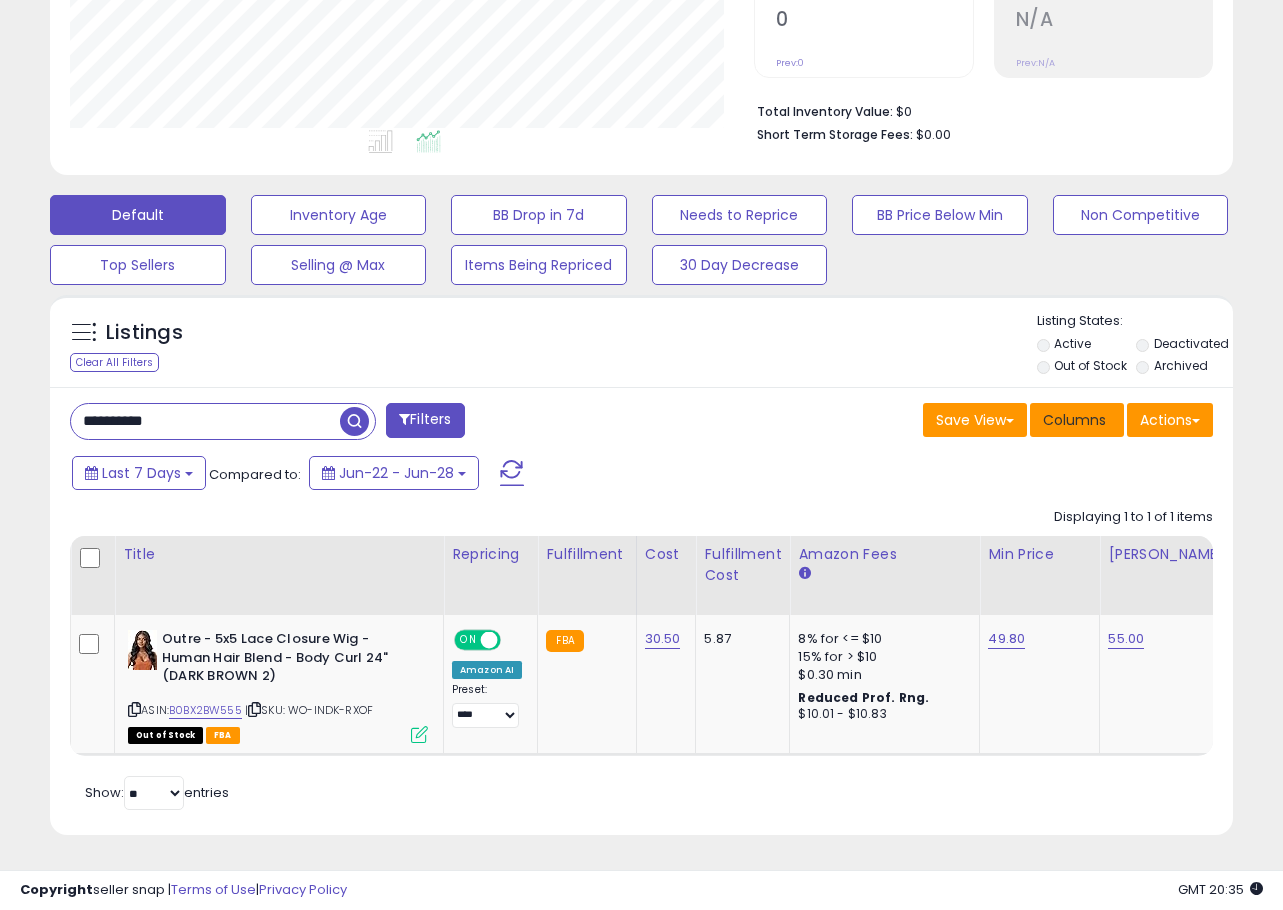 click on "Columns" at bounding box center [1074, 420] 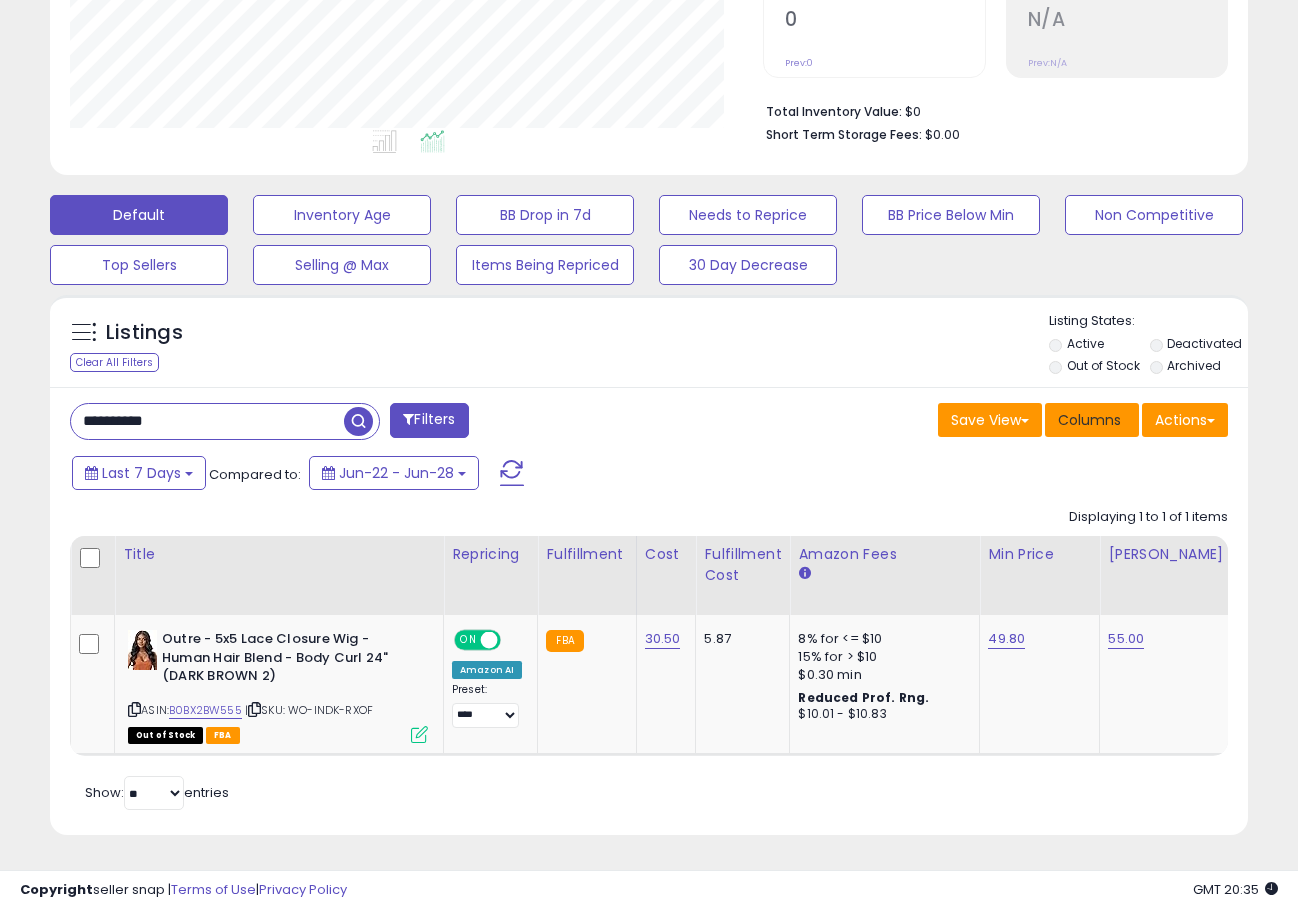 scroll, scrollTop: 999590, scrollLeft: 999307, axis: both 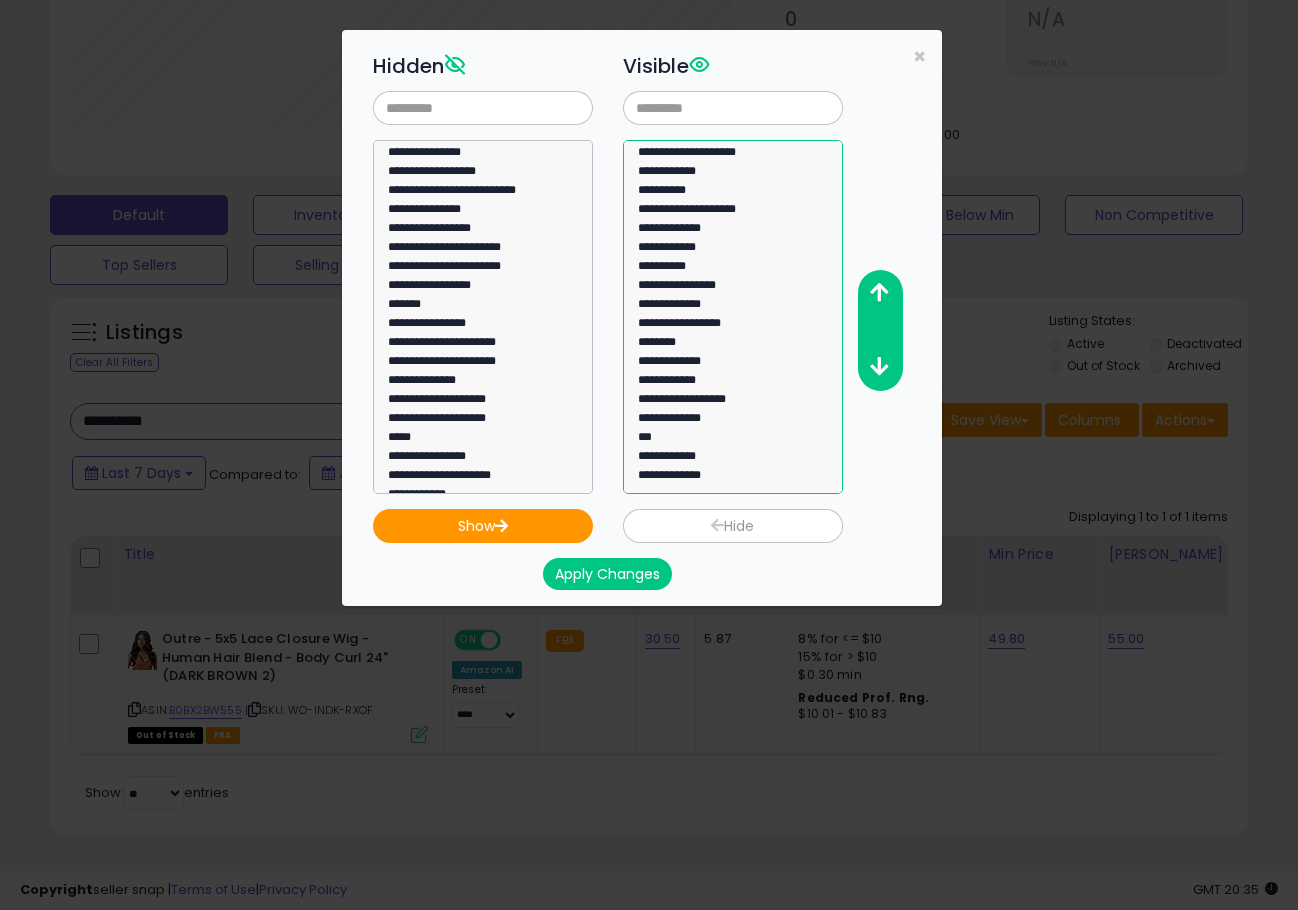 select on "**********" 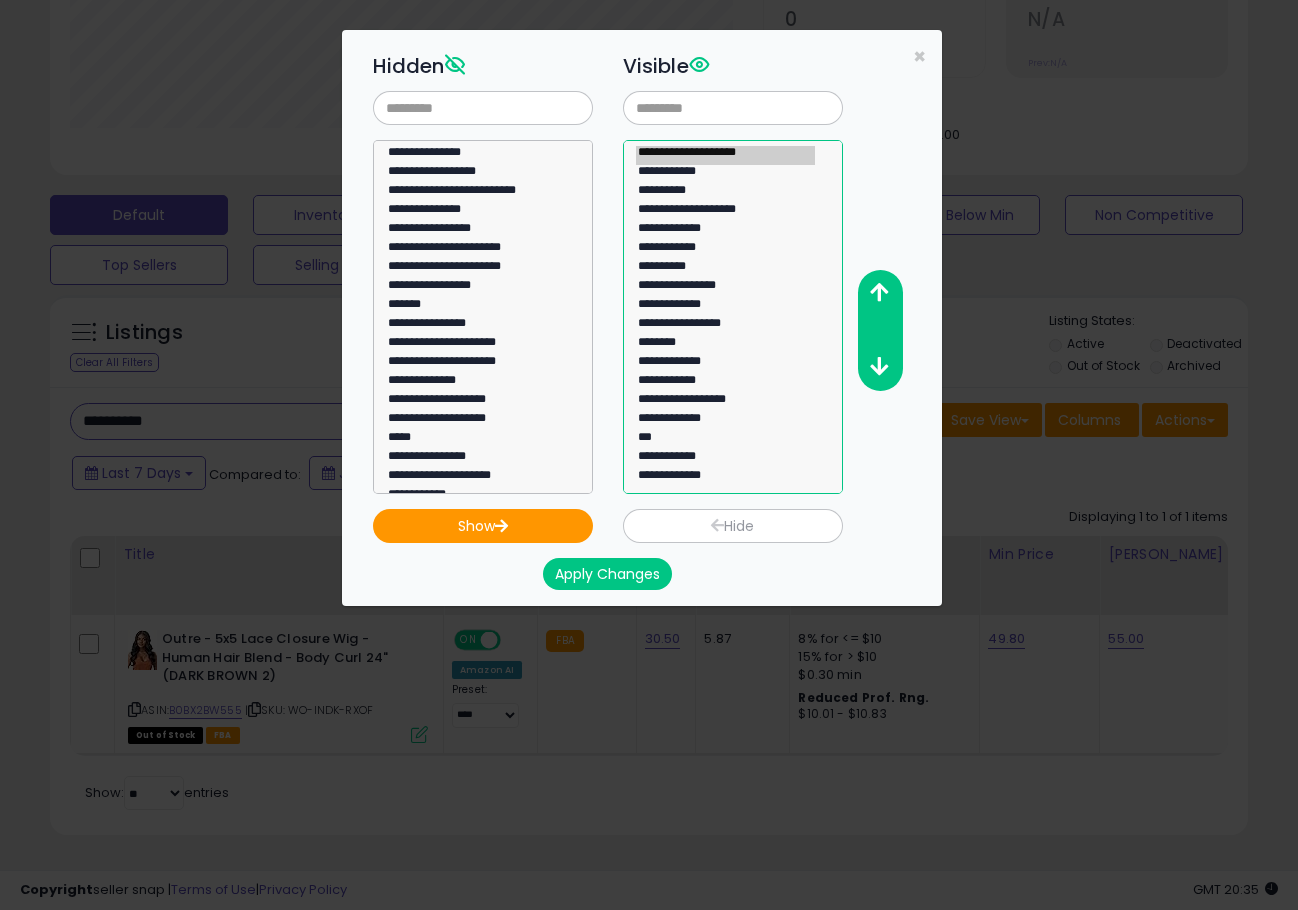 click on "**********" 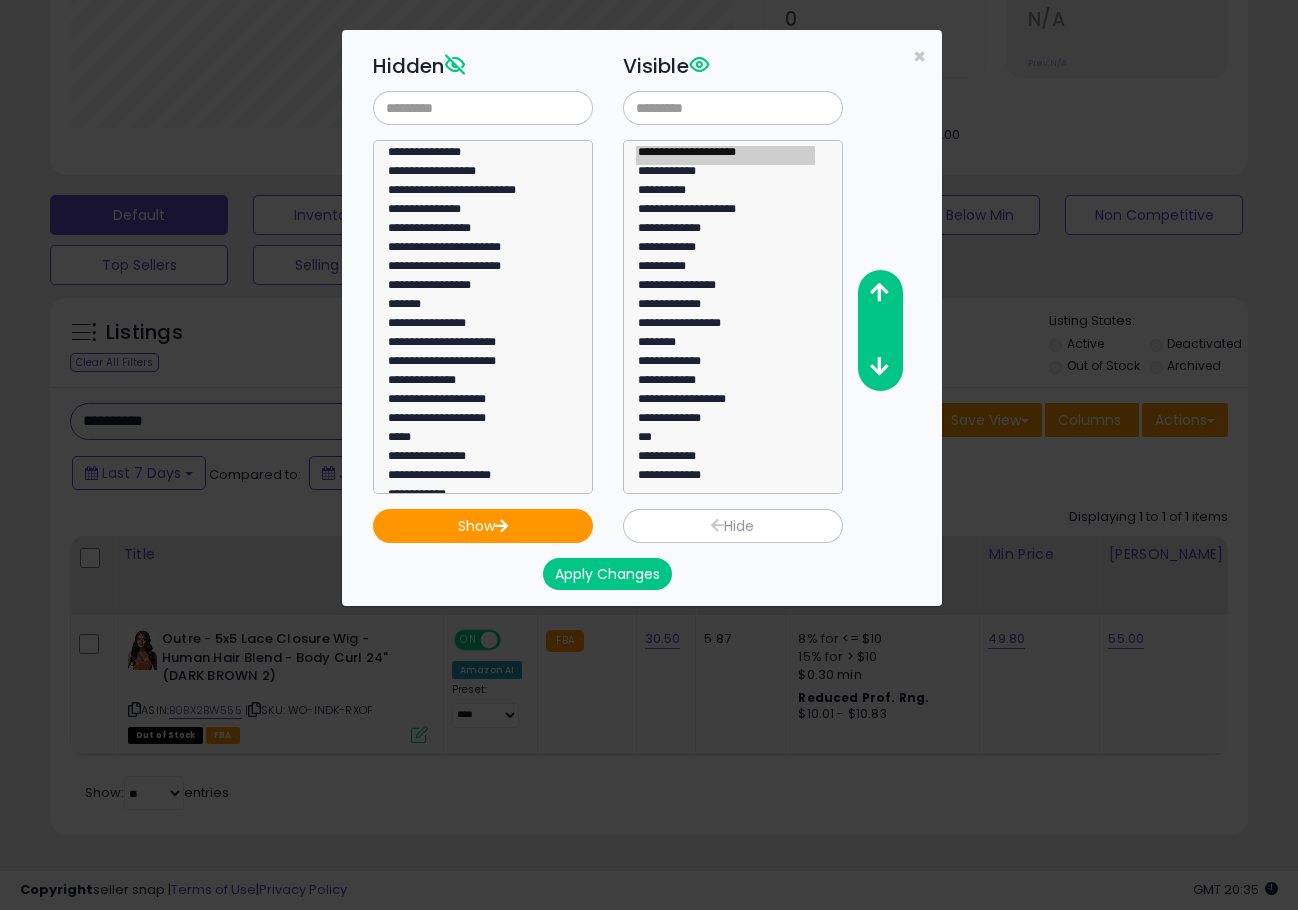 click at bounding box center (717, 525) 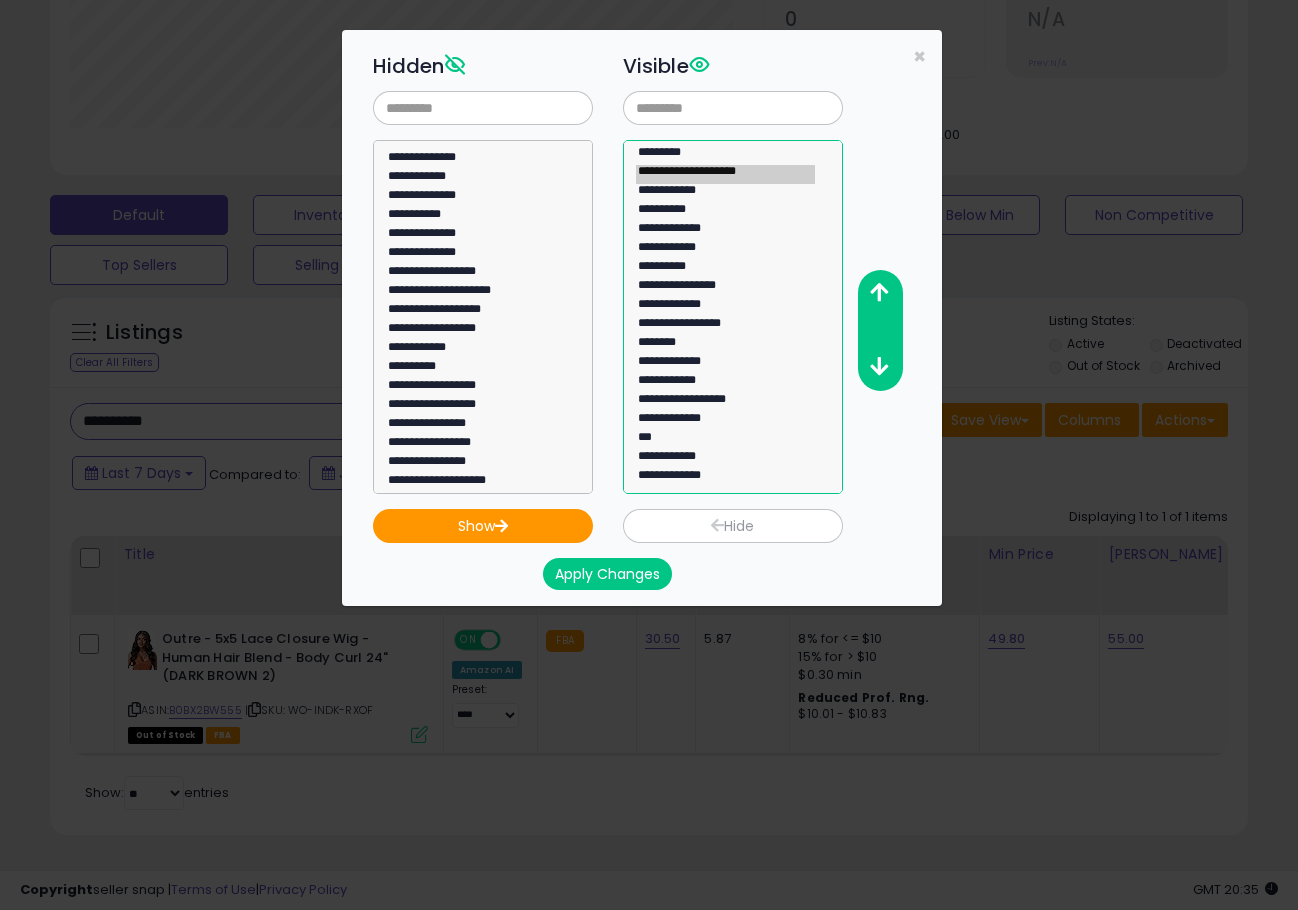 select on "**********" 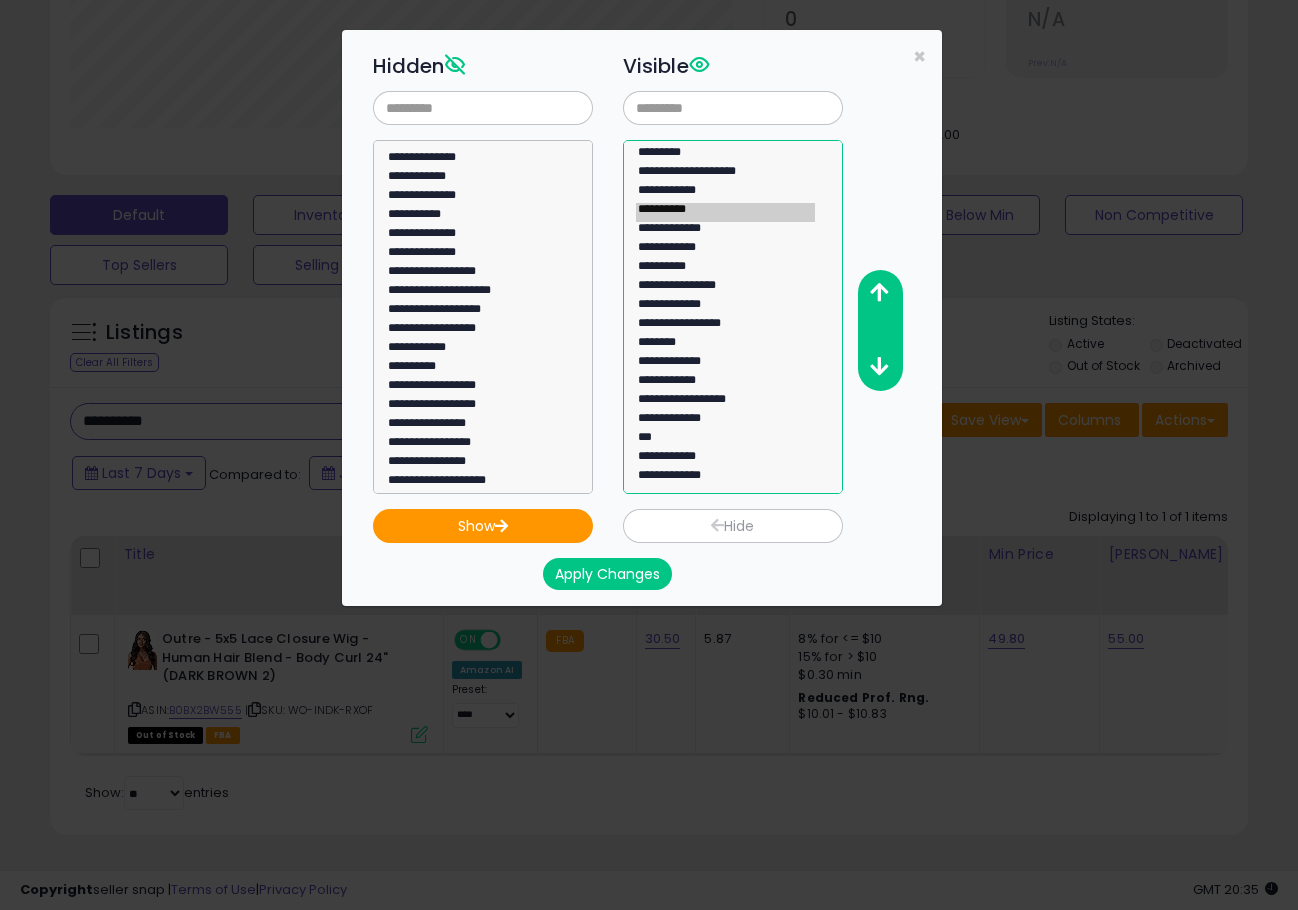 click on "**********" 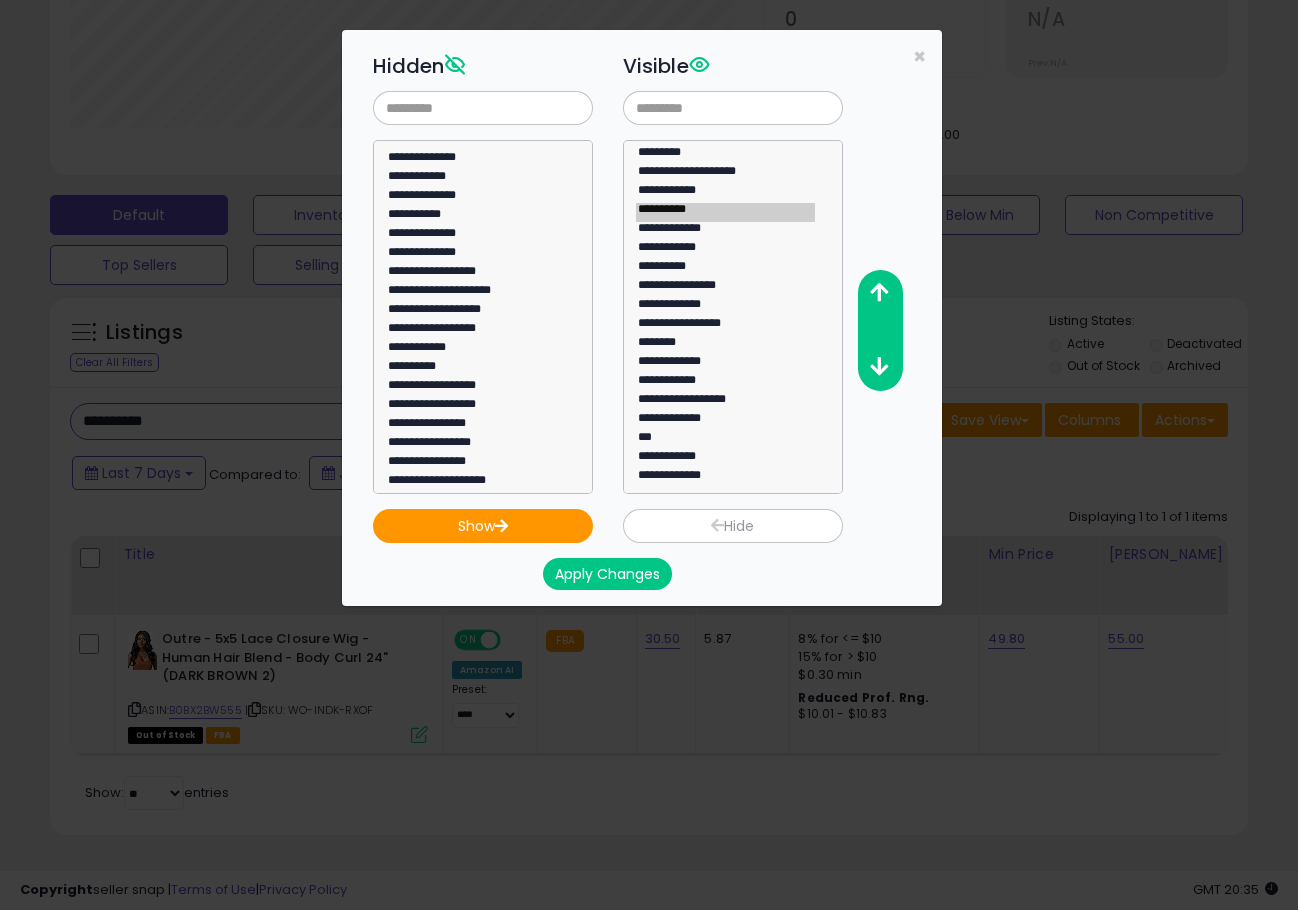 click on "Hide" at bounding box center [733, 526] 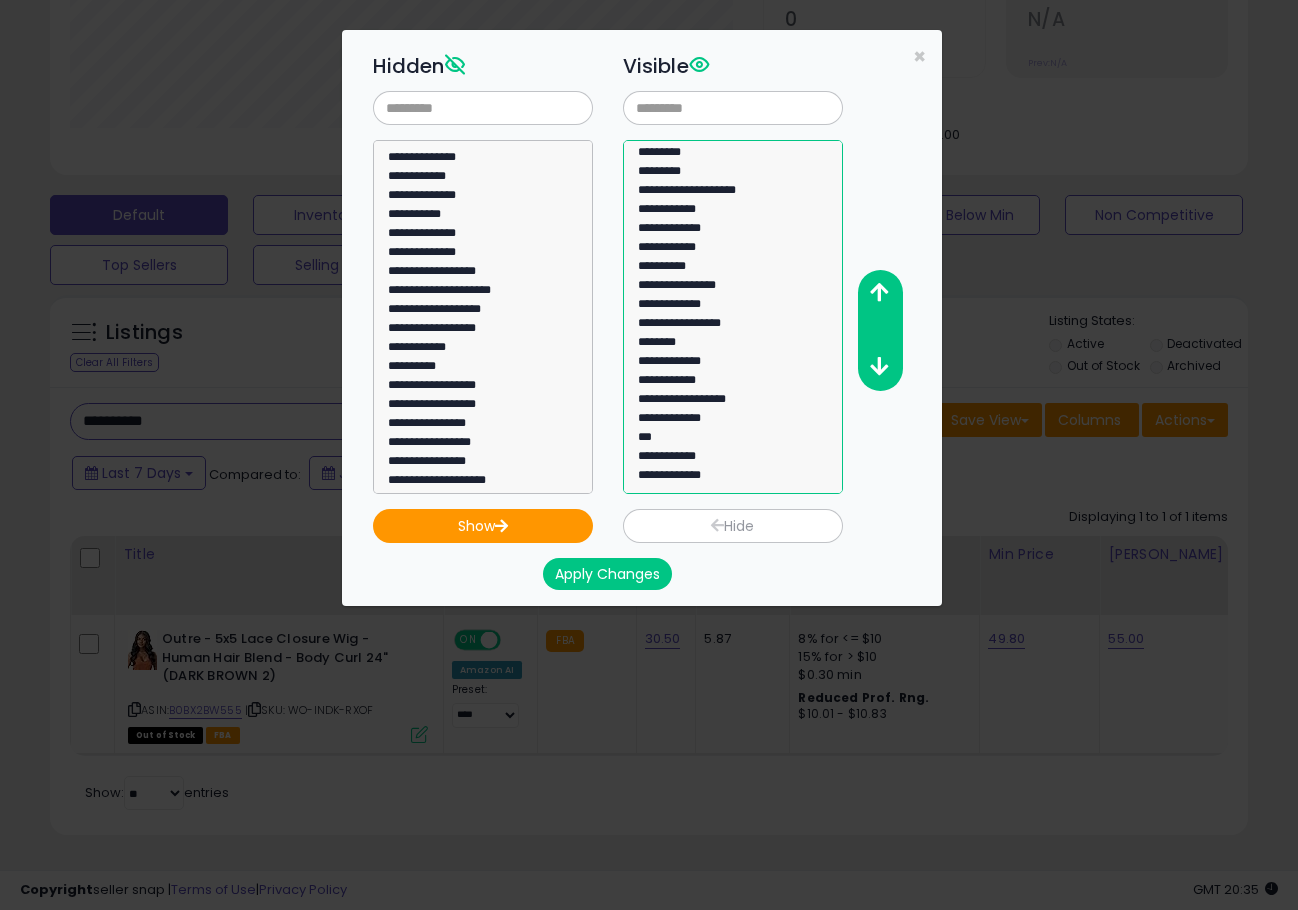 select on "**********" 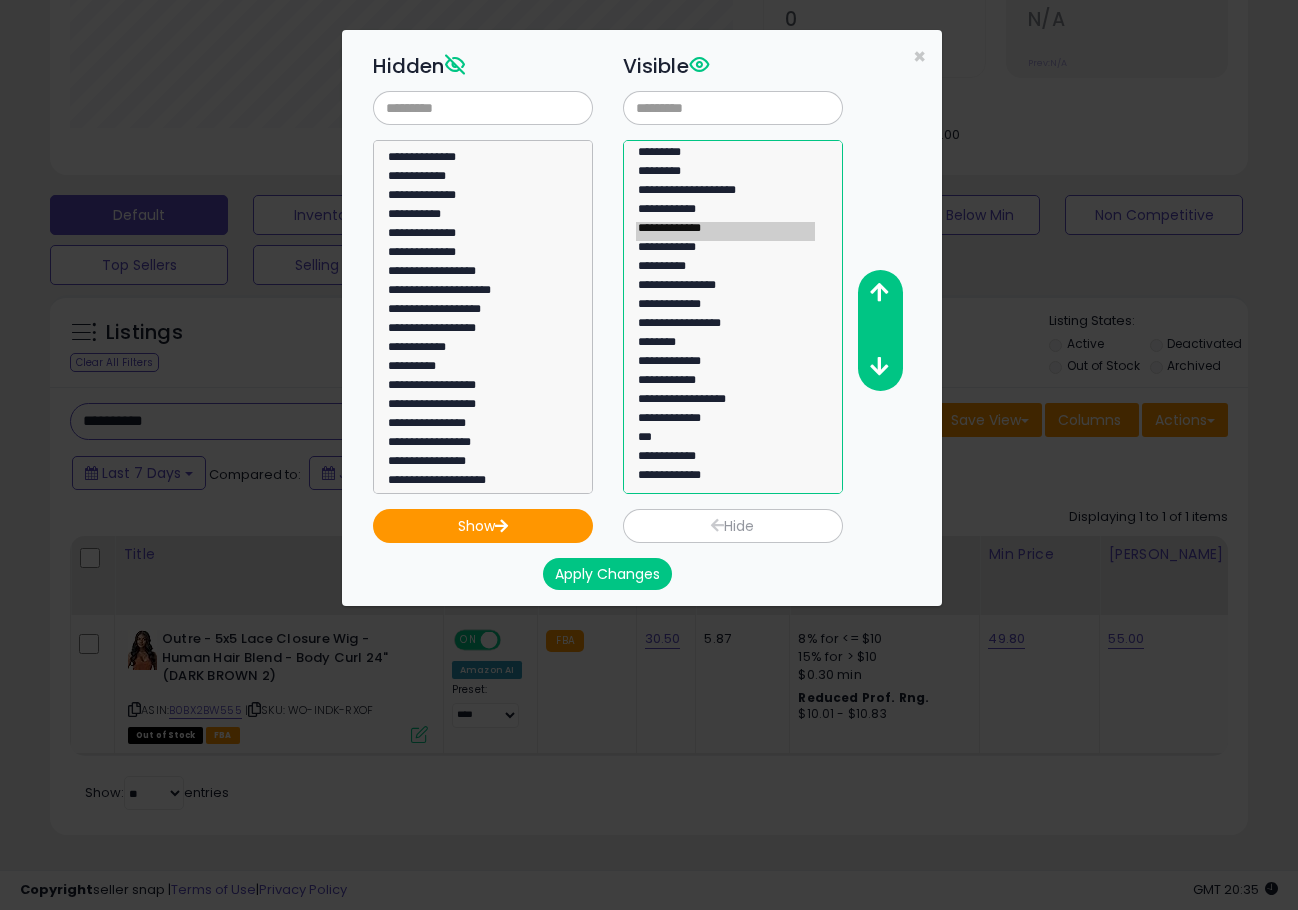 click on "**********" 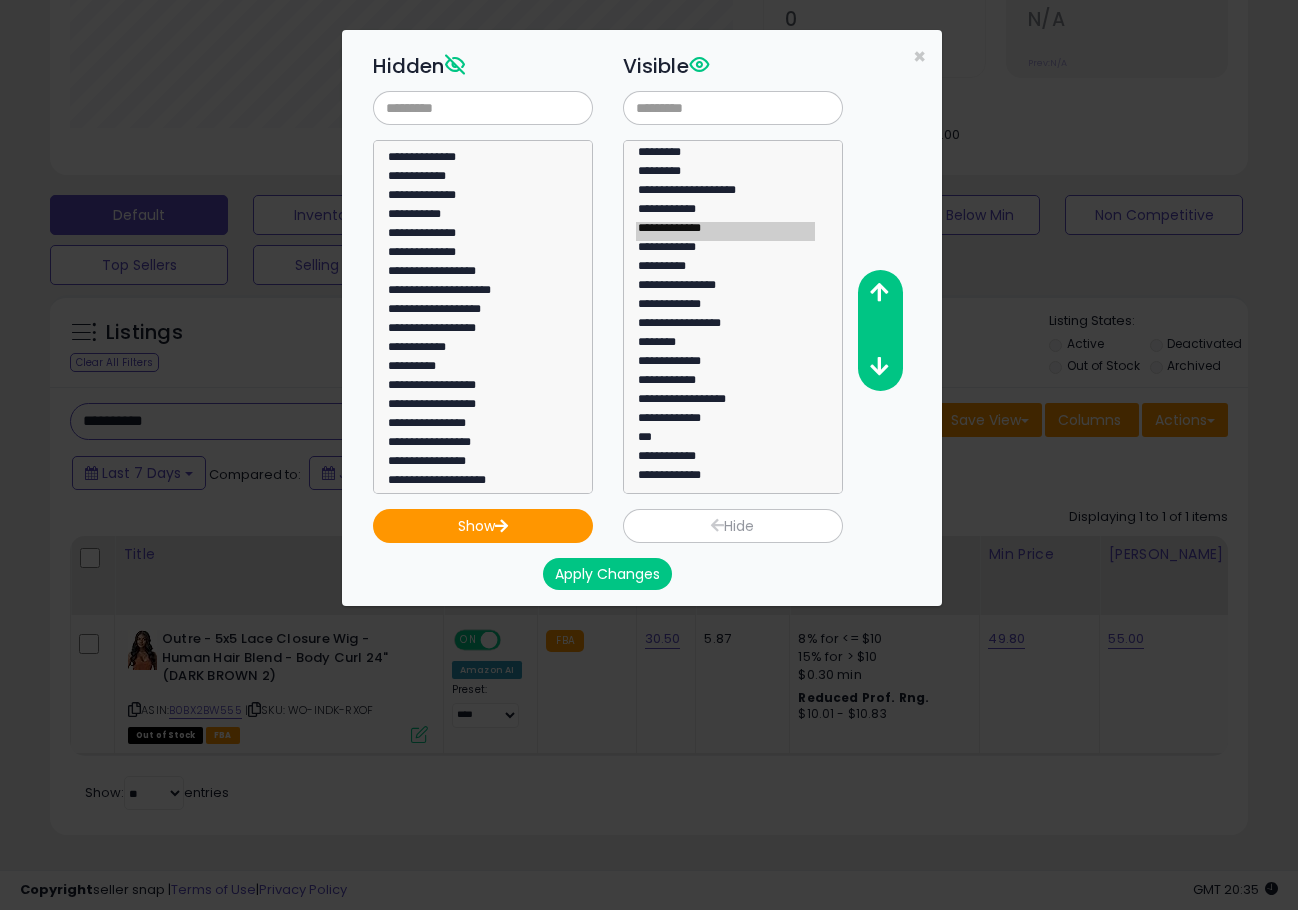 click on "Hide" at bounding box center [733, 526] 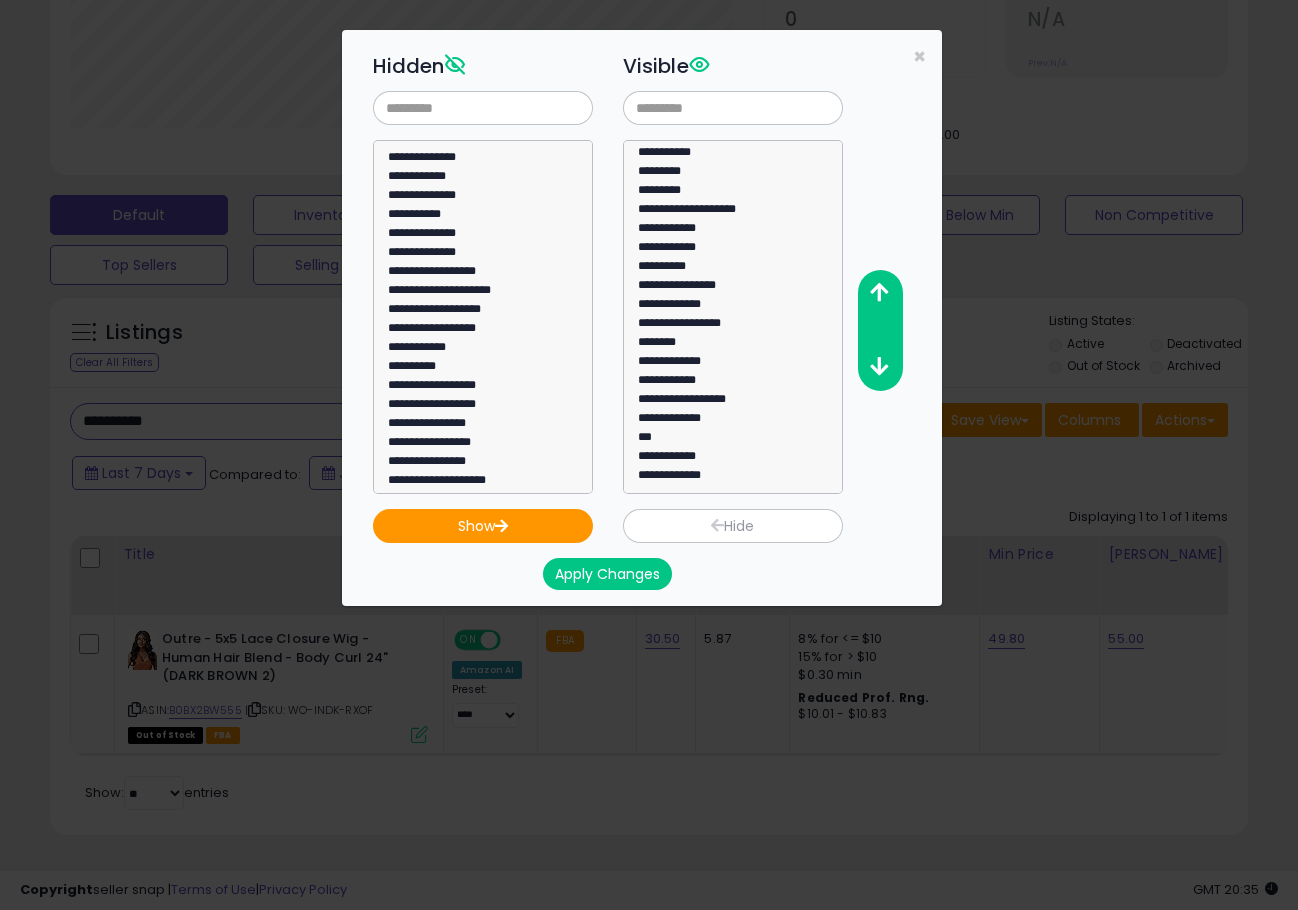 scroll, scrollTop: 95, scrollLeft: 0, axis: vertical 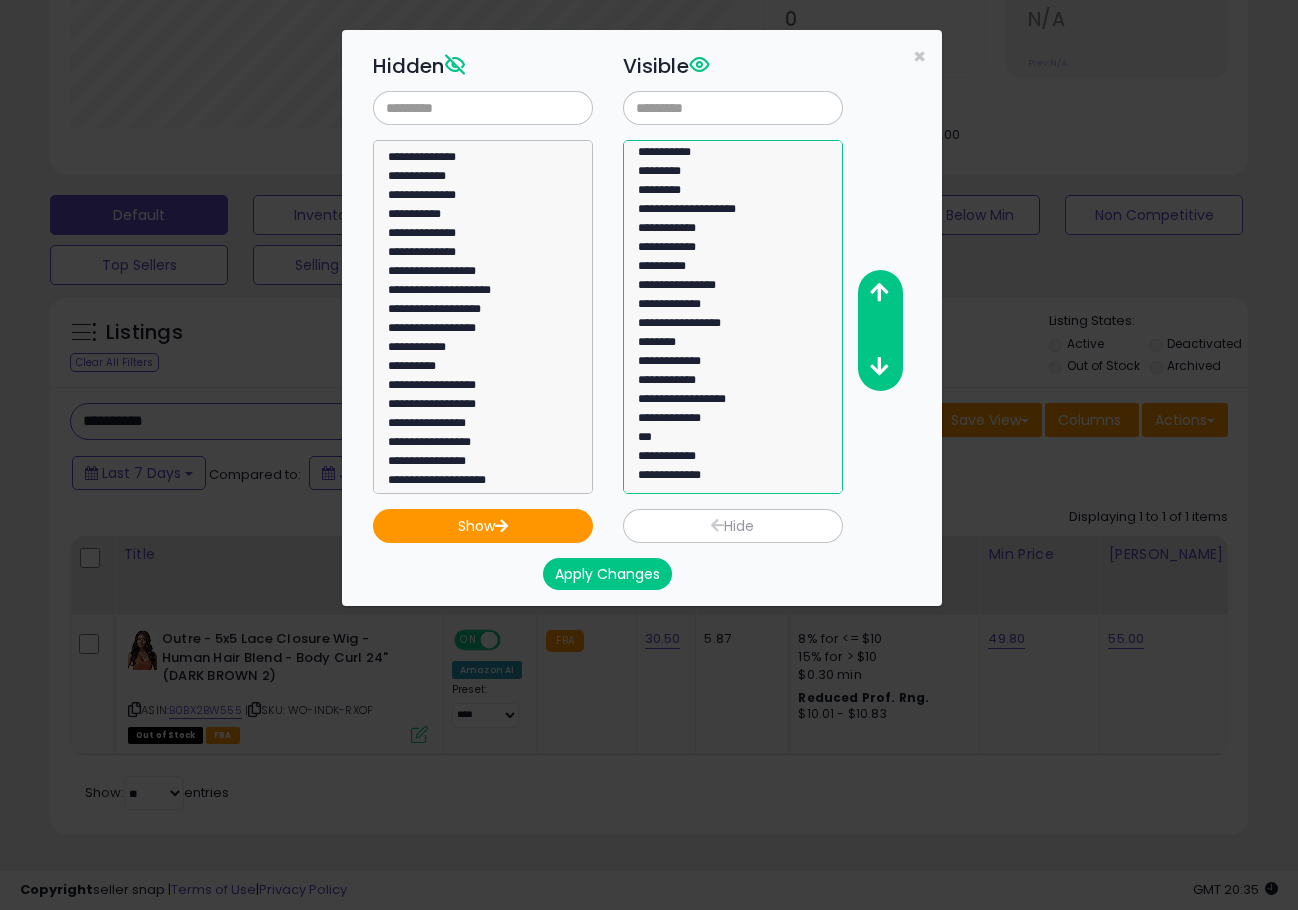 select on "**********" 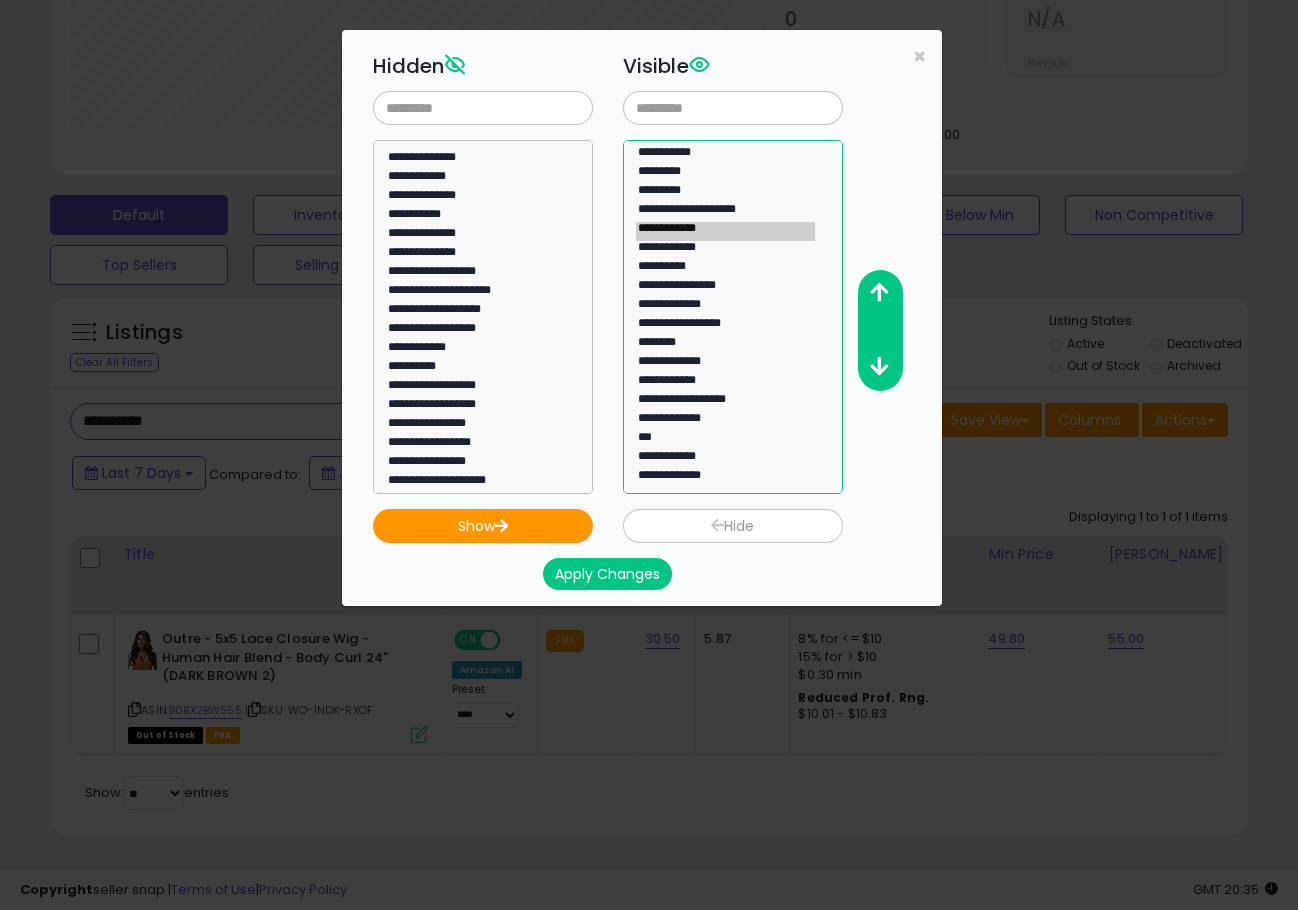 click on "**********" 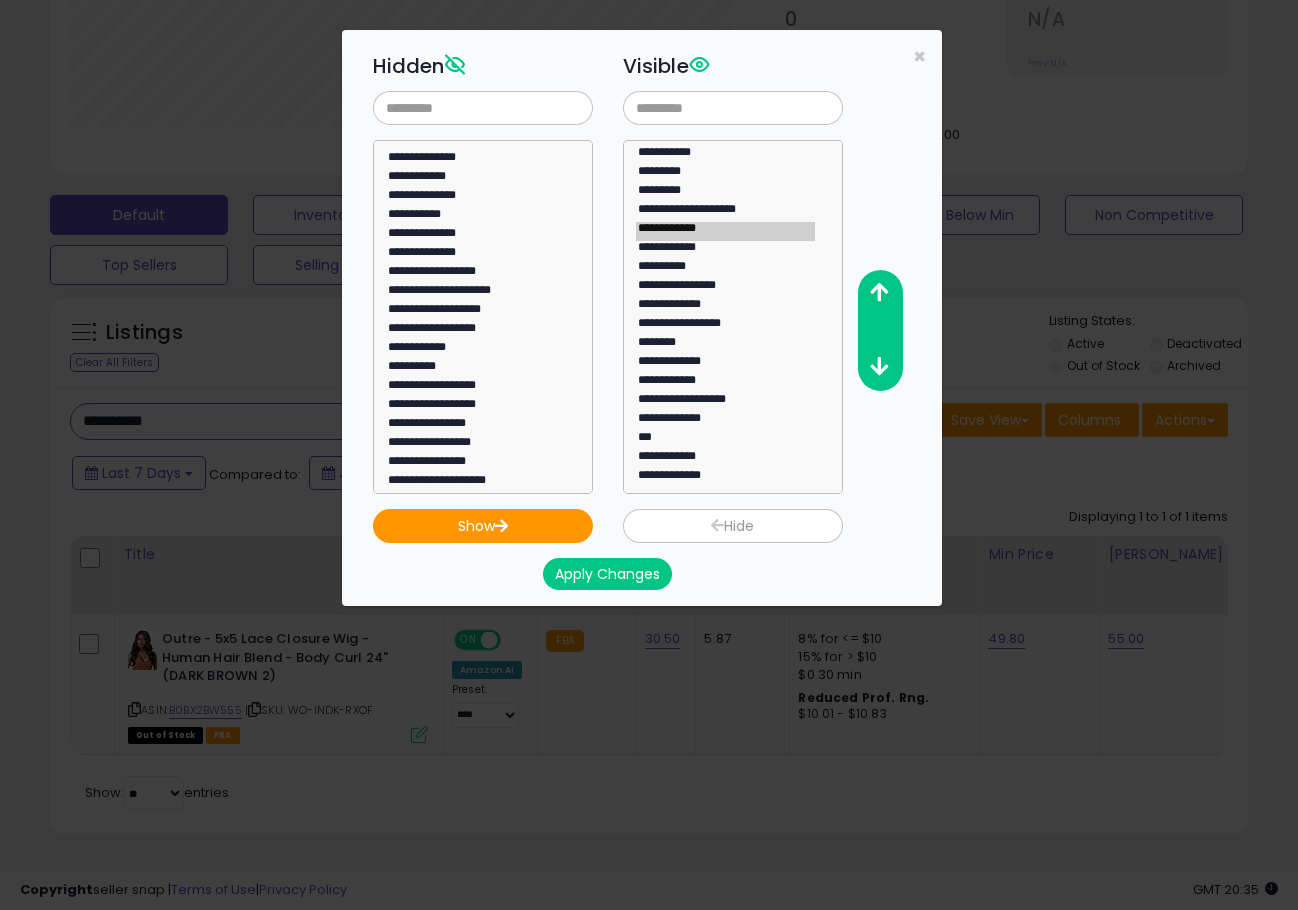 click on "Hide" at bounding box center [733, 526] 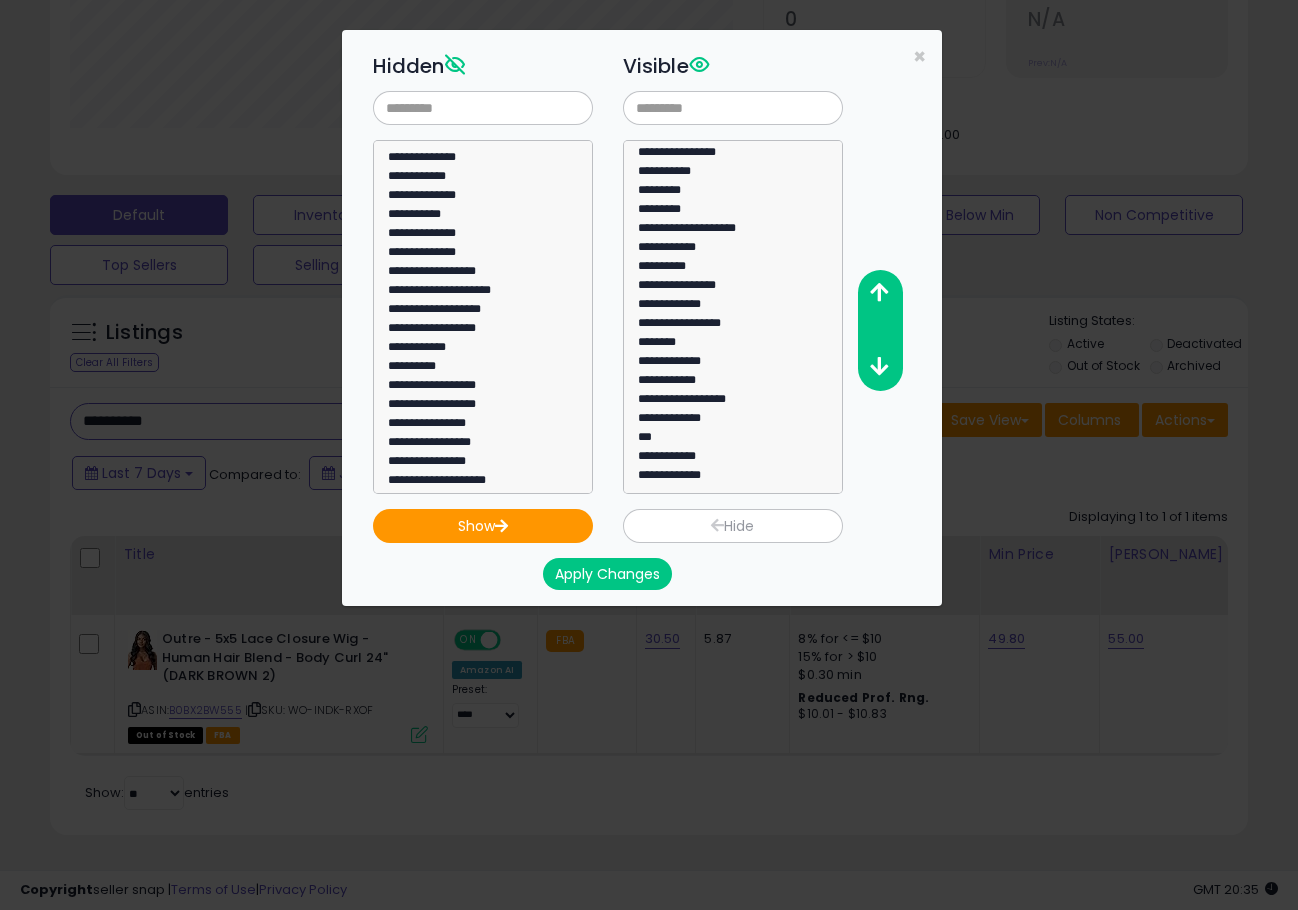 scroll, scrollTop: 76, scrollLeft: 0, axis: vertical 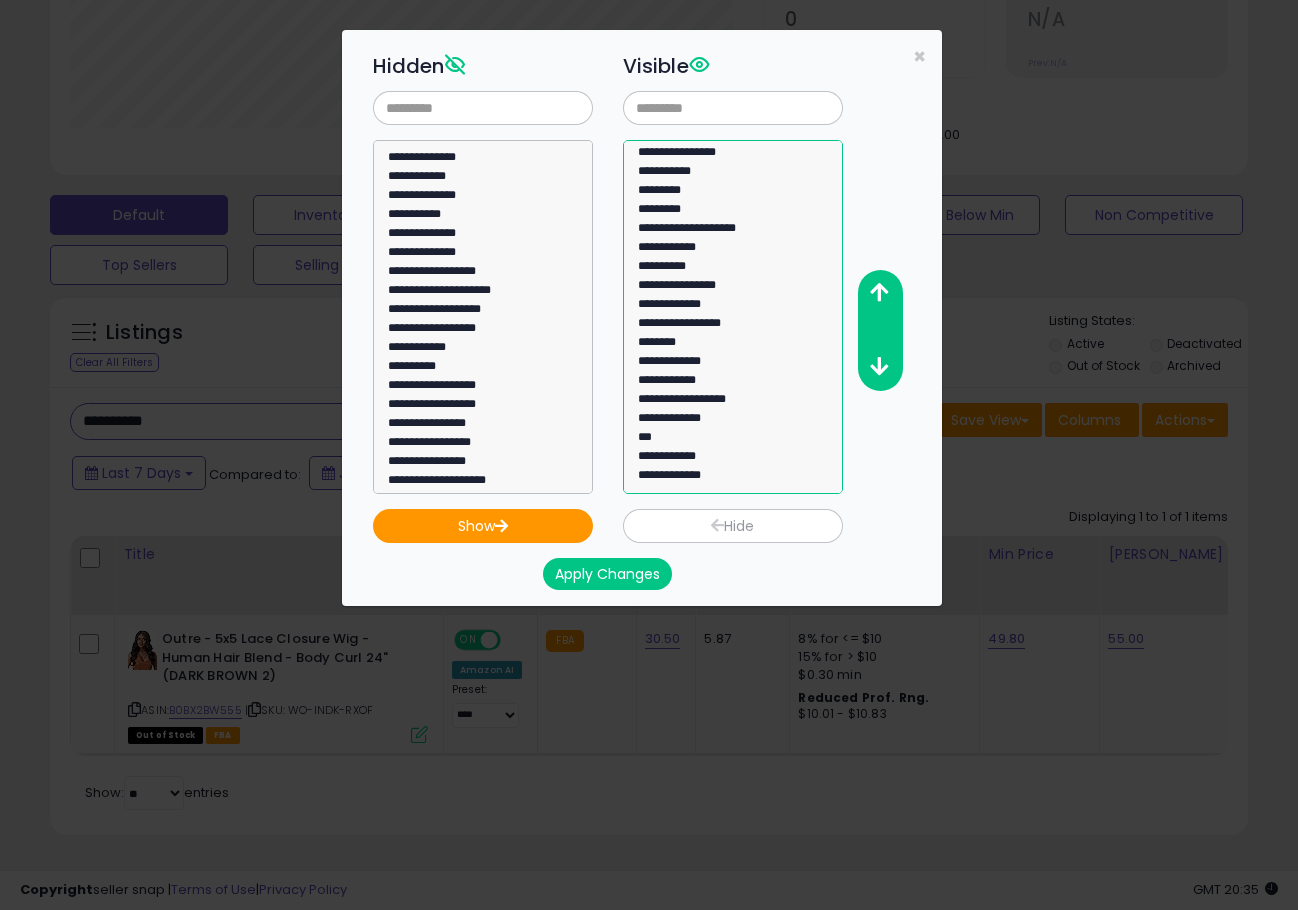select on "**********" 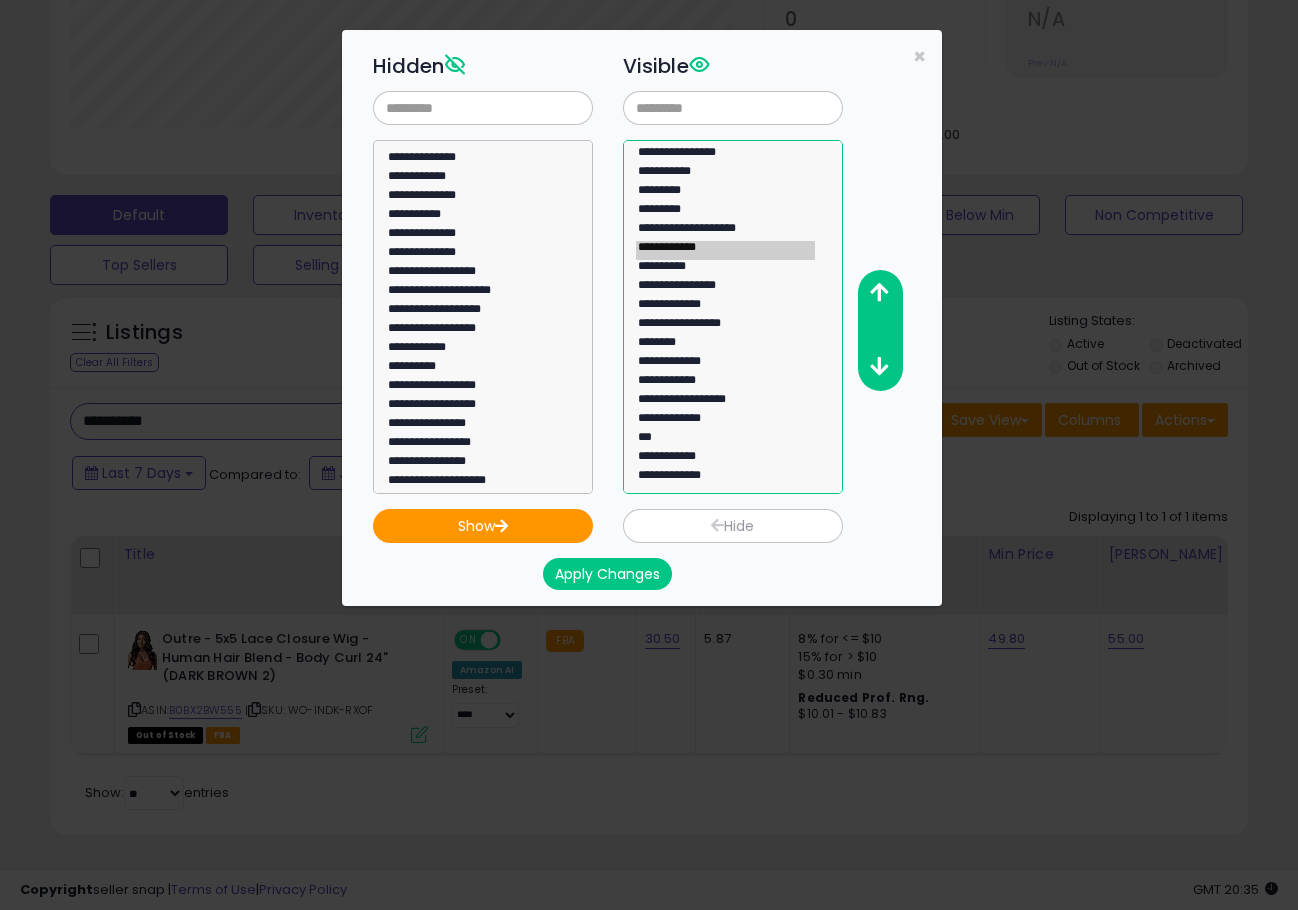 click on "**********" 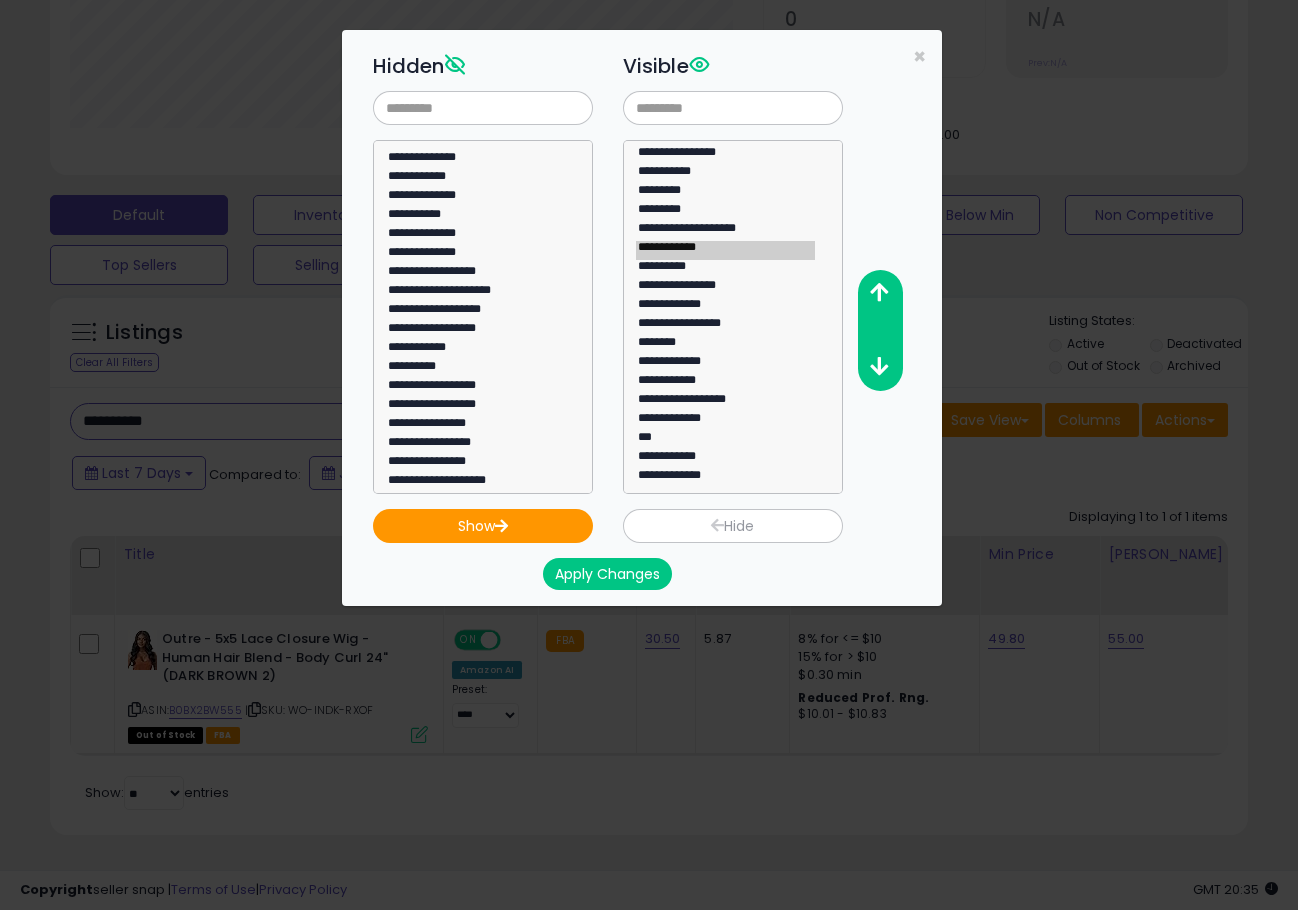 click on "Hide" at bounding box center (733, 526) 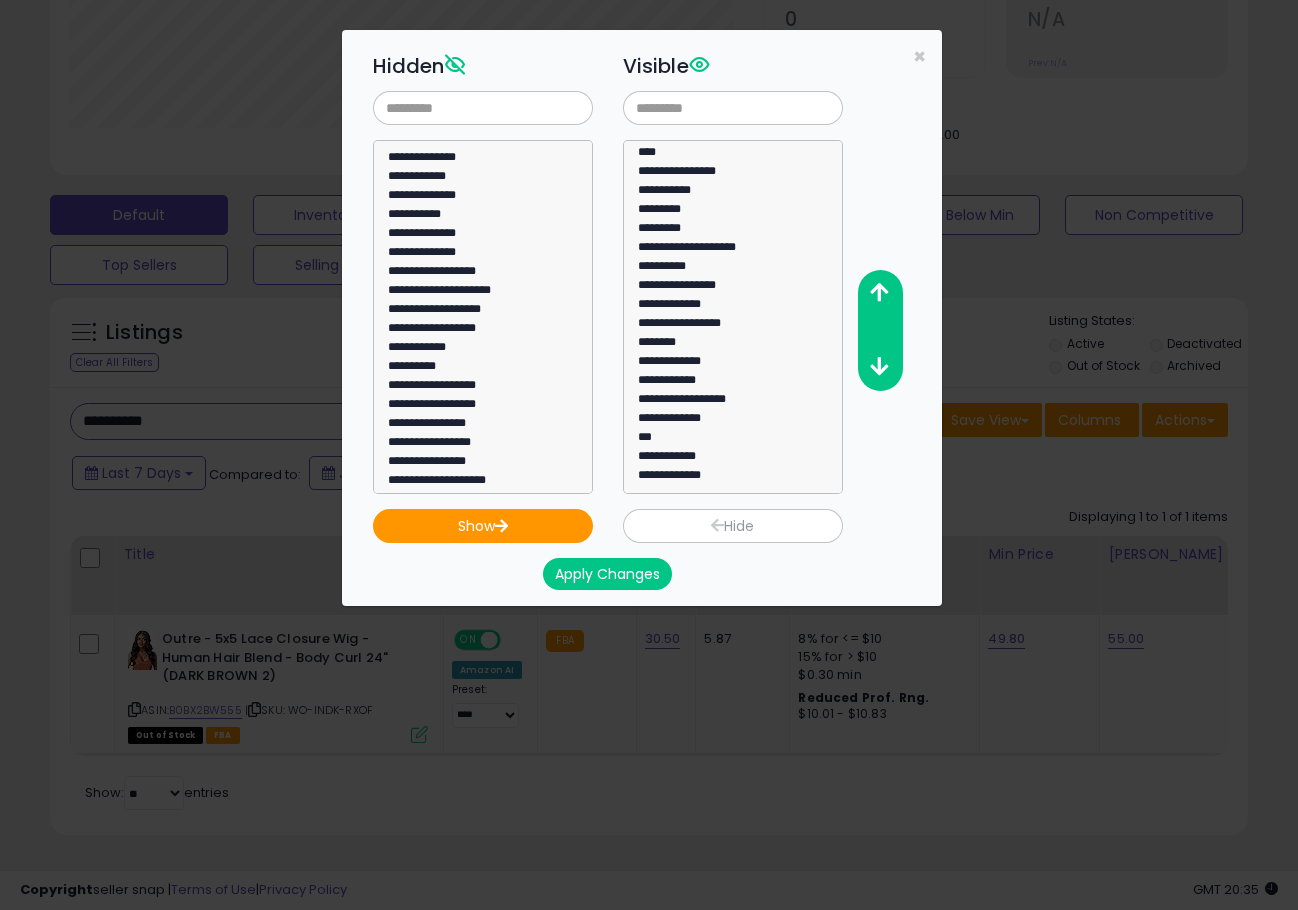 scroll, scrollTop: 57, scrollLeft: 0, axis: vertical 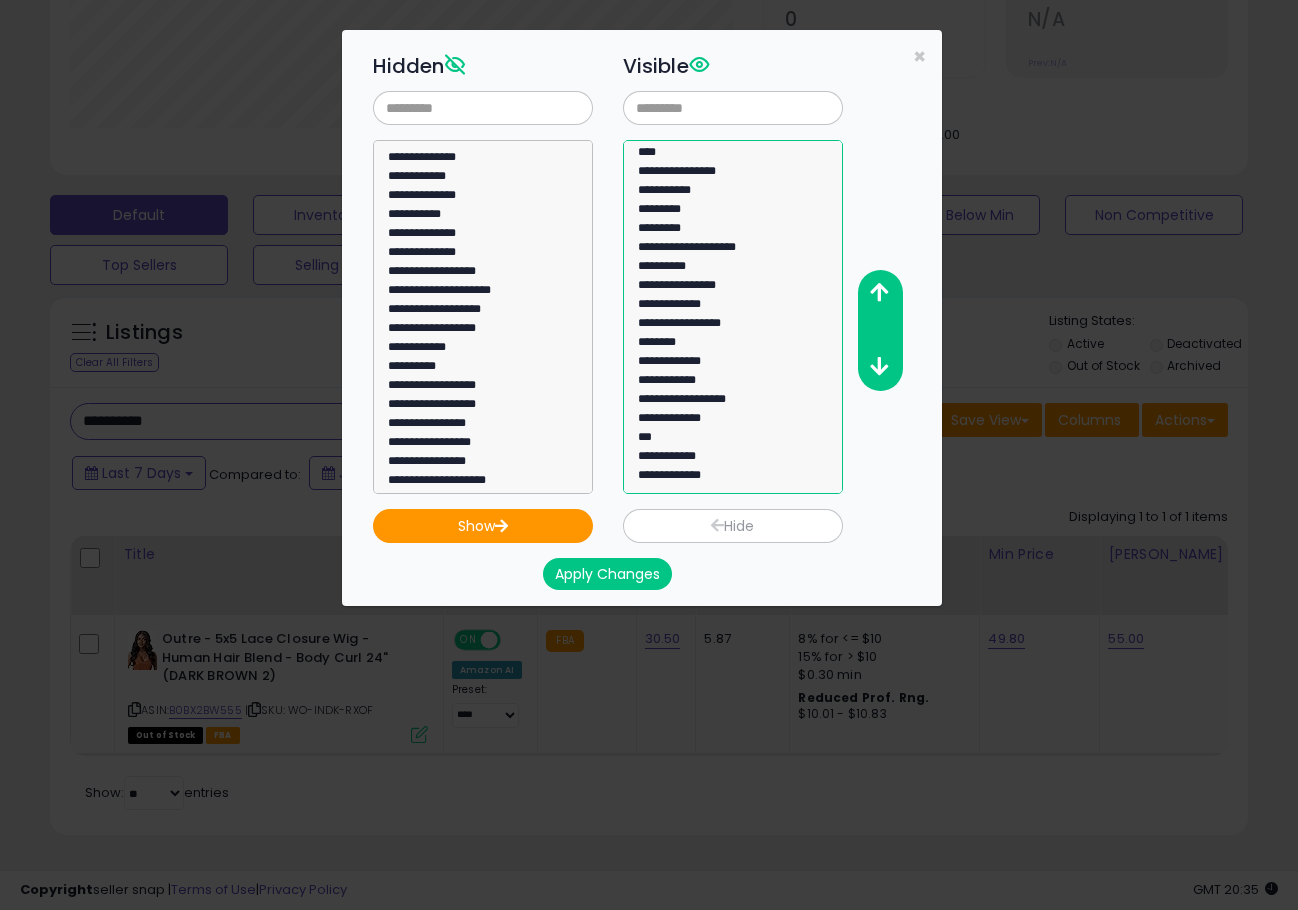select on "**********" 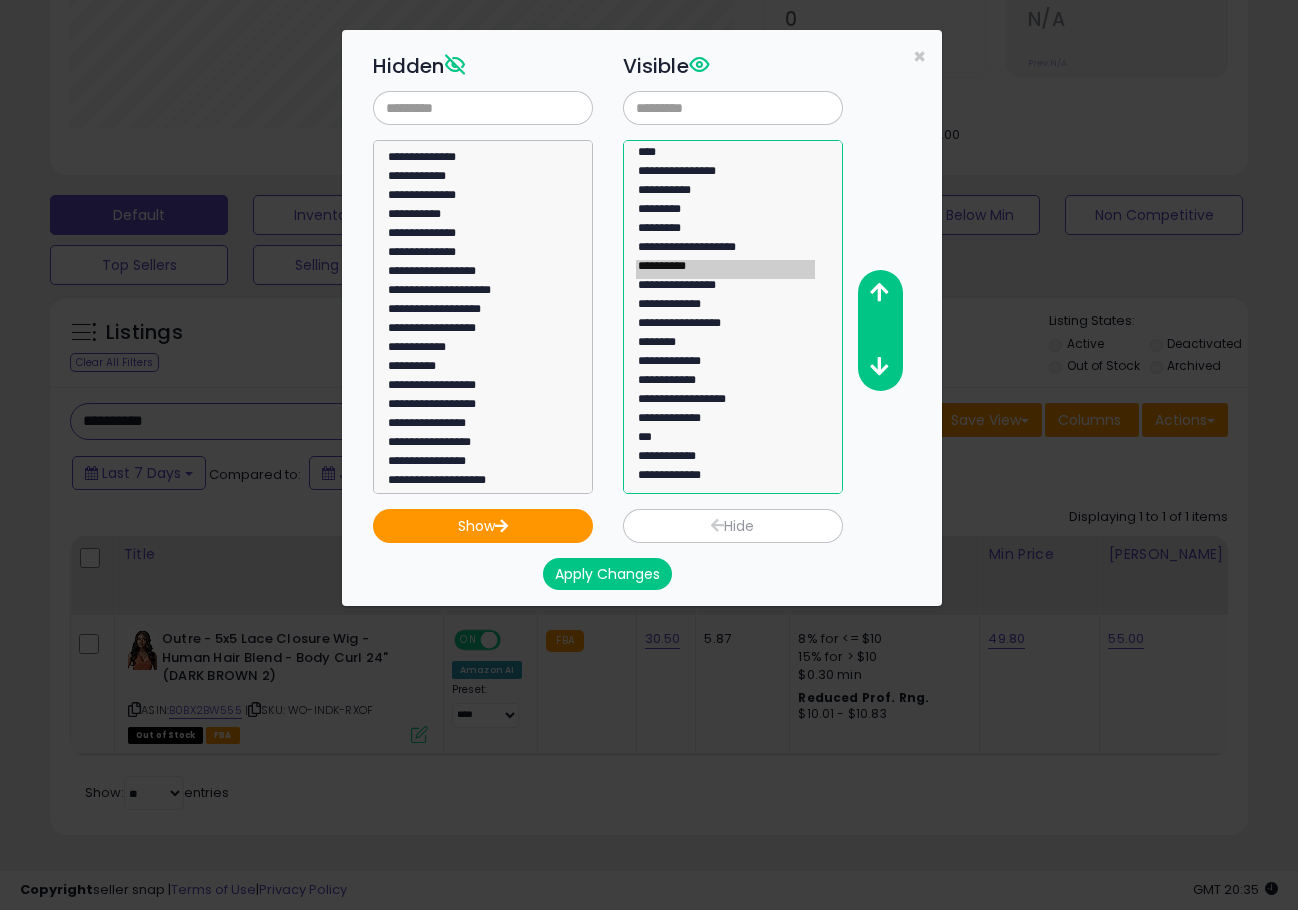 click on "**********" 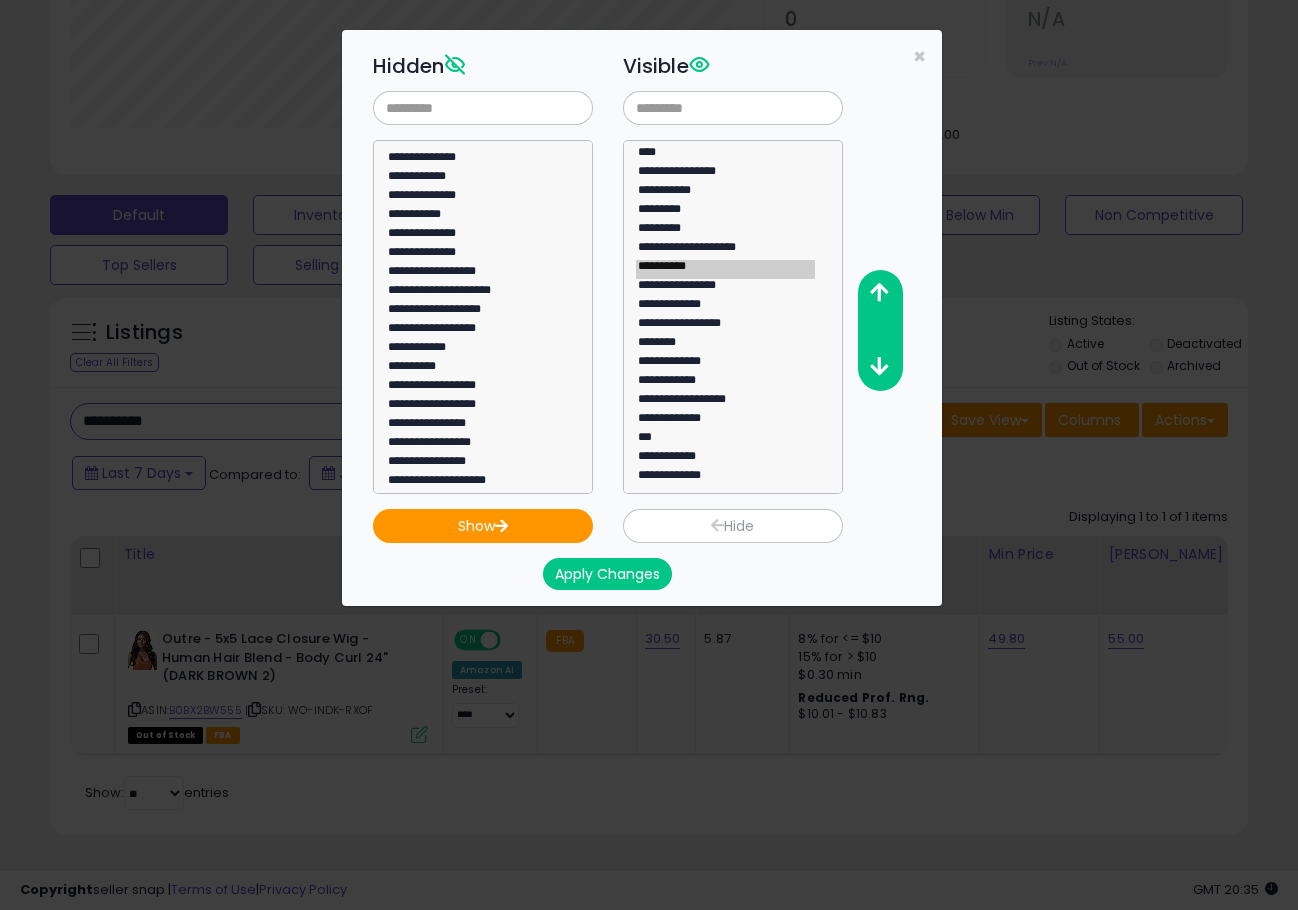click on "Hide" at bounding box center (733, 526) 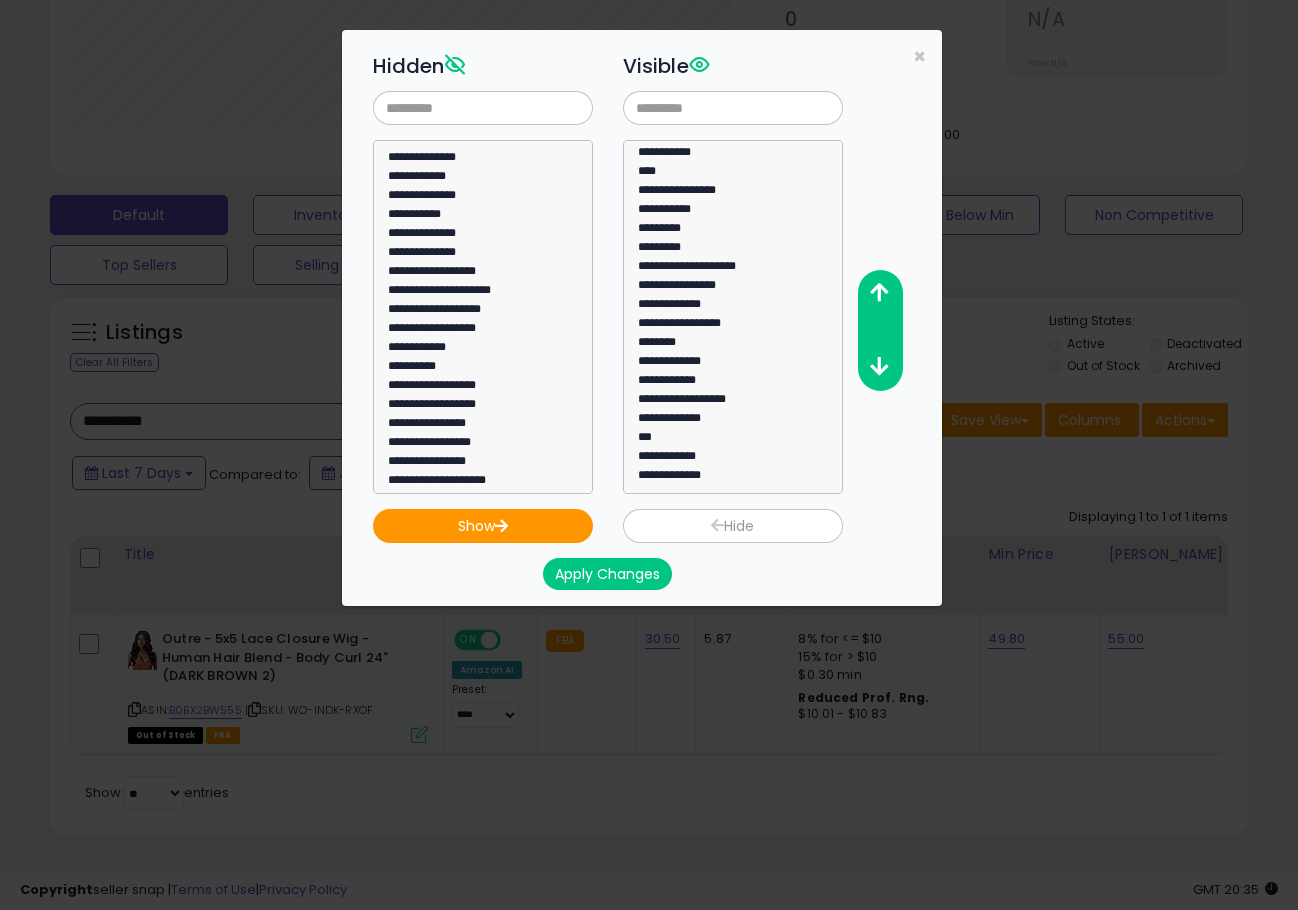 scroll, scrollTop: 38, scrollLeft: 0, axis: vertical 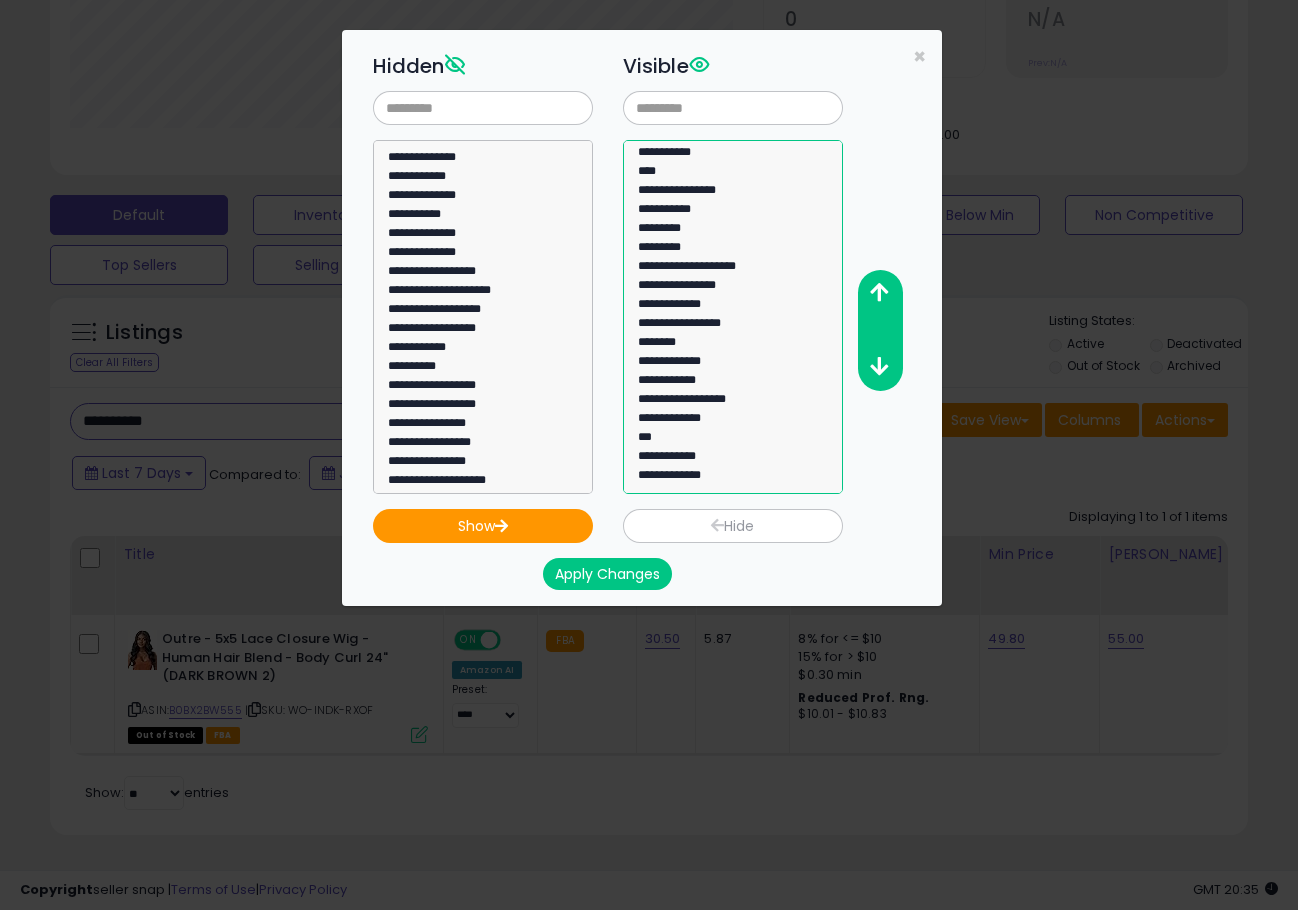 select on "**********" 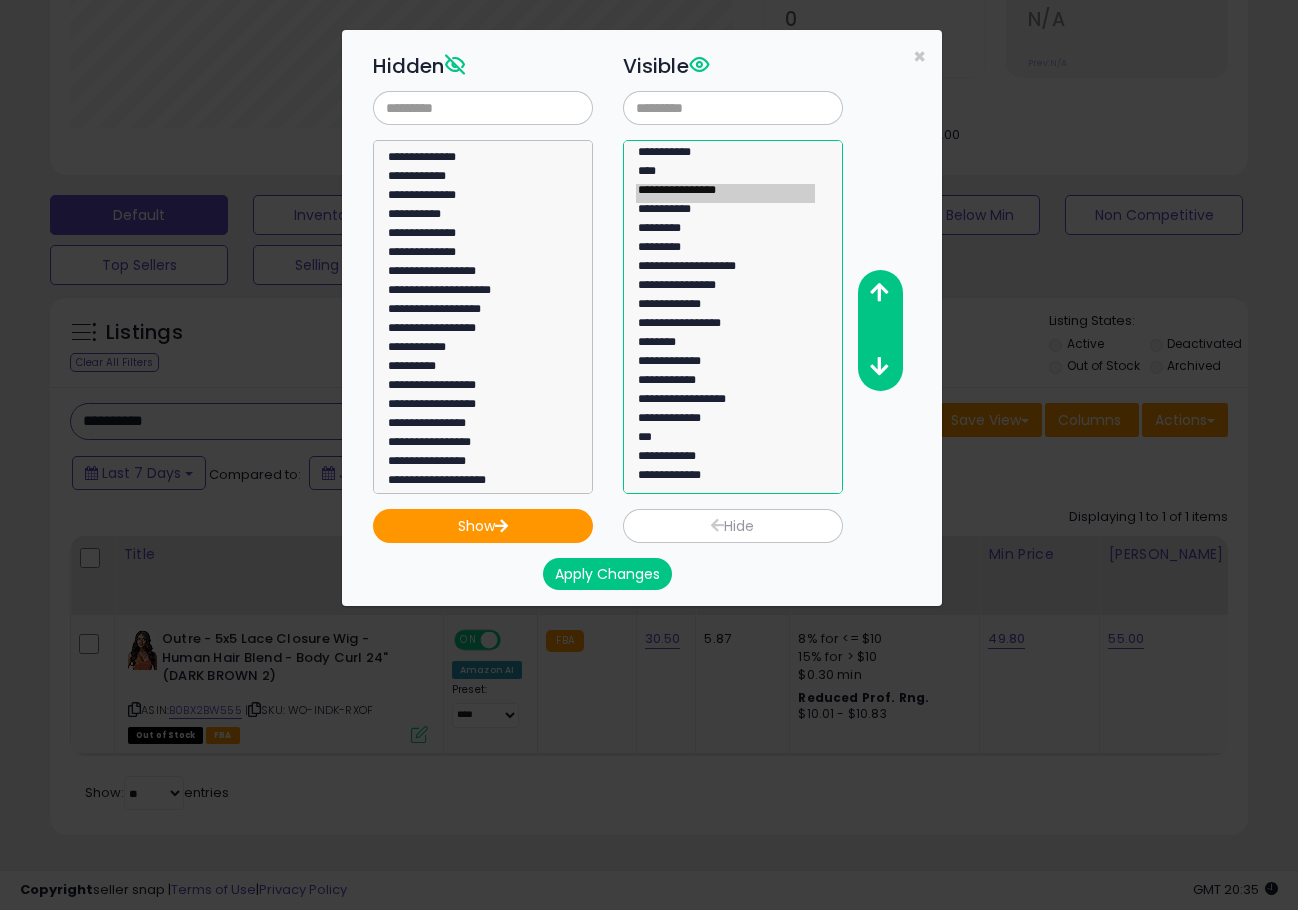 click on "**********" 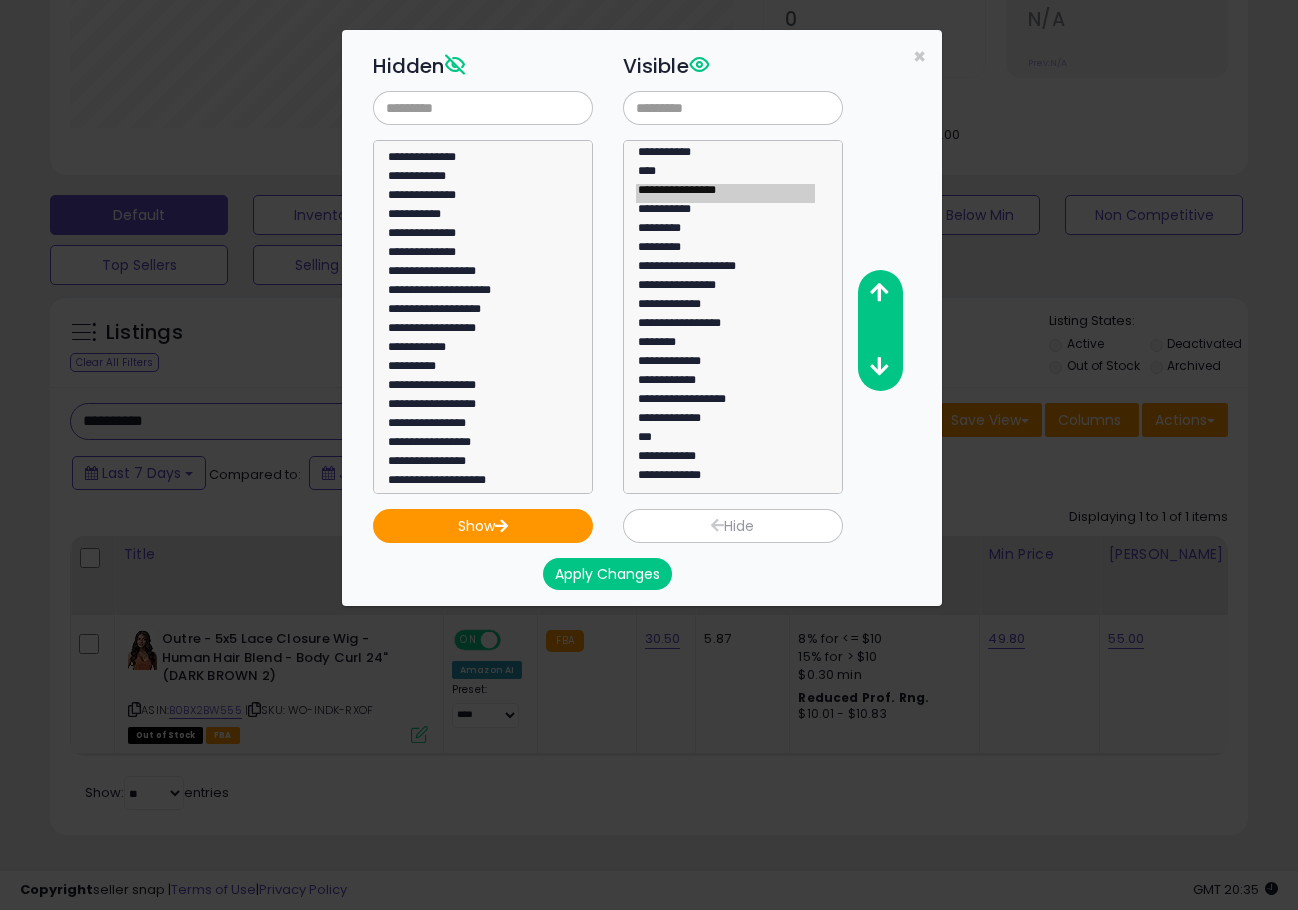 click on "Hide" at bounding box center (733, 526) 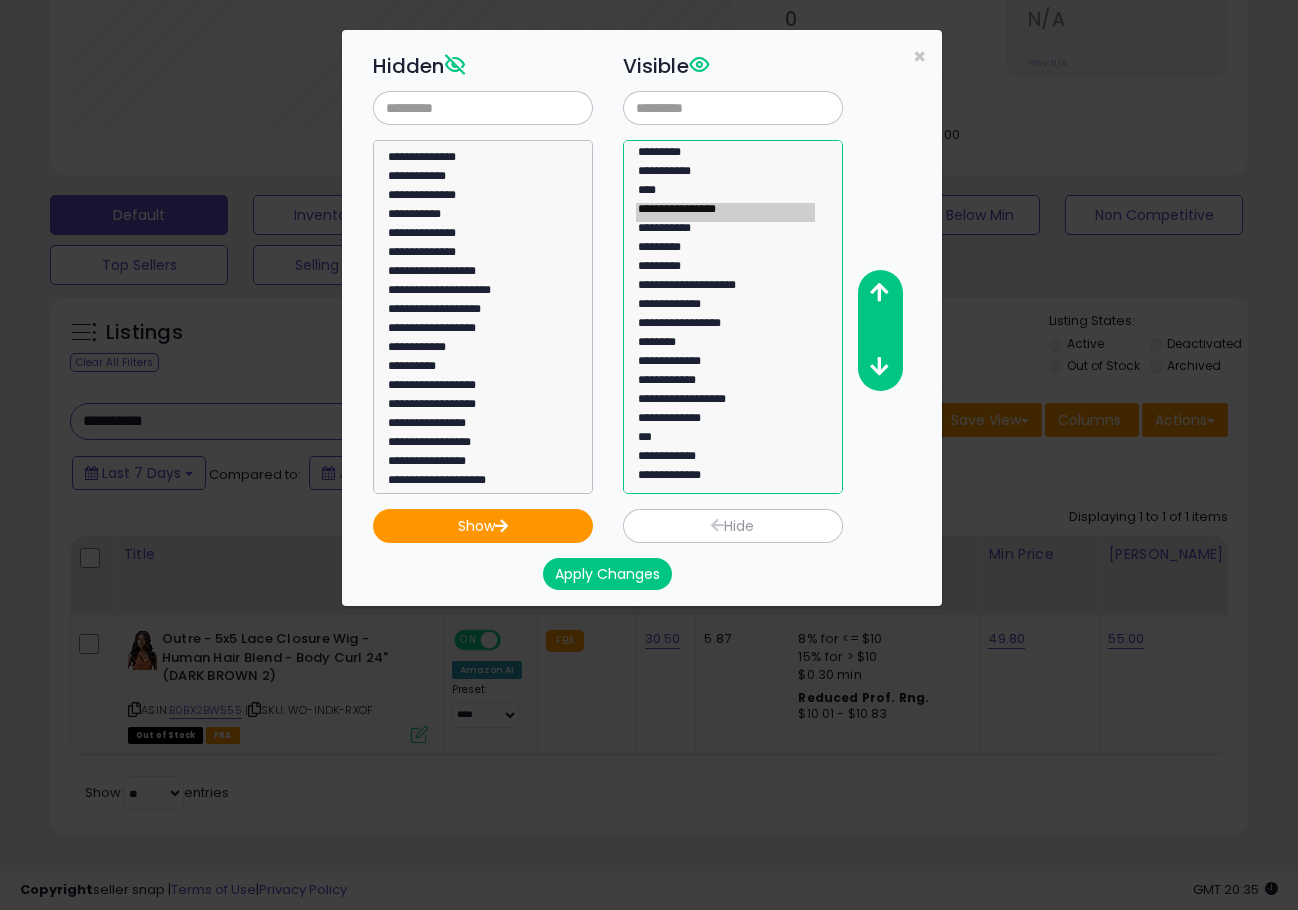 select on "**********" 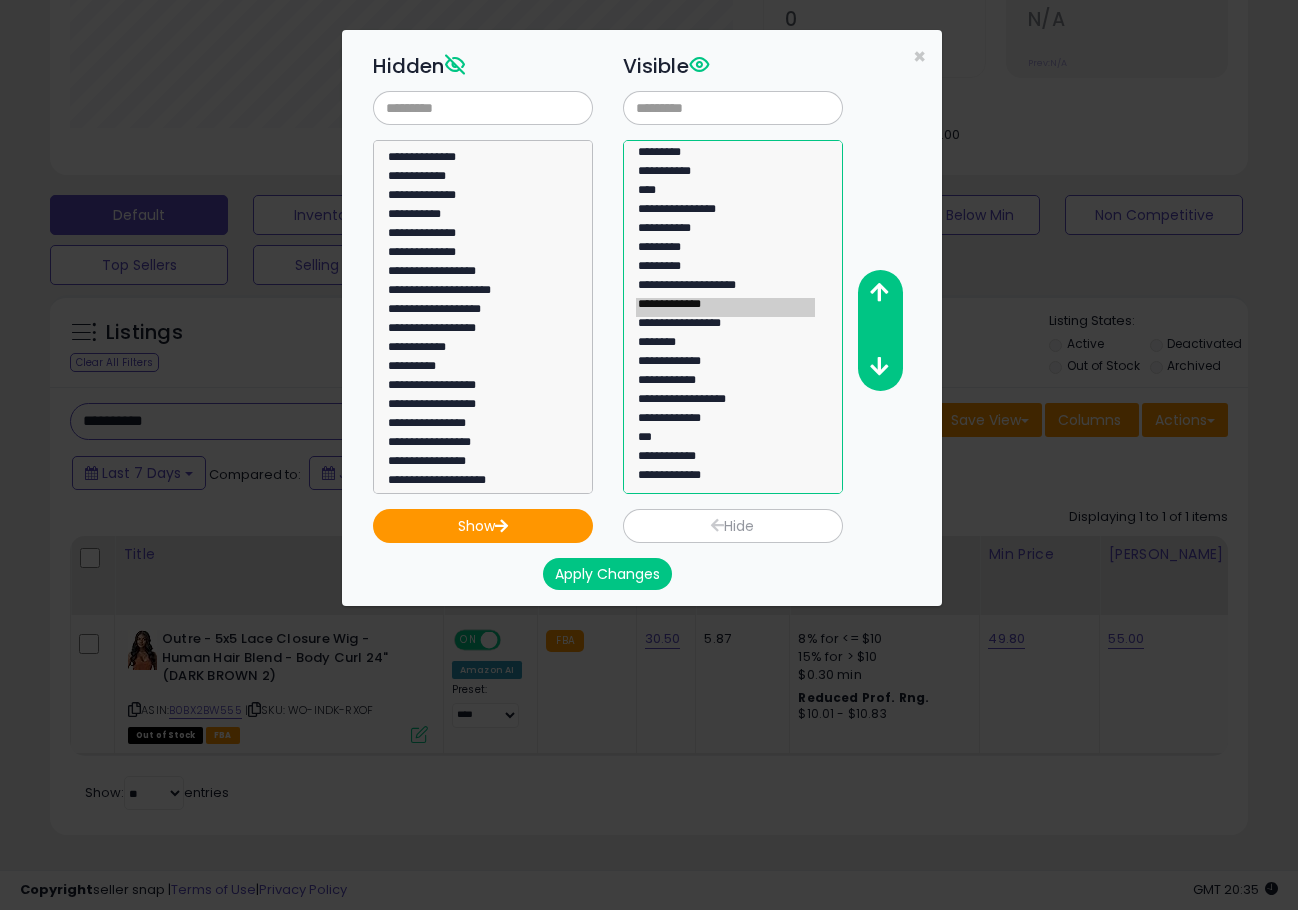 click on "**********" 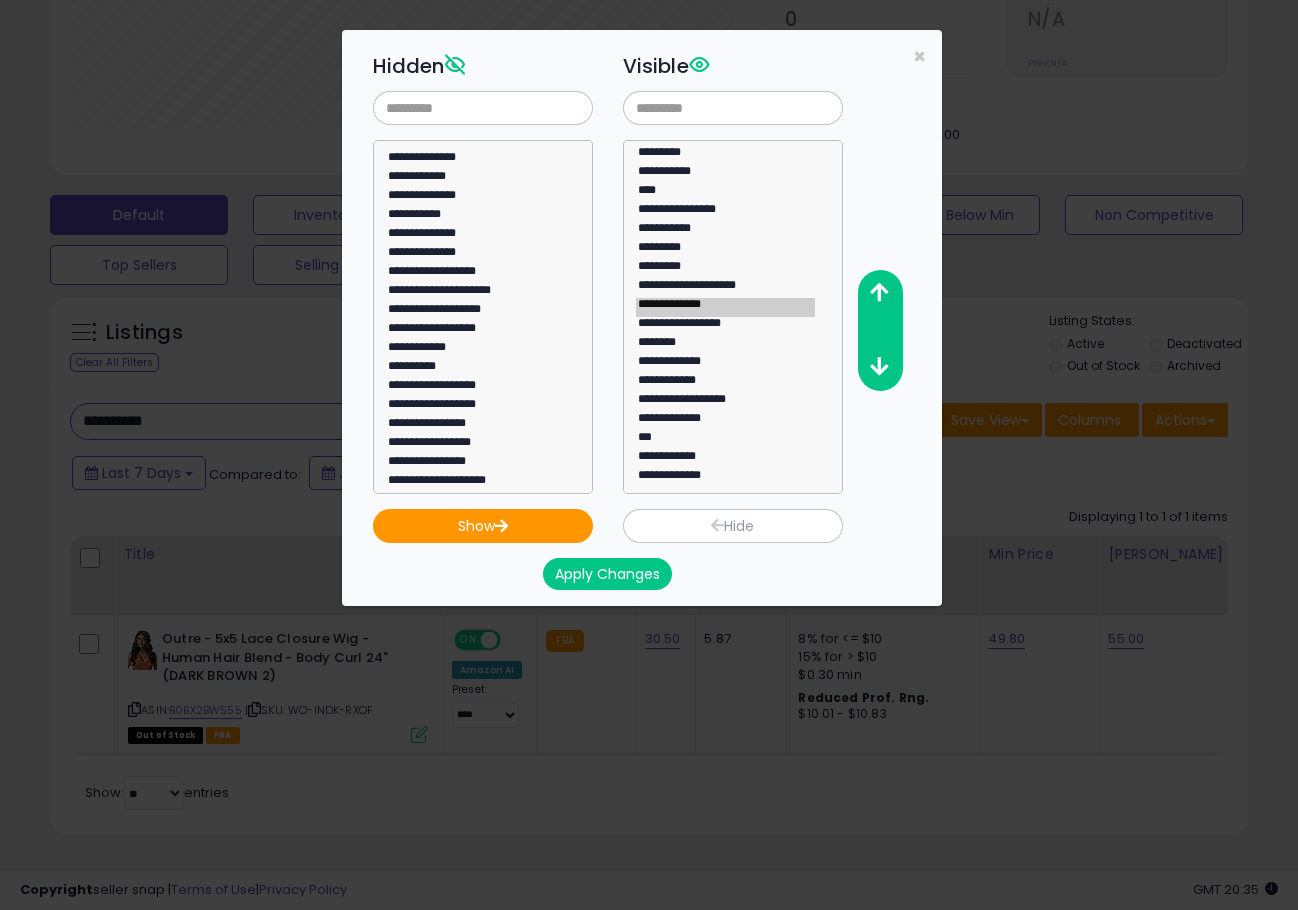 click on "Hide" at bounding box center (733, 526) 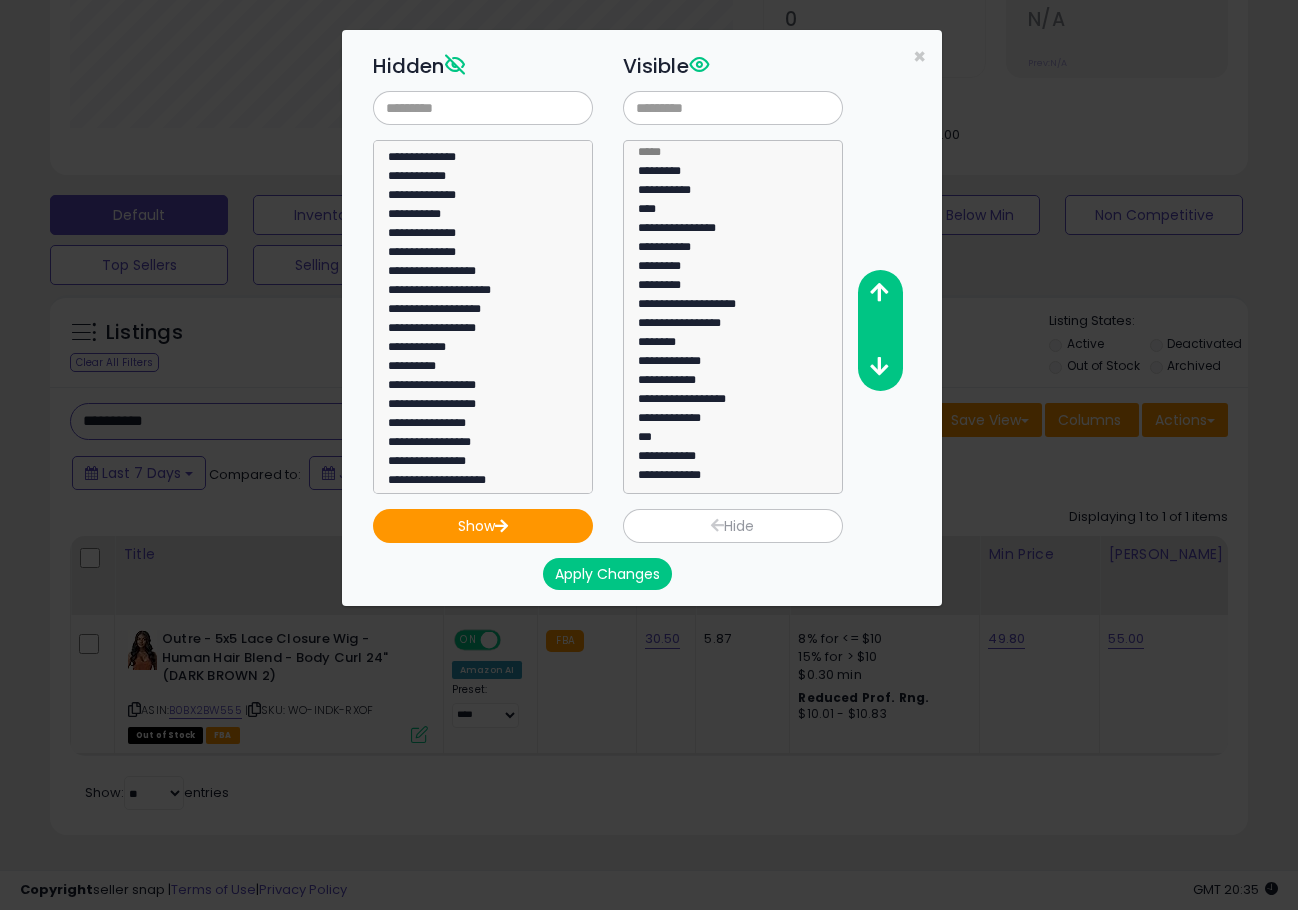 scroll, scrollTop: 0, scrollLeft: 0, axis: both 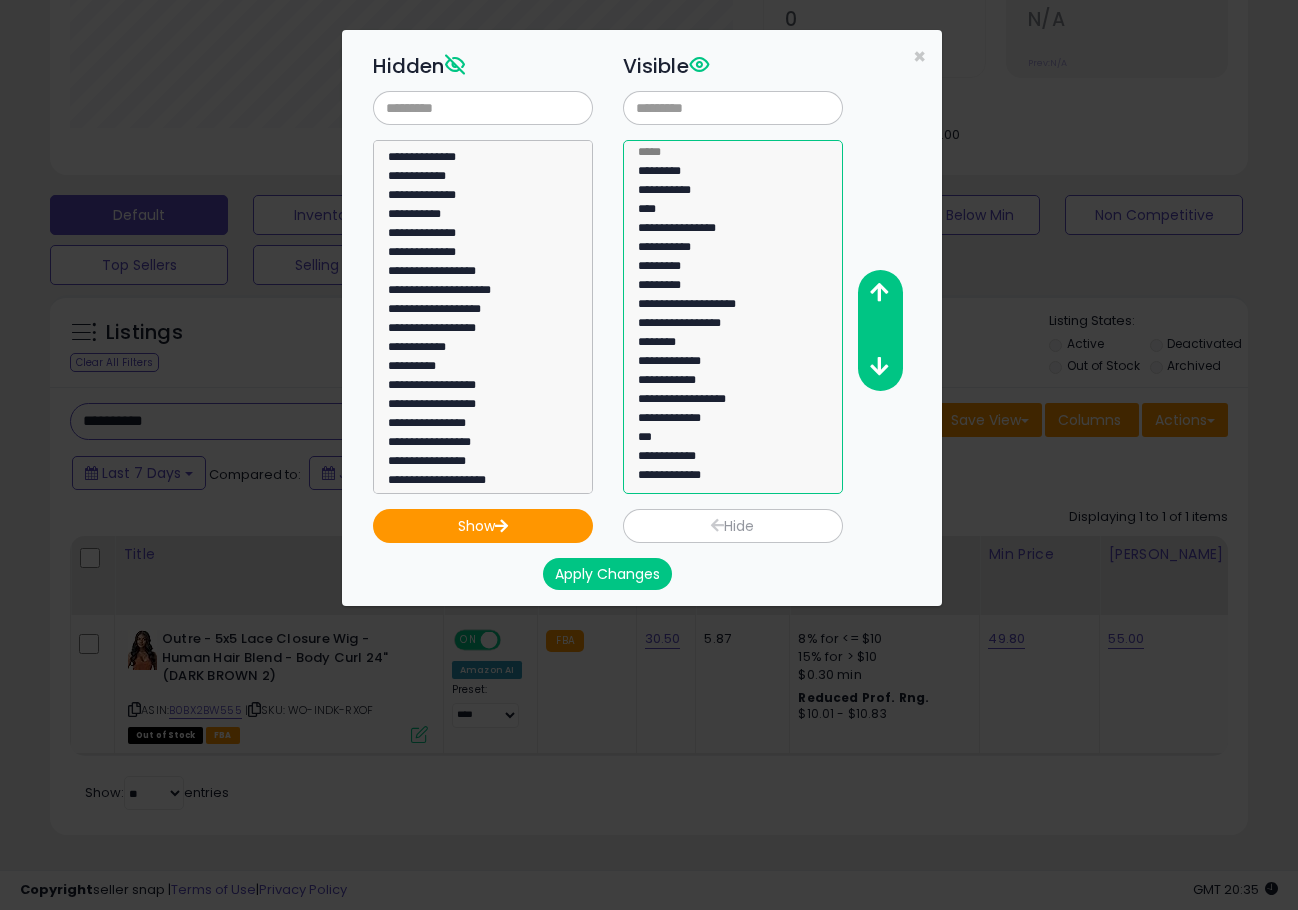 select on "**********" 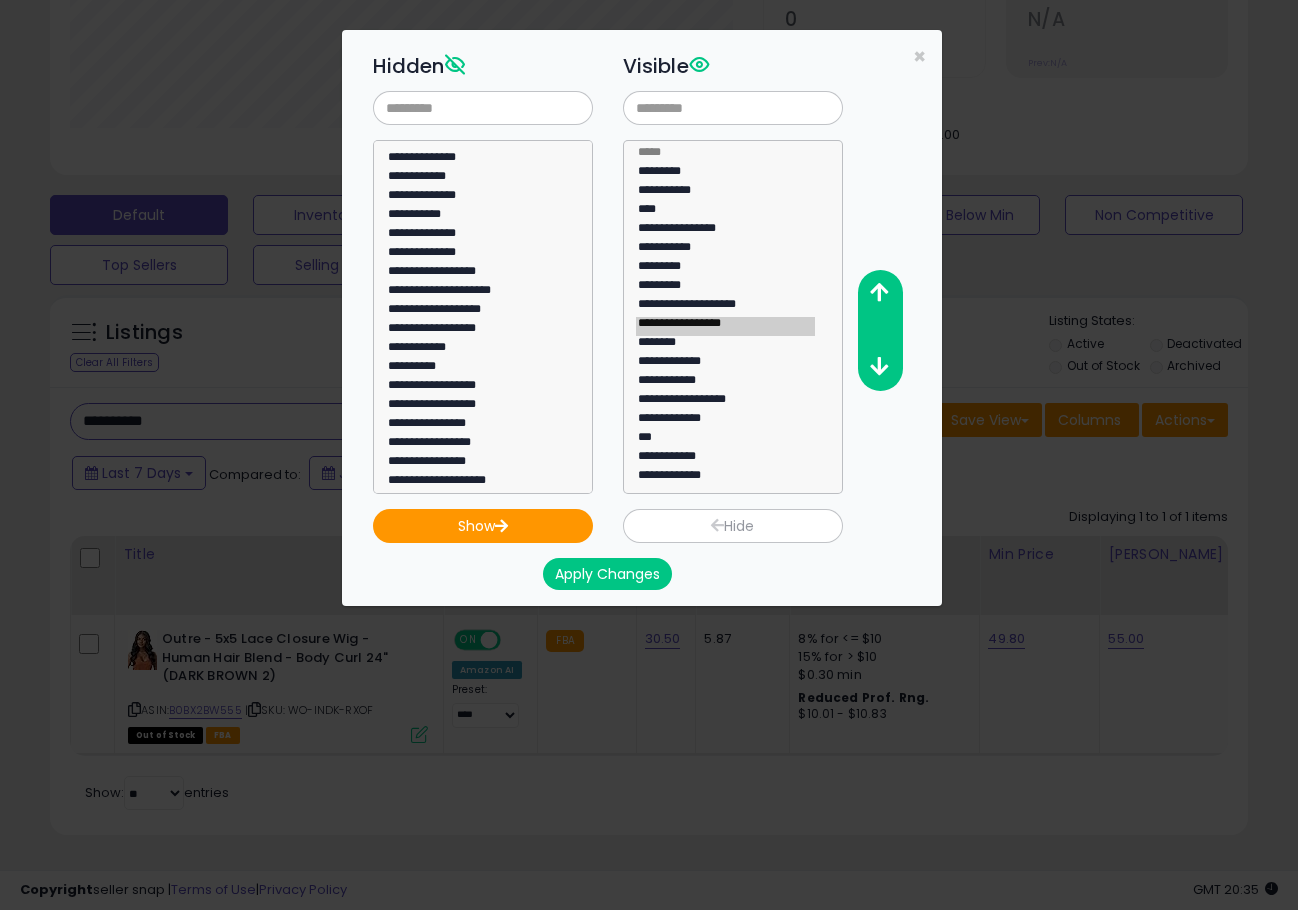 click on "Hide" at bounding box center (733, 526) 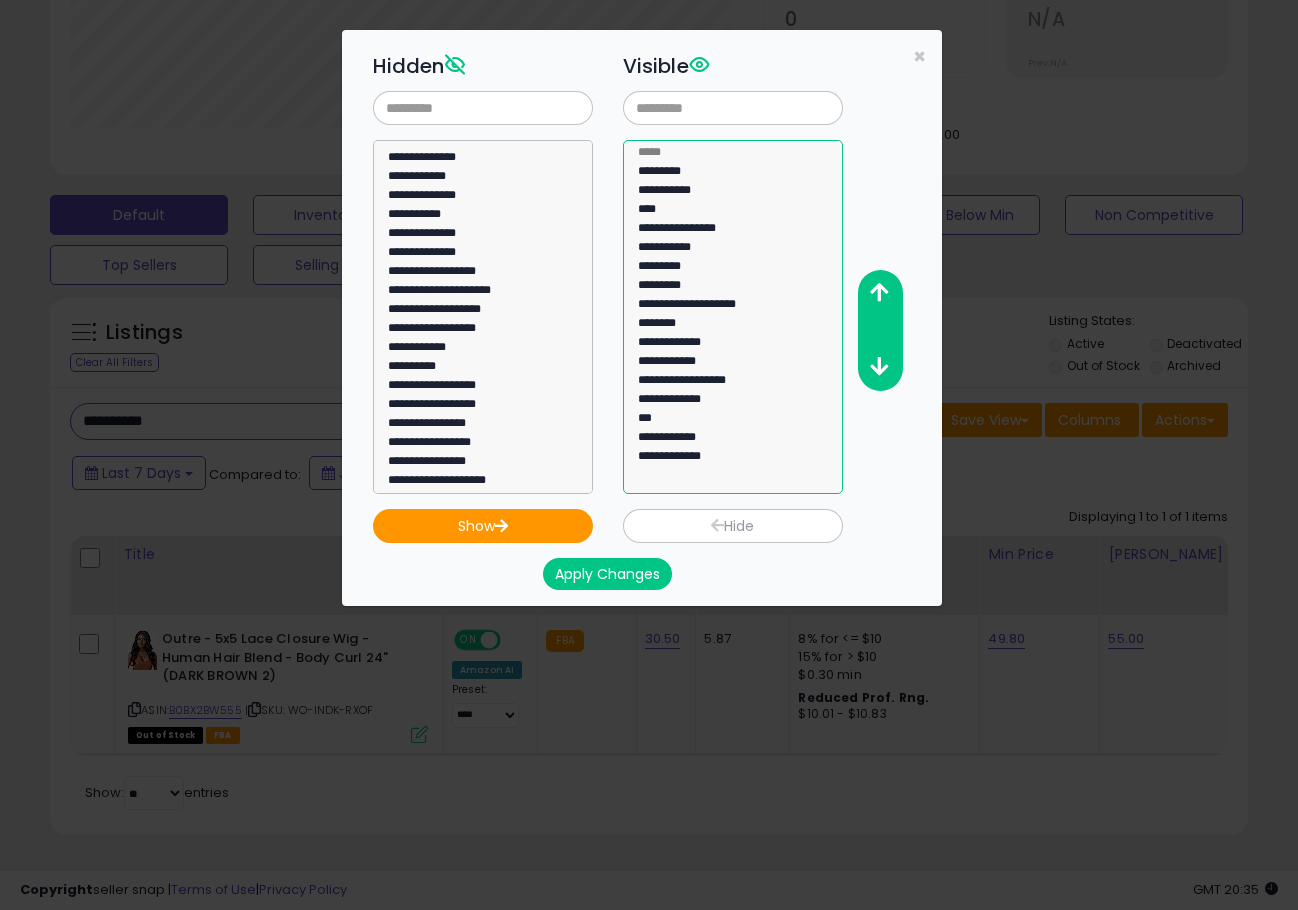select on "********" 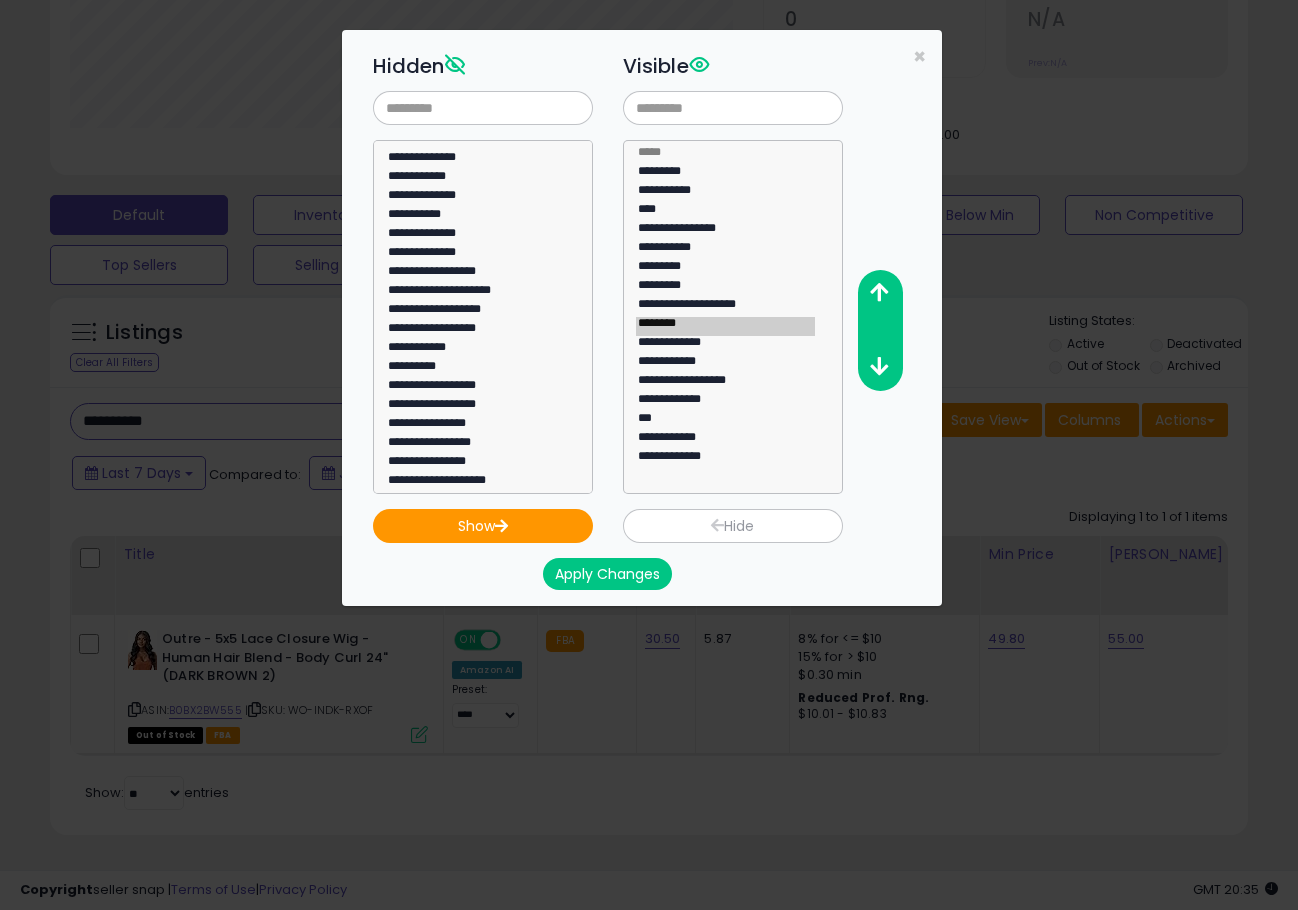click on "Hide" at bounding box center [733, 526] 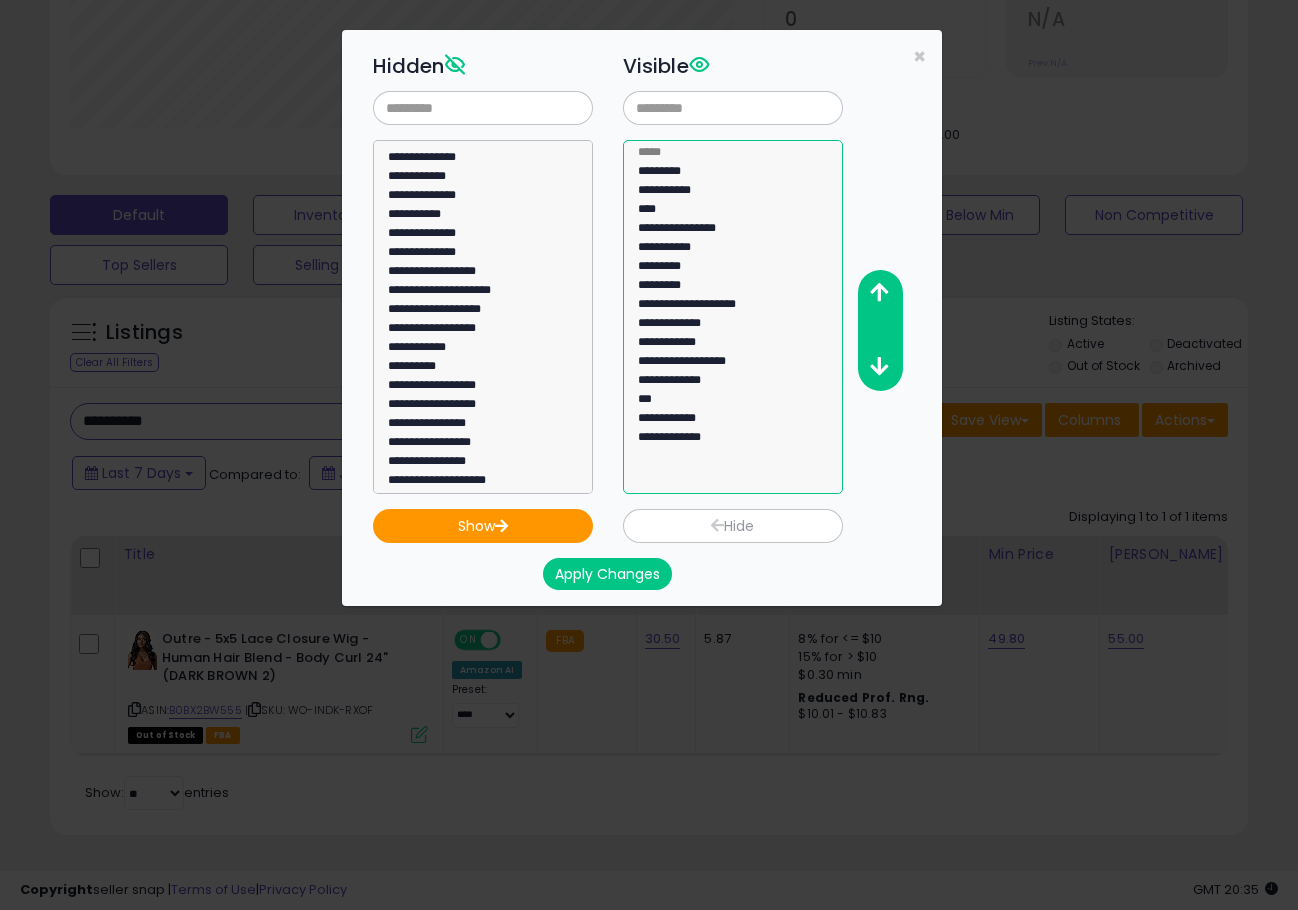 select on "**********" 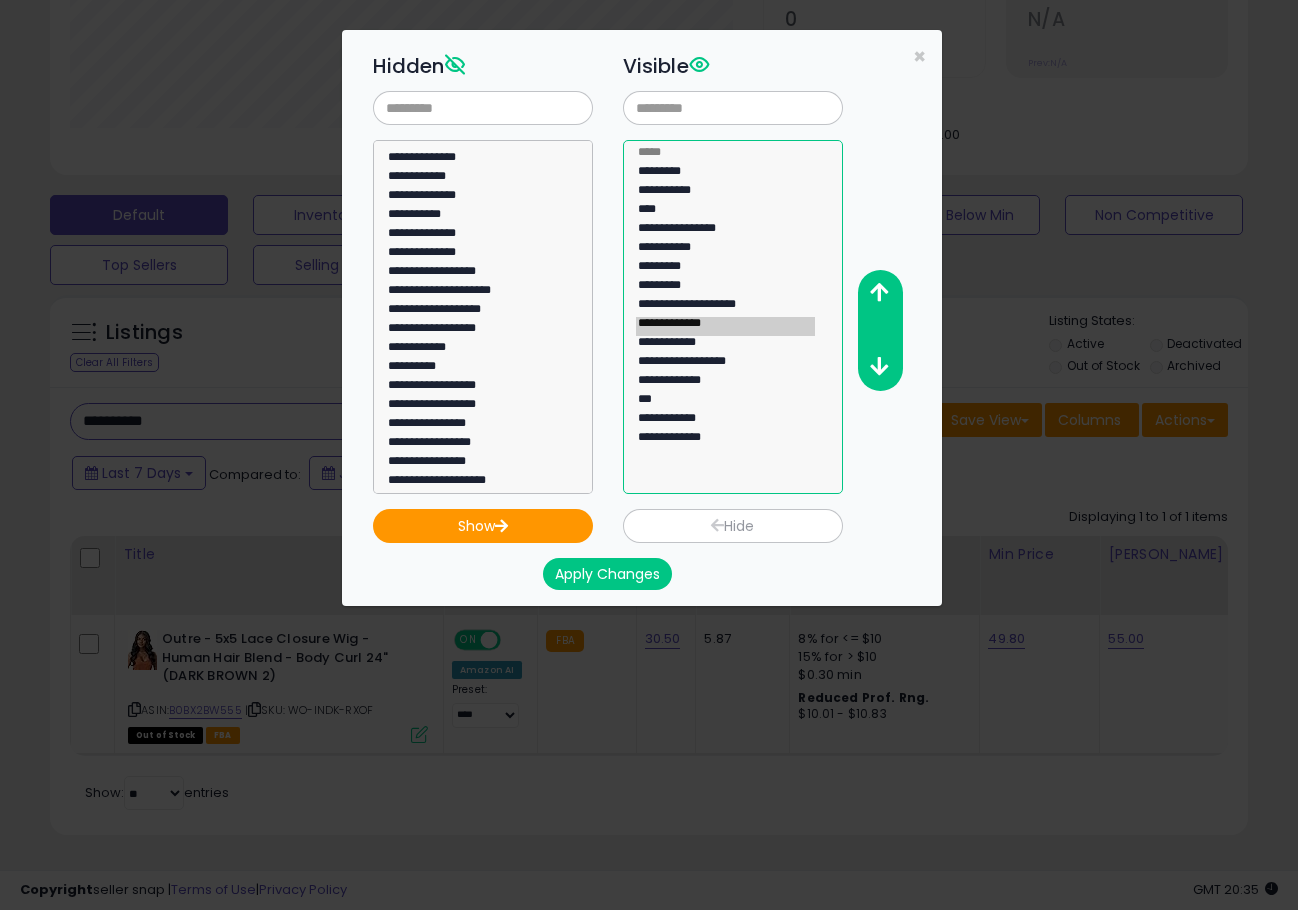 click on "**********" 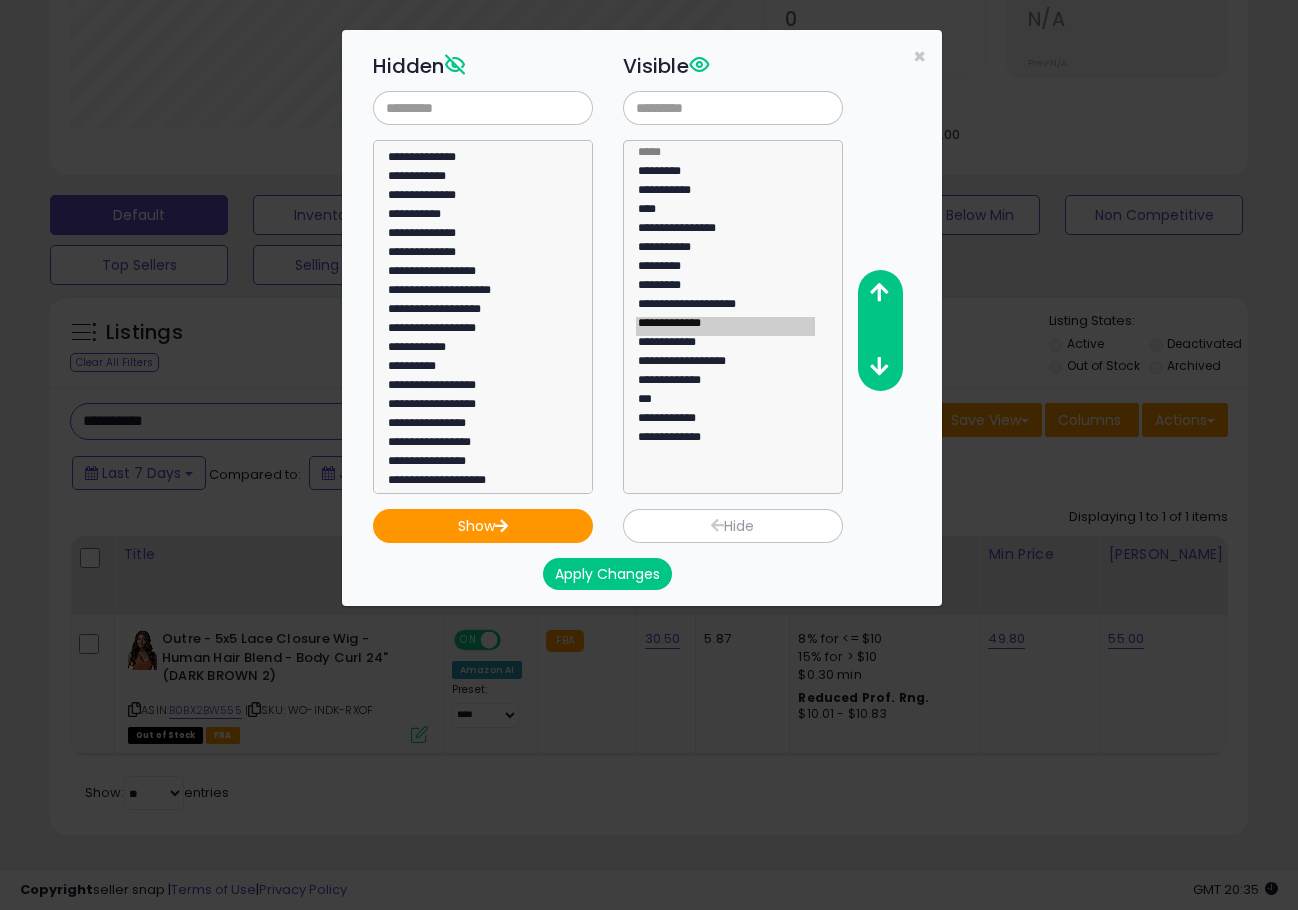 click on "Hide" at bounding box center [733, 526] 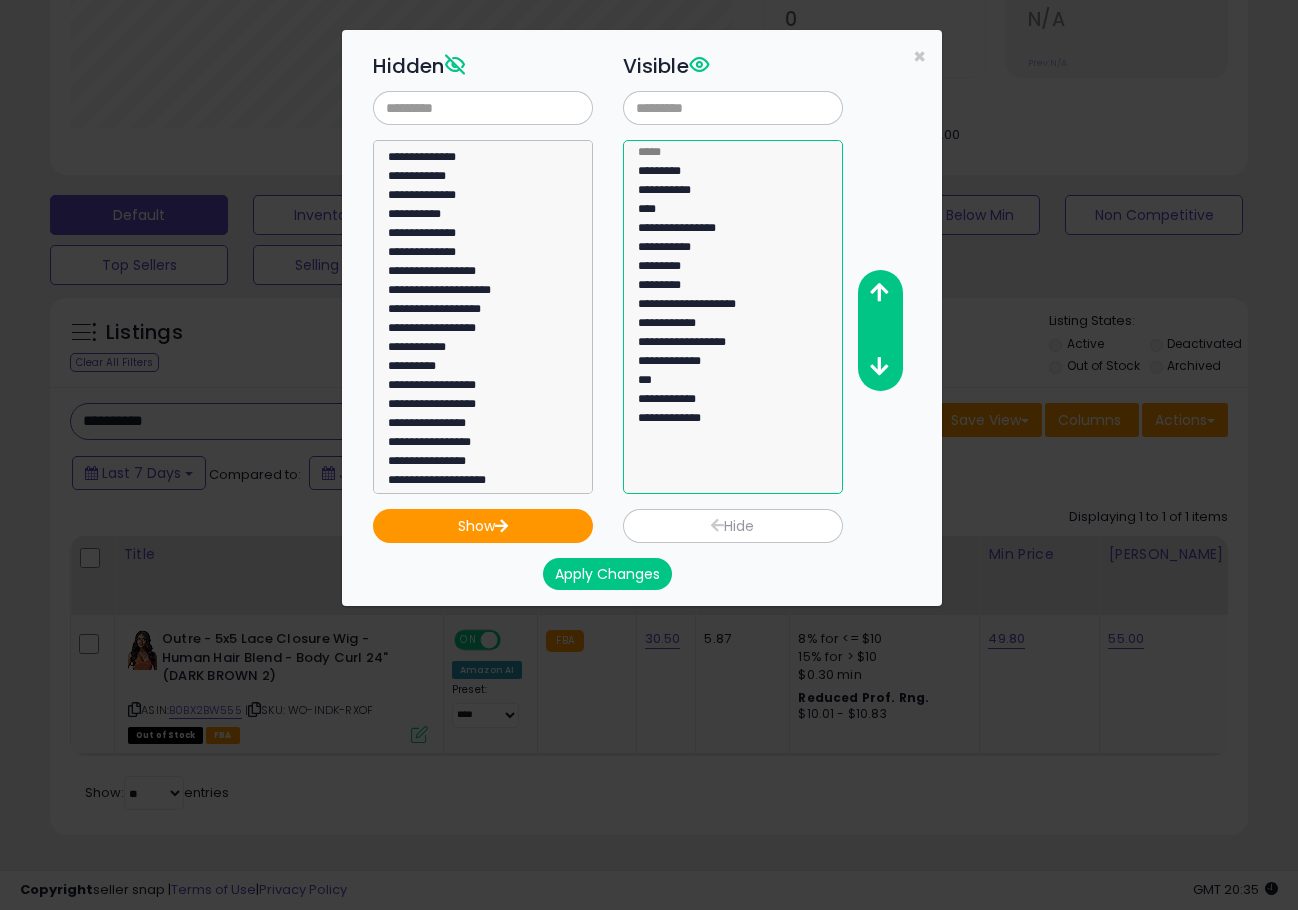 select on "***" 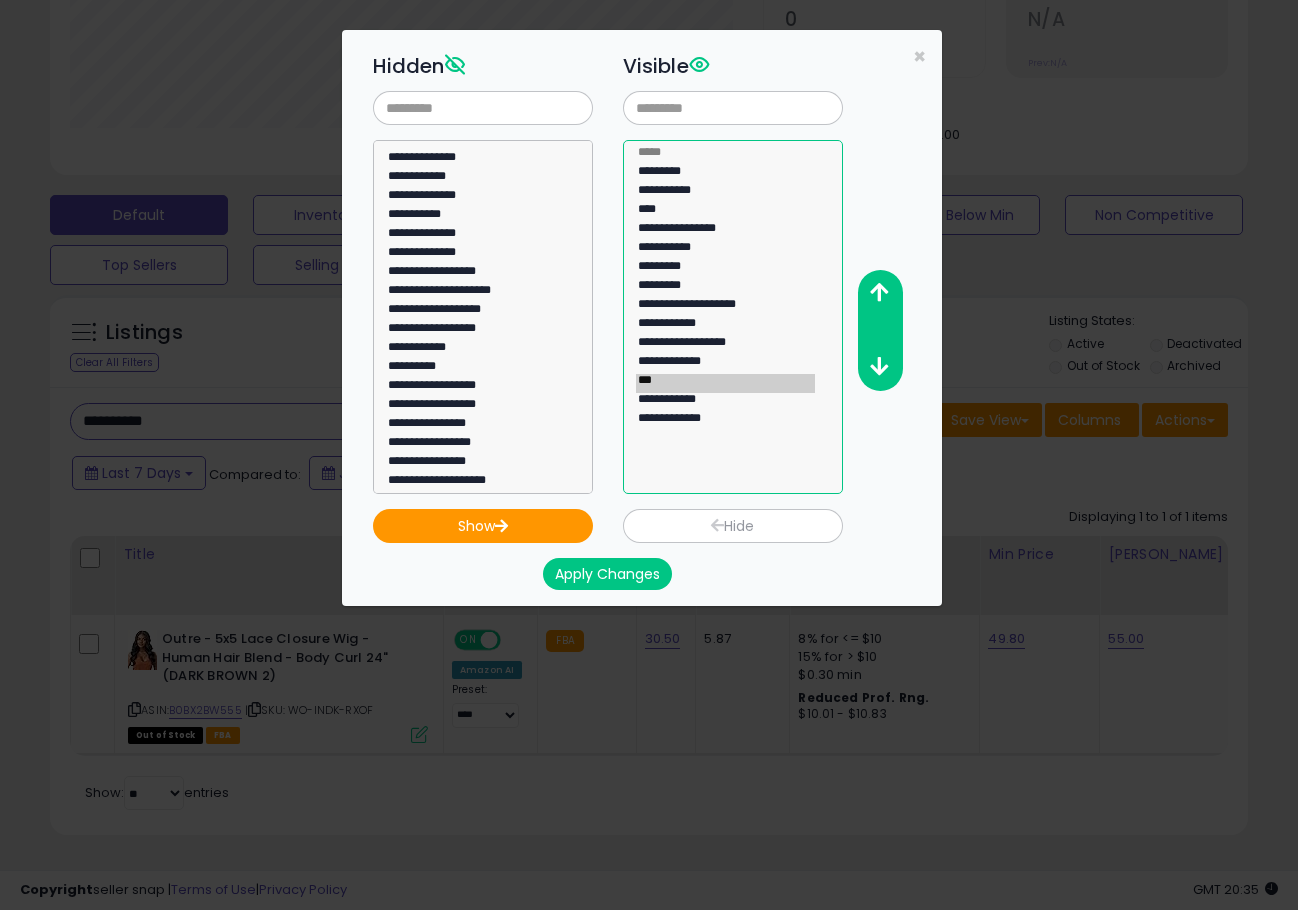 click on "***" 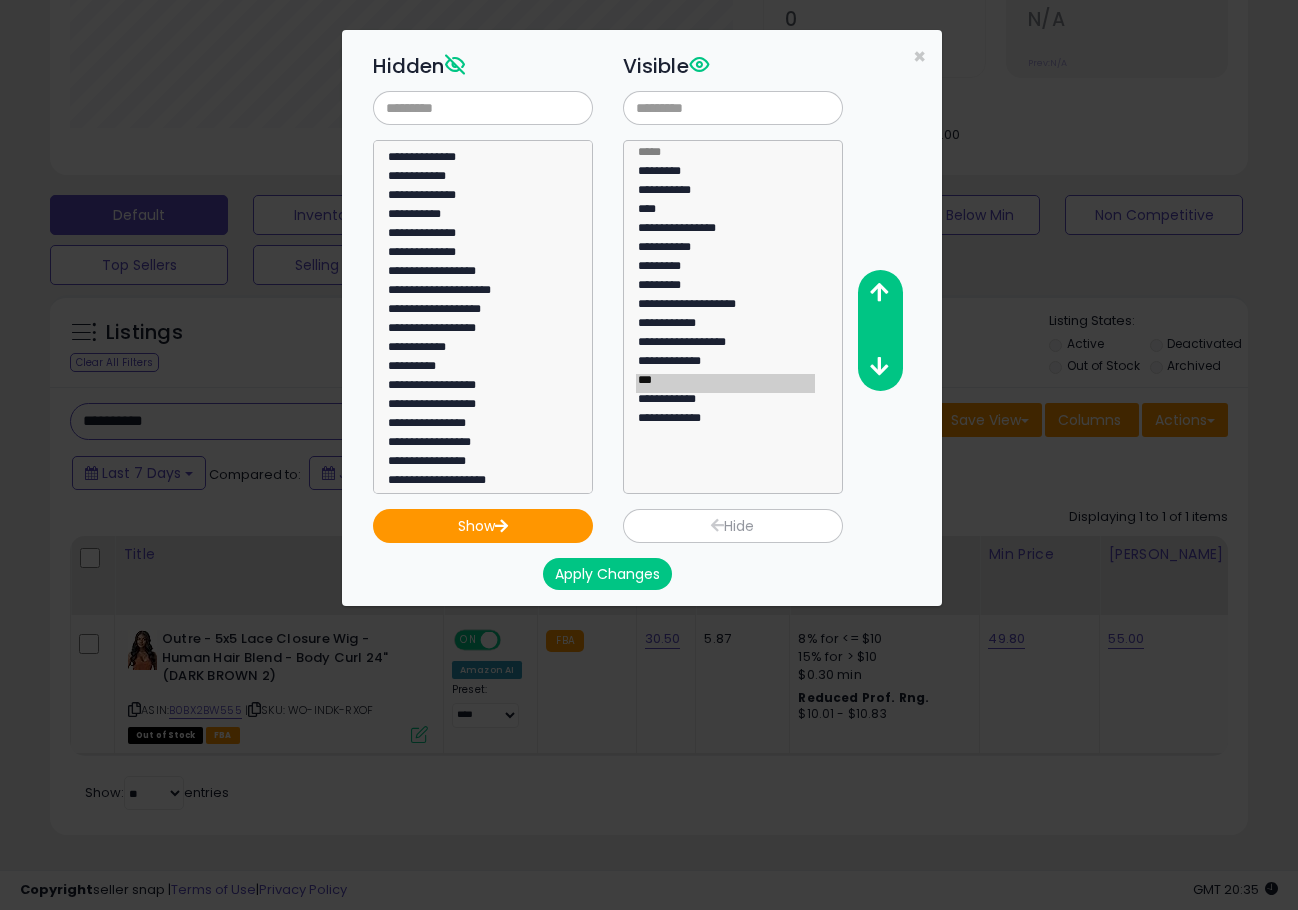 click on "Hide" at bounding box center (733, 526) 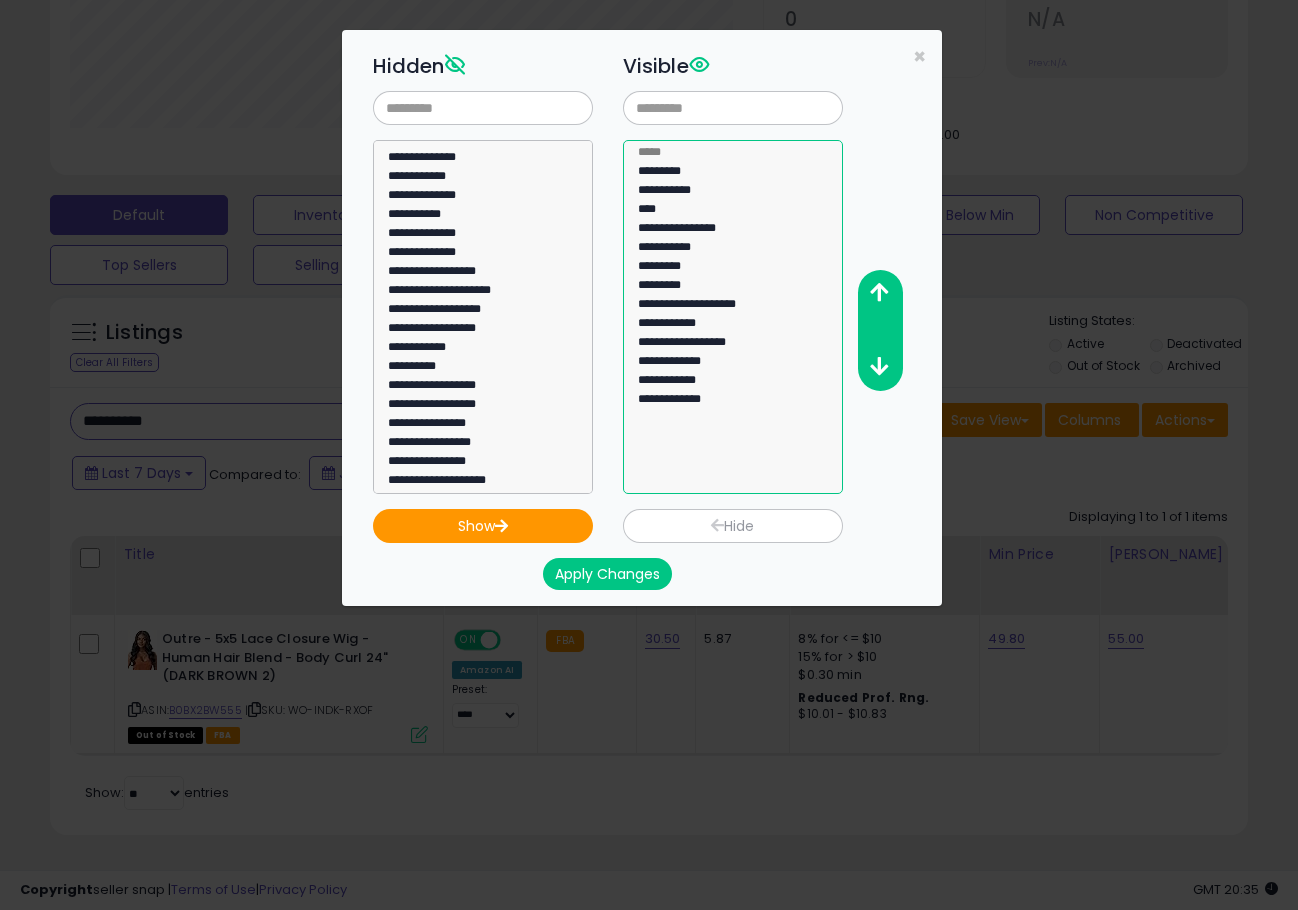 select on "**********" 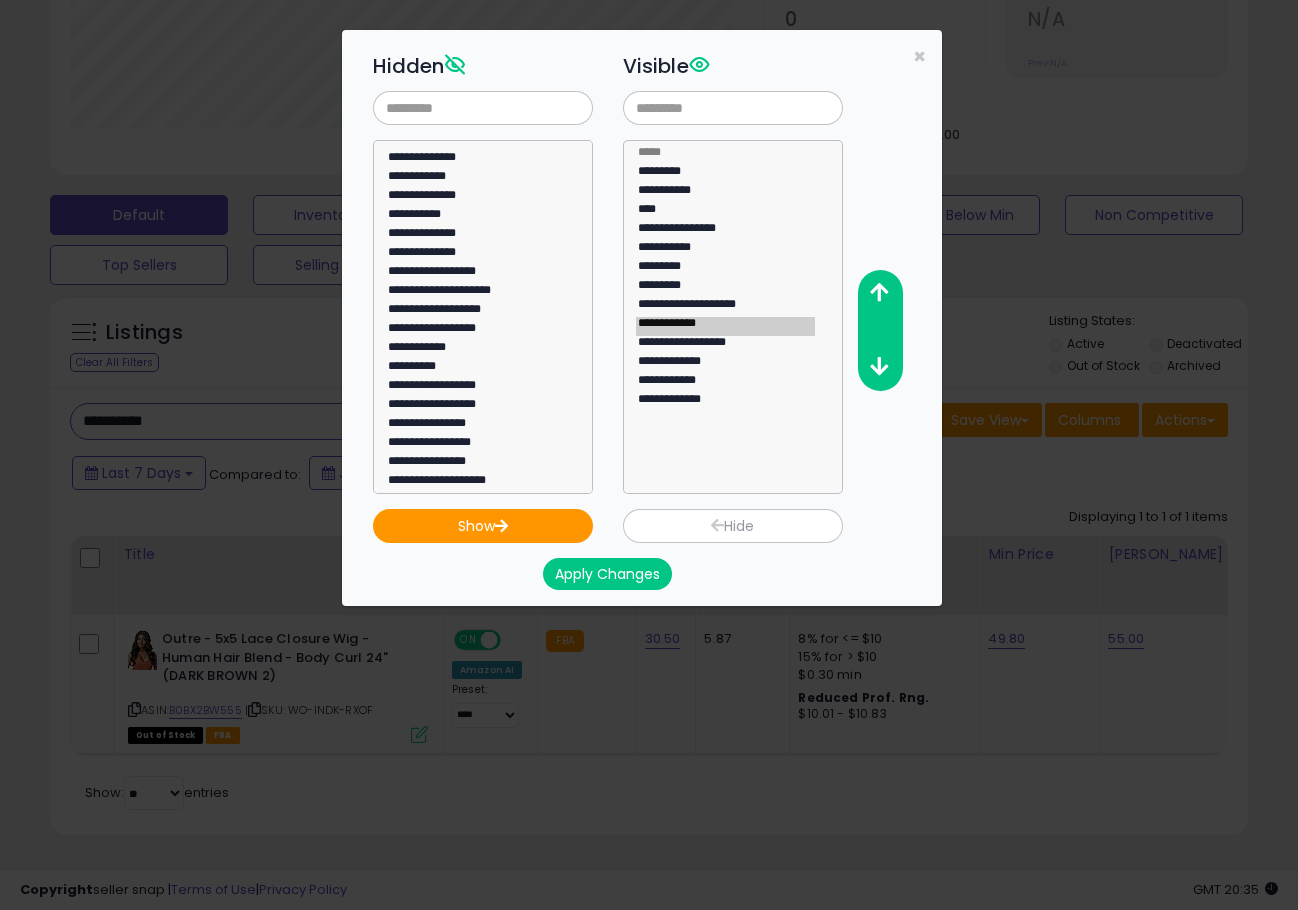 drag, startPoint x: 683, startPoint y: 518, endPoint x: 667, endPoint y: 414, distance: 105.22357 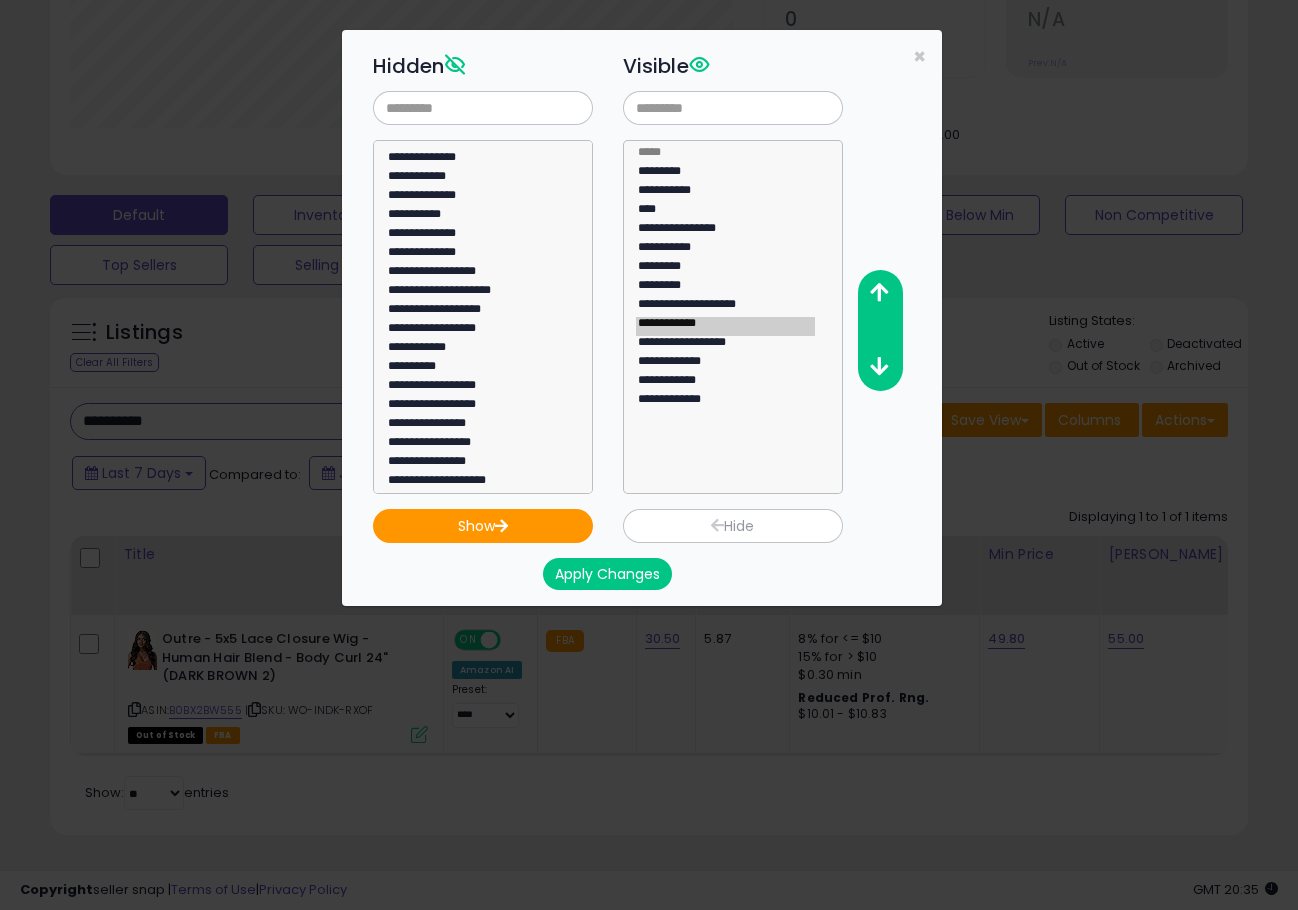 click on "Hide" at bounding box center [733, 526] 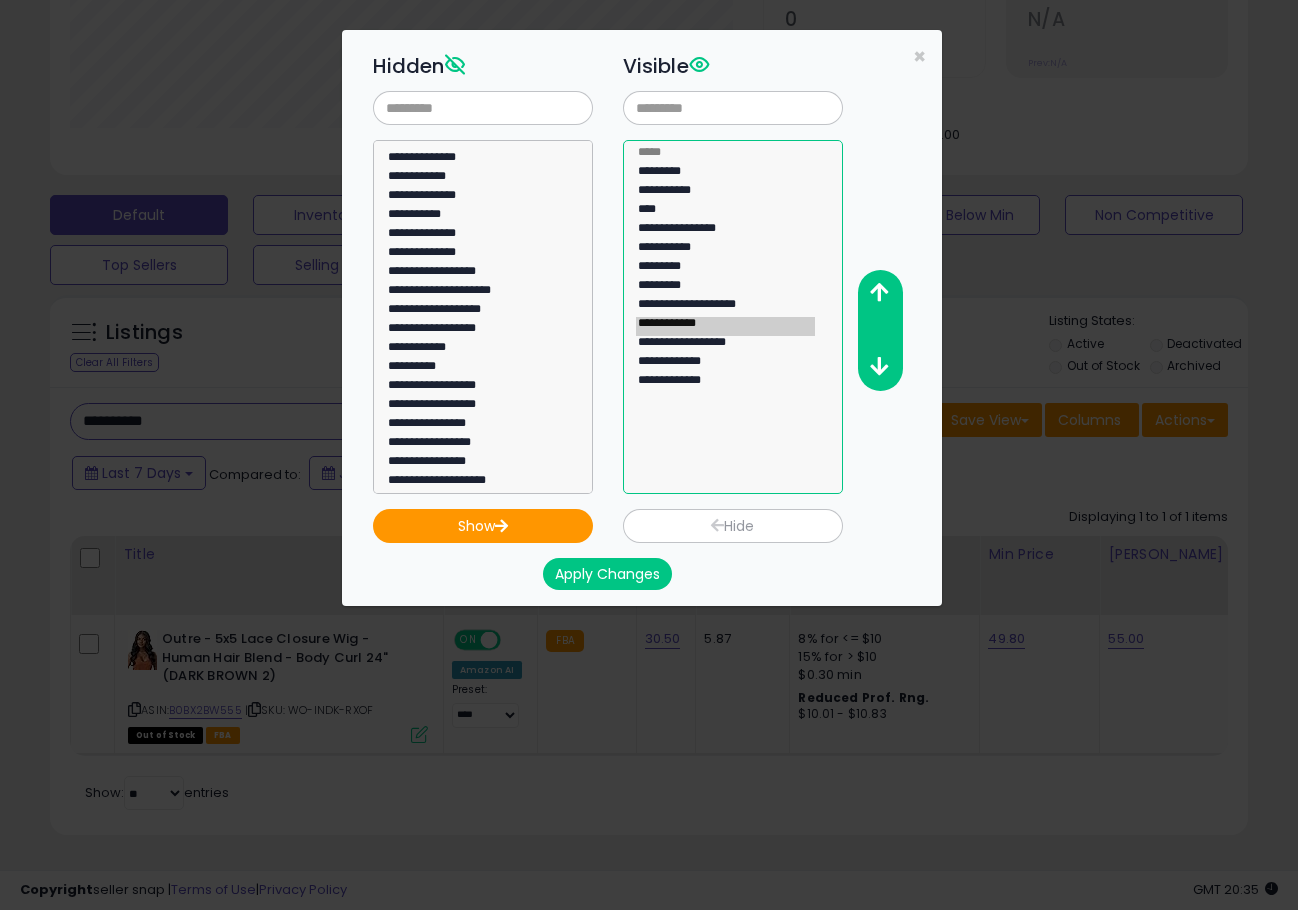 select on "**********" 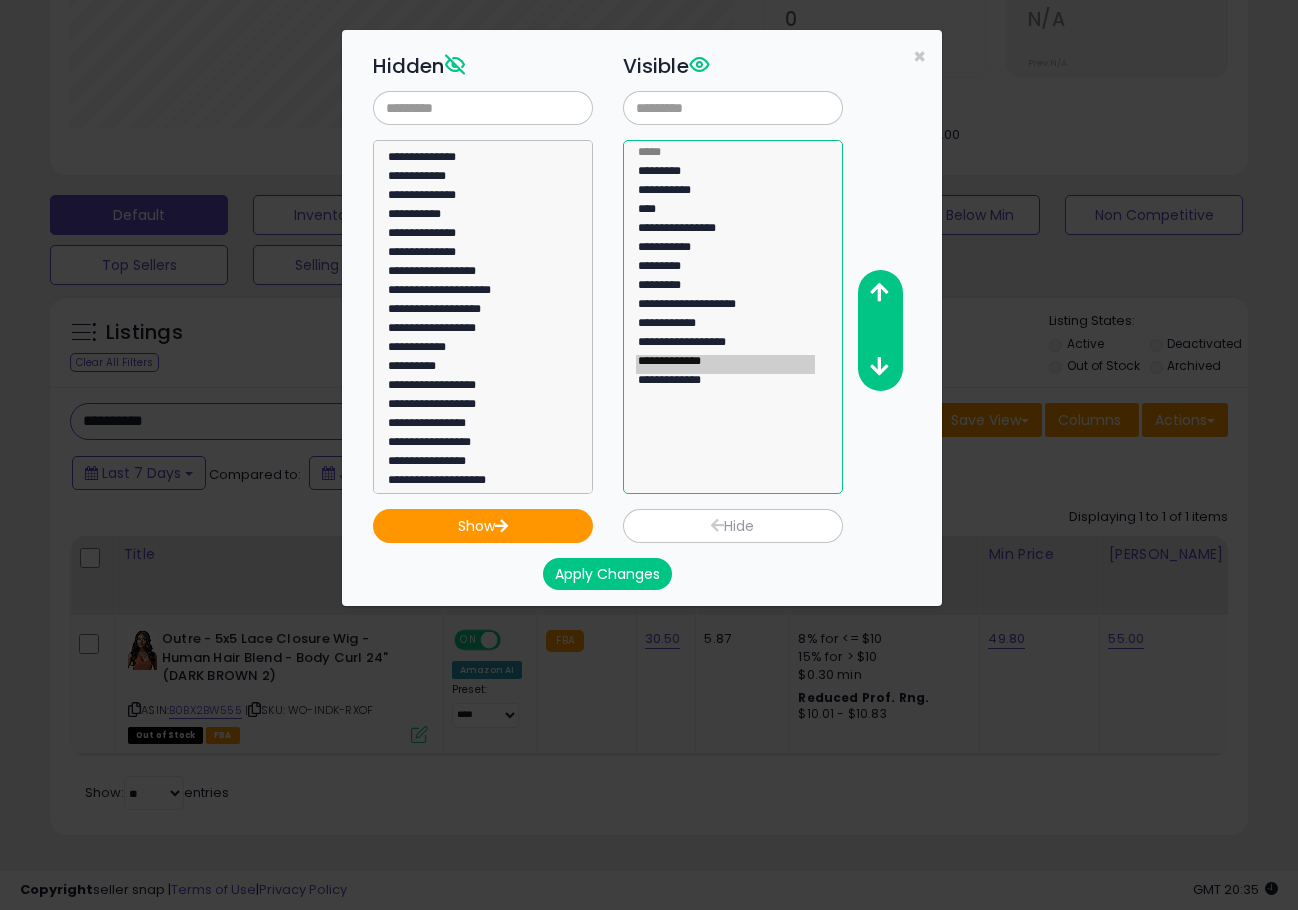 click on "**********" 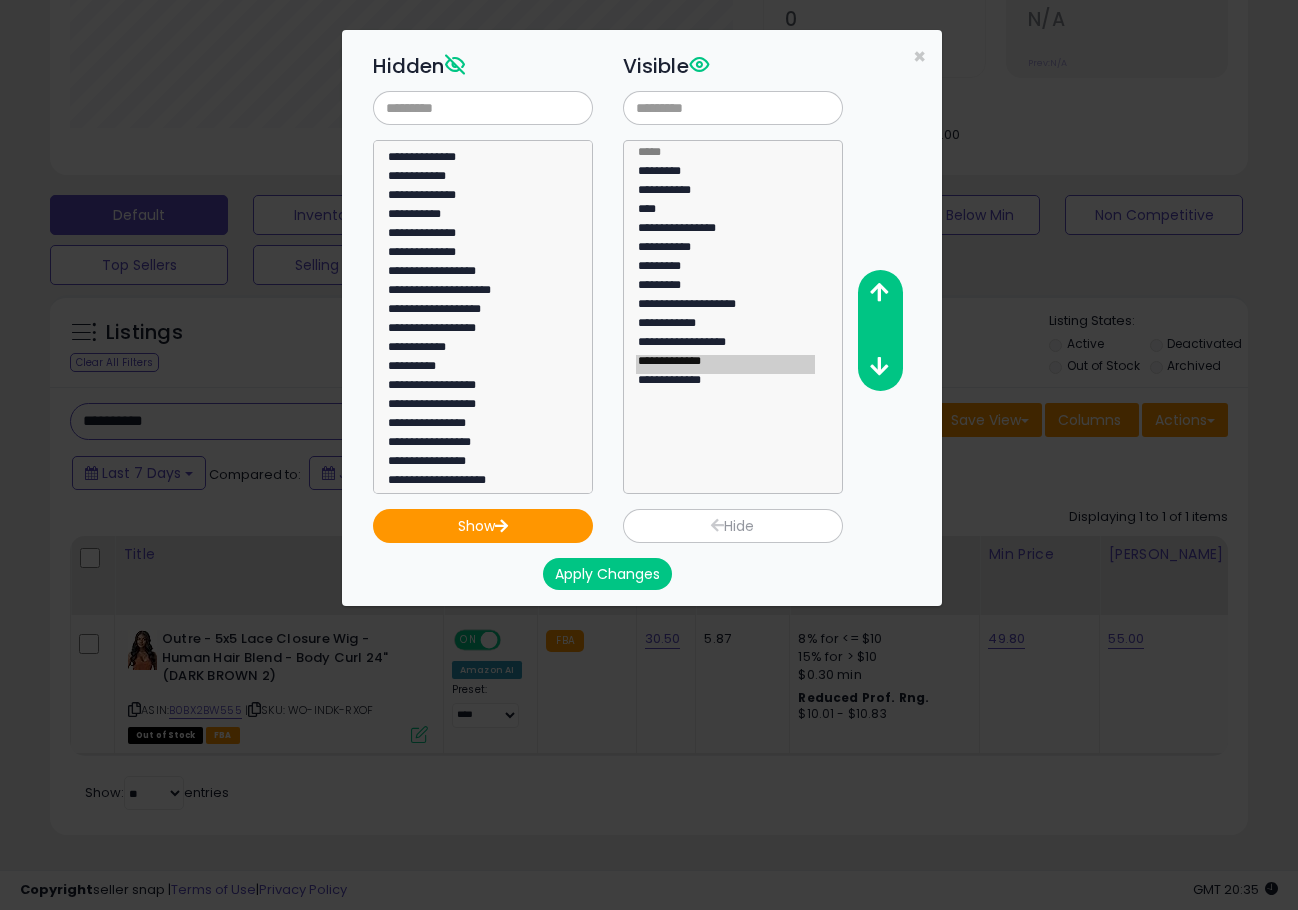 drag, startPoint x: 717, startPoint y: 531, endPoint x: 707, endPoint y: 369, distance: 162.30835 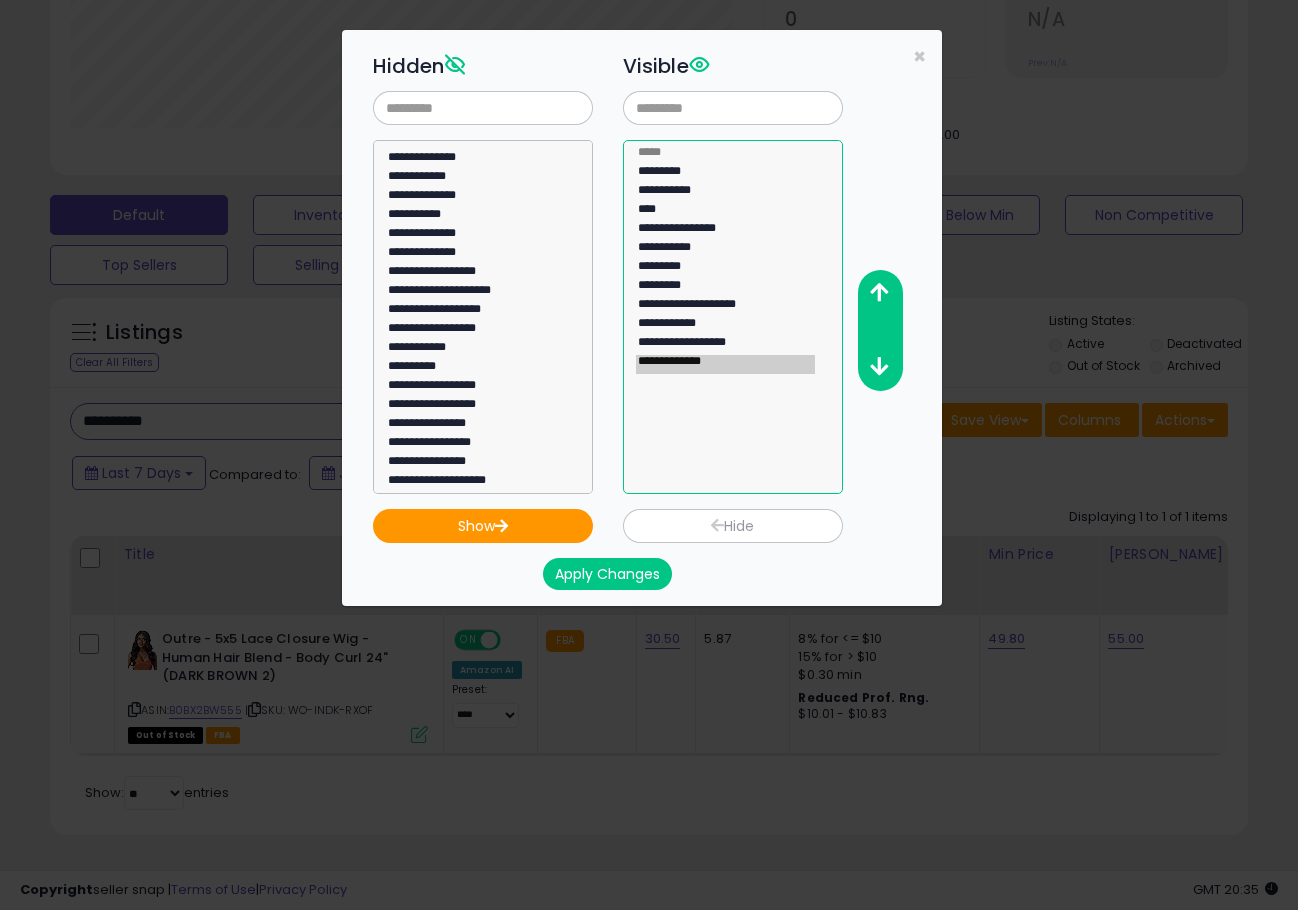 select on "**********" 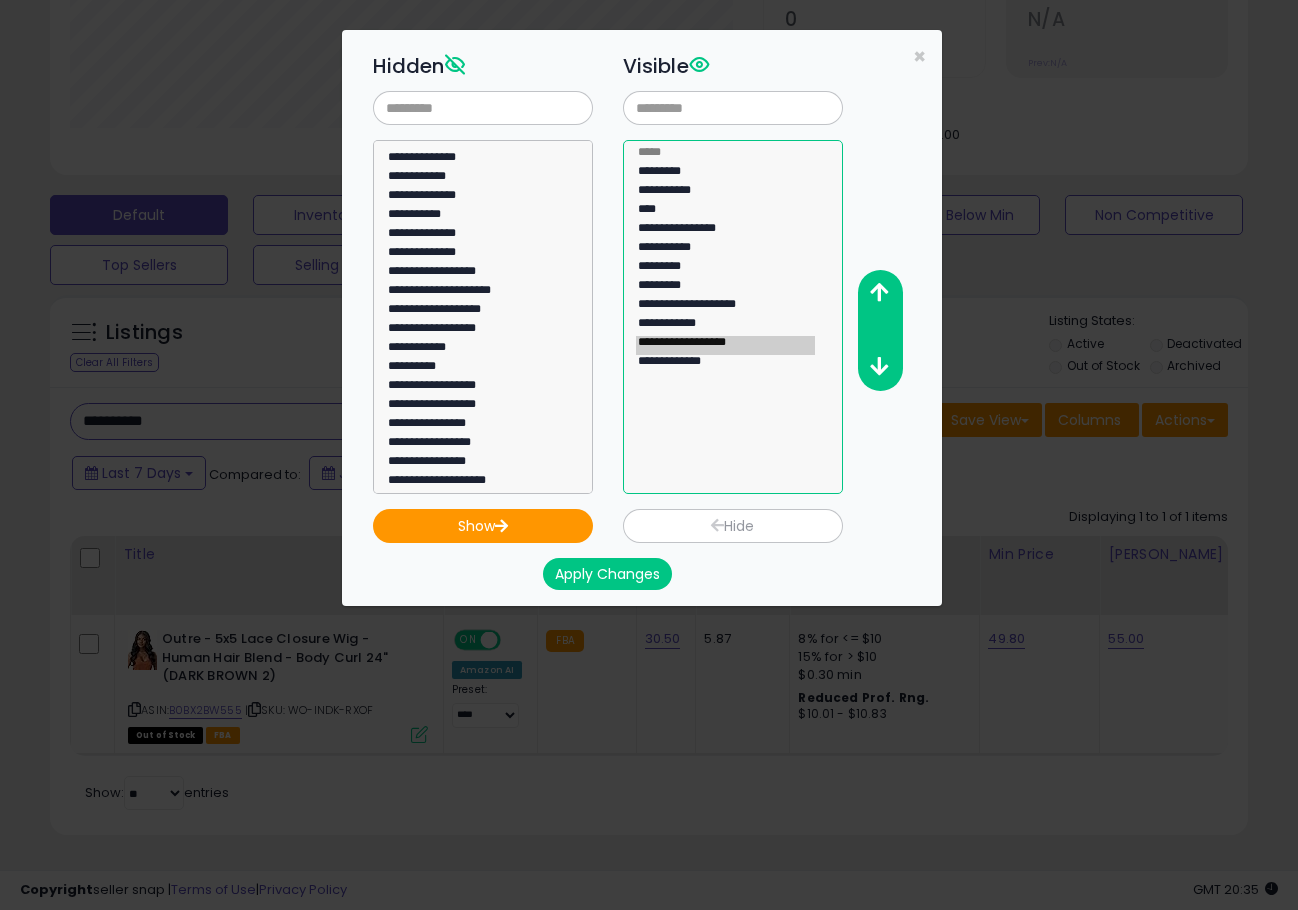click on "**********" 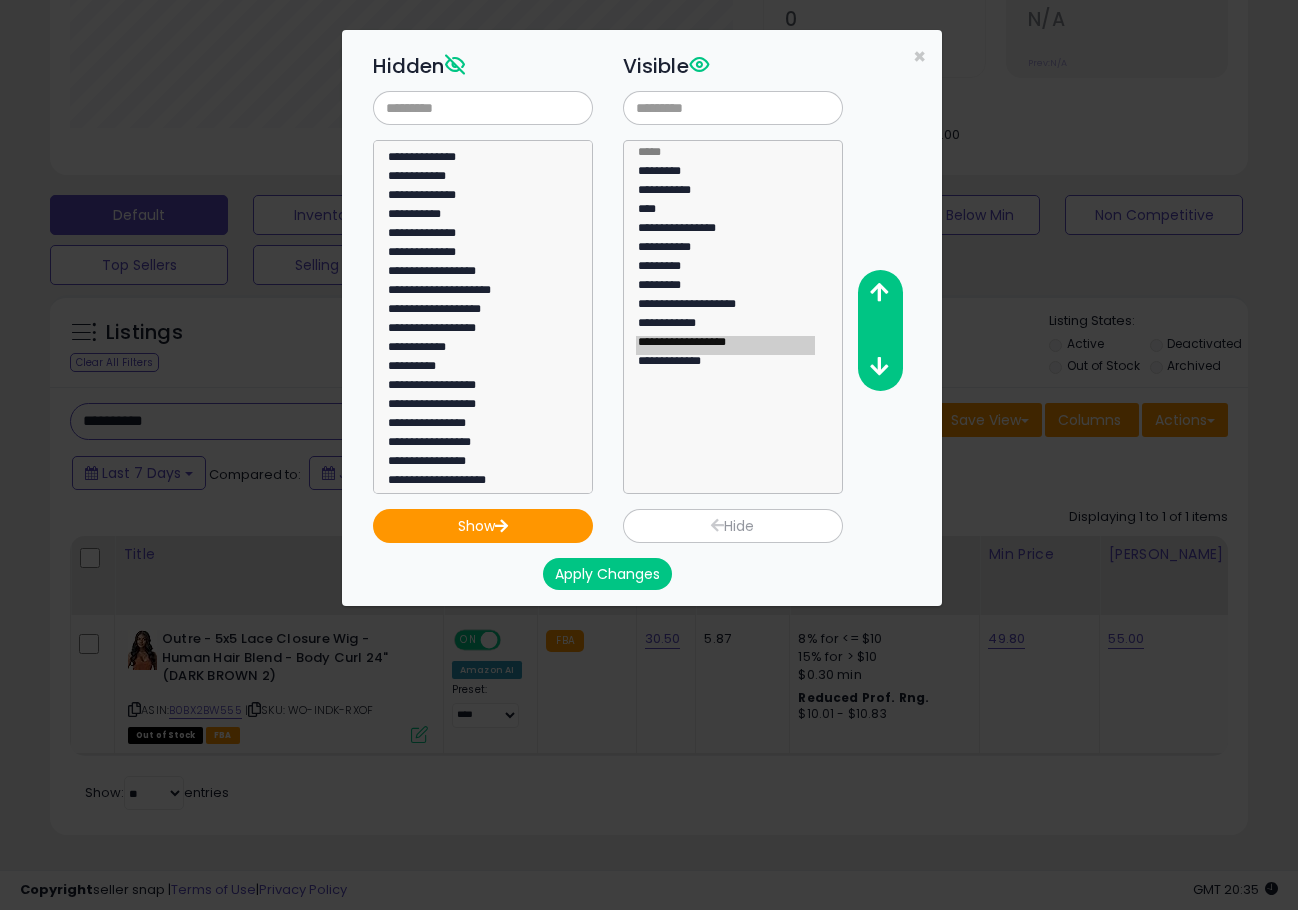 click on "Hide" at bounding box center (733, 526) 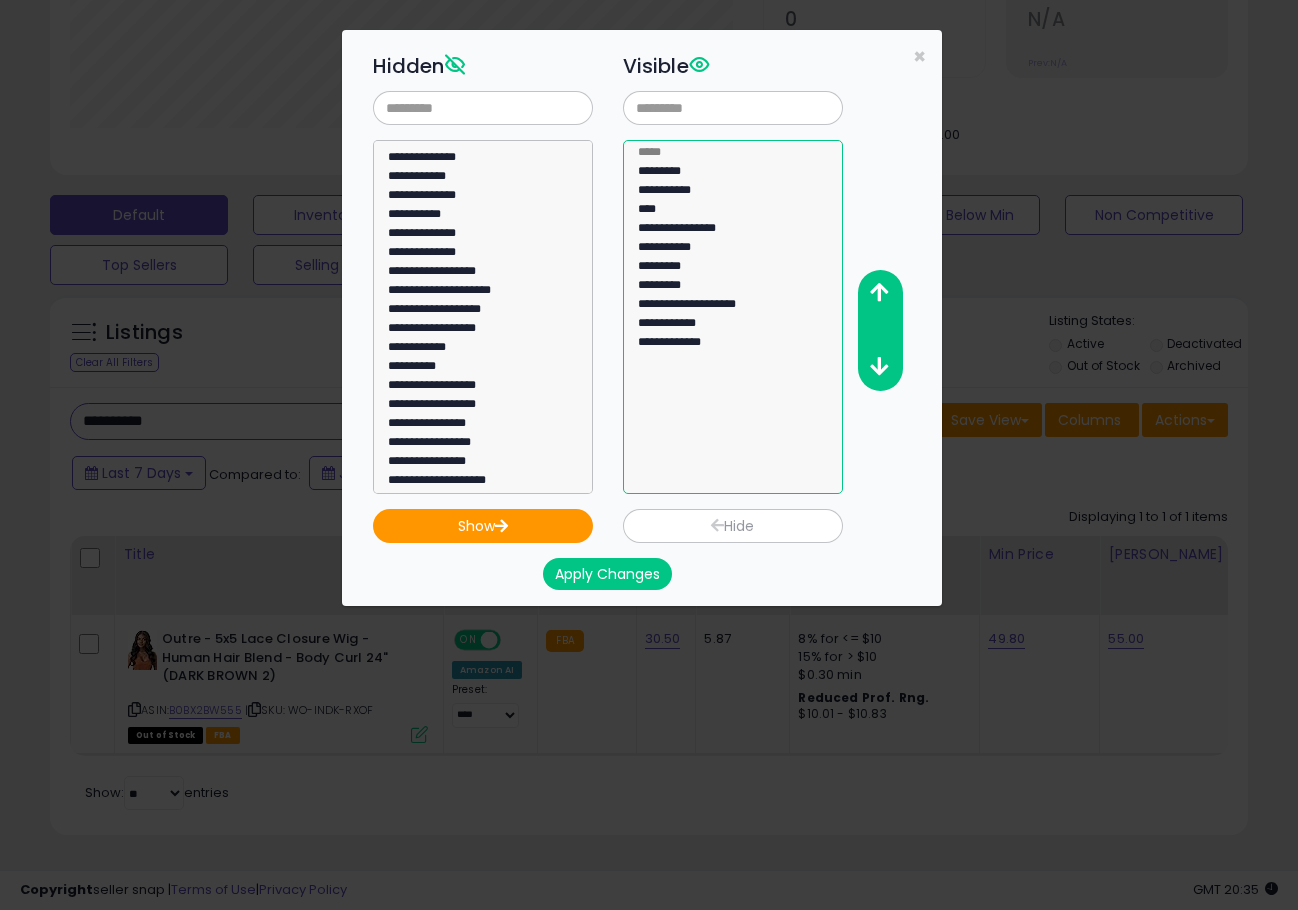 select on "**********" 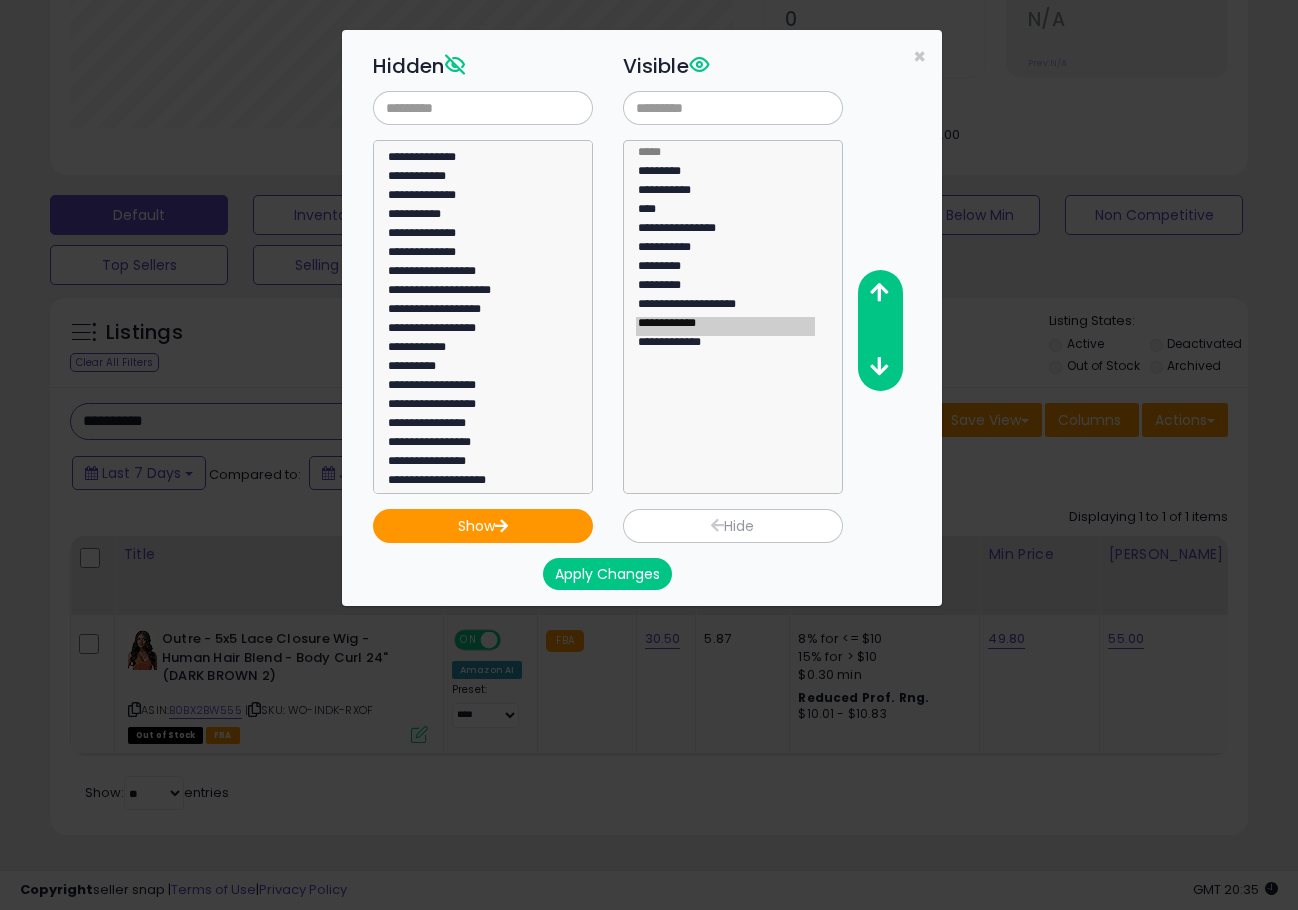click on "Hide" at bounding box center [733, 526] 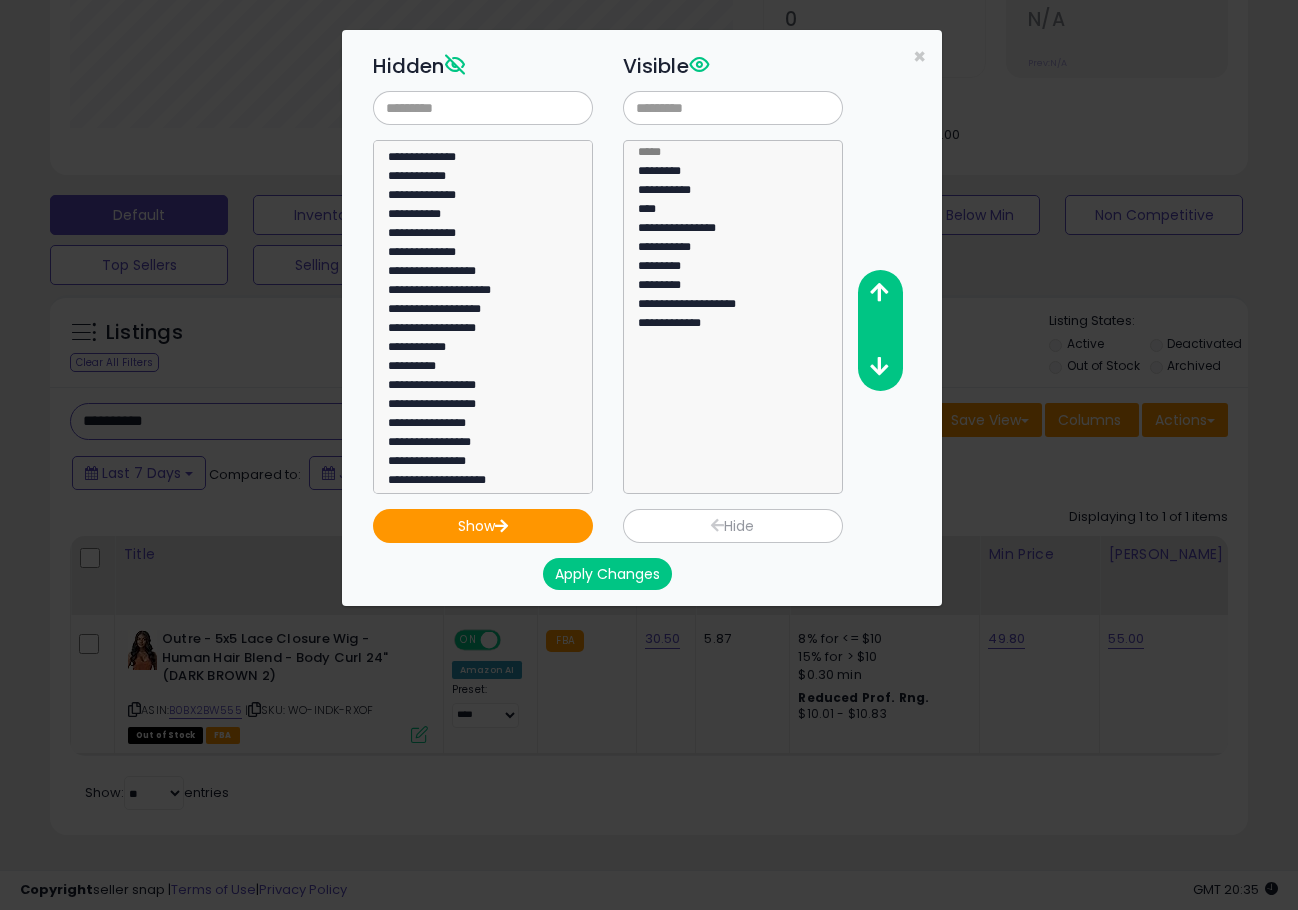 select 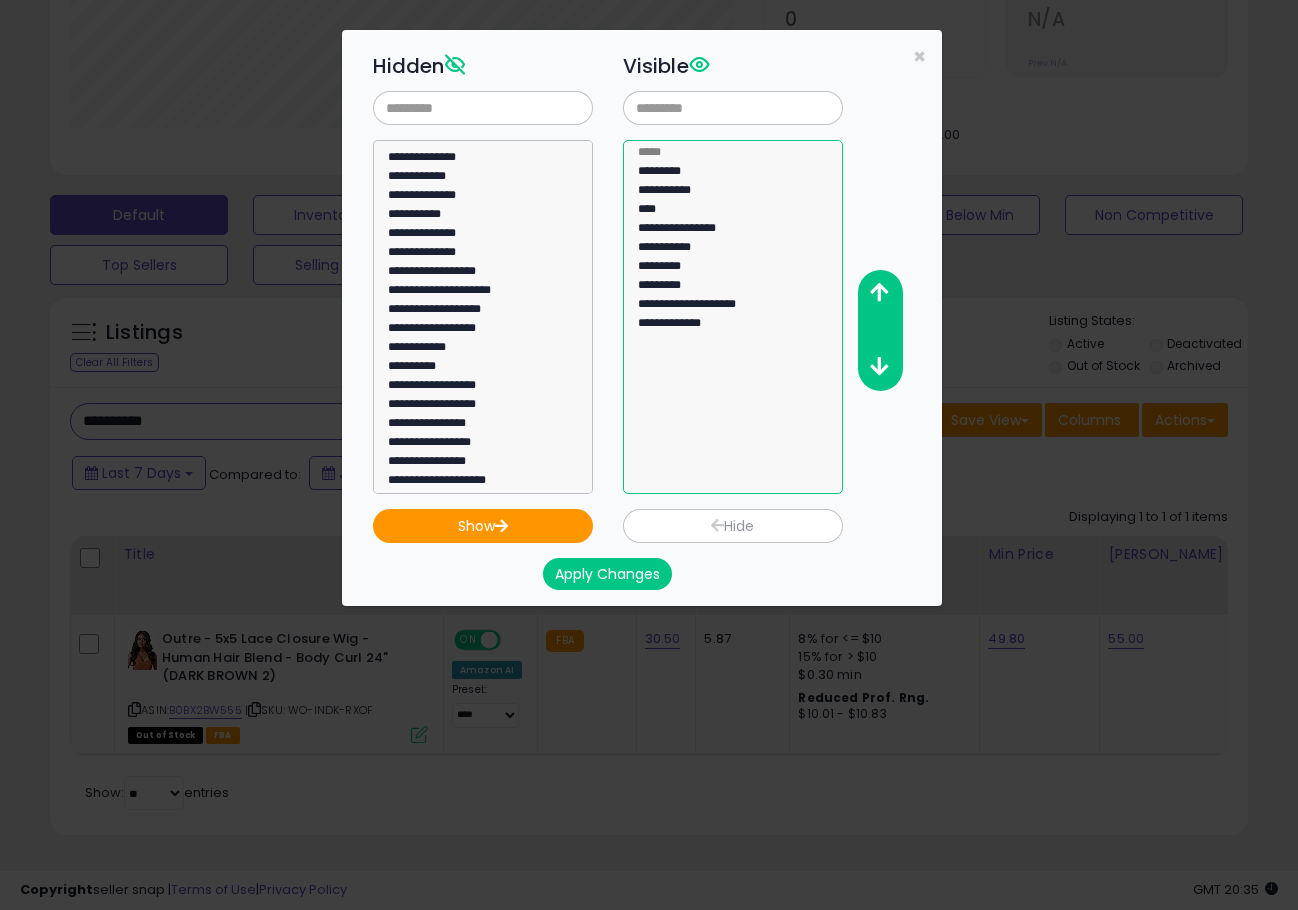 select on "**********" 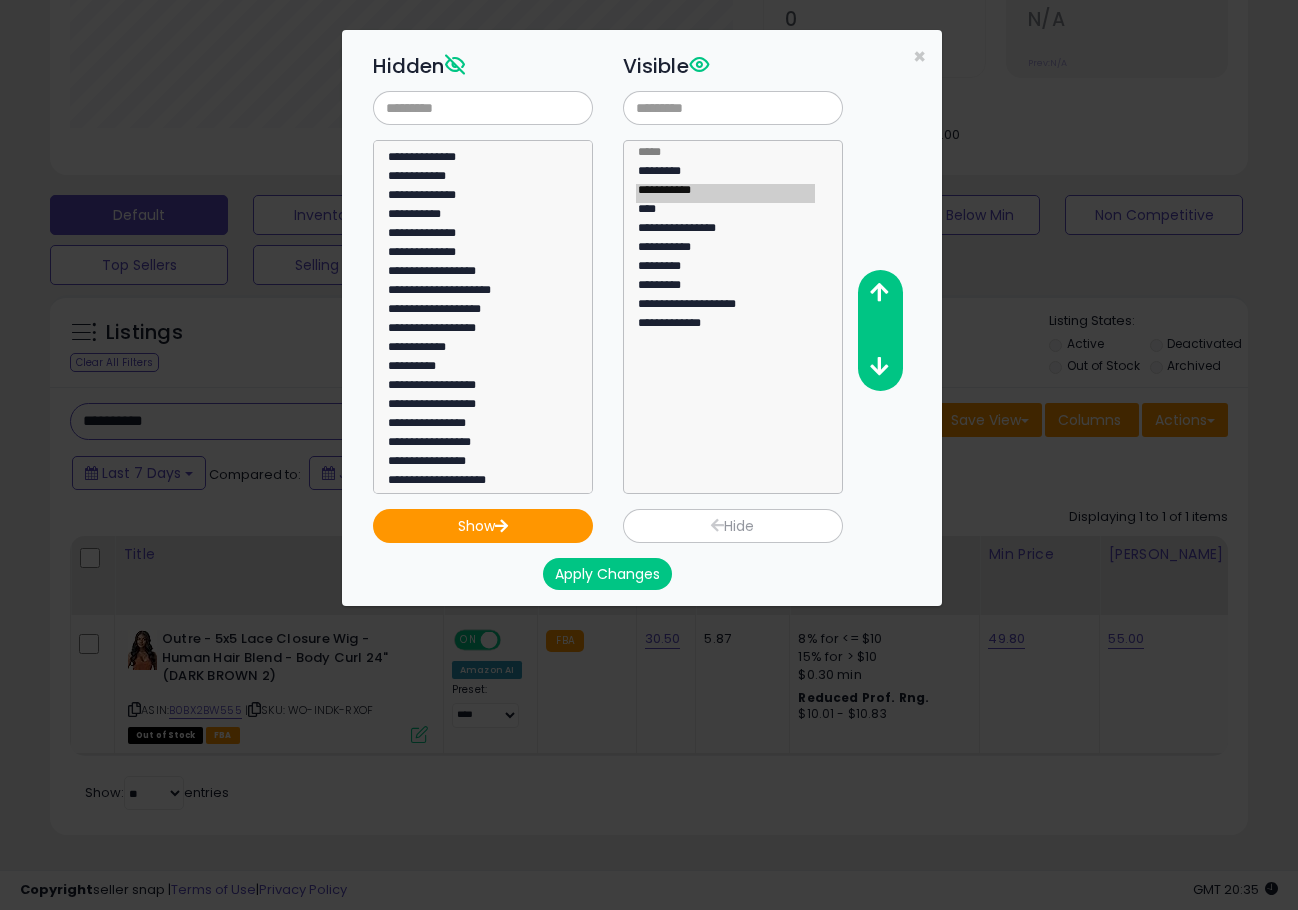 click on "Hide" at bounding box center (733, 526) 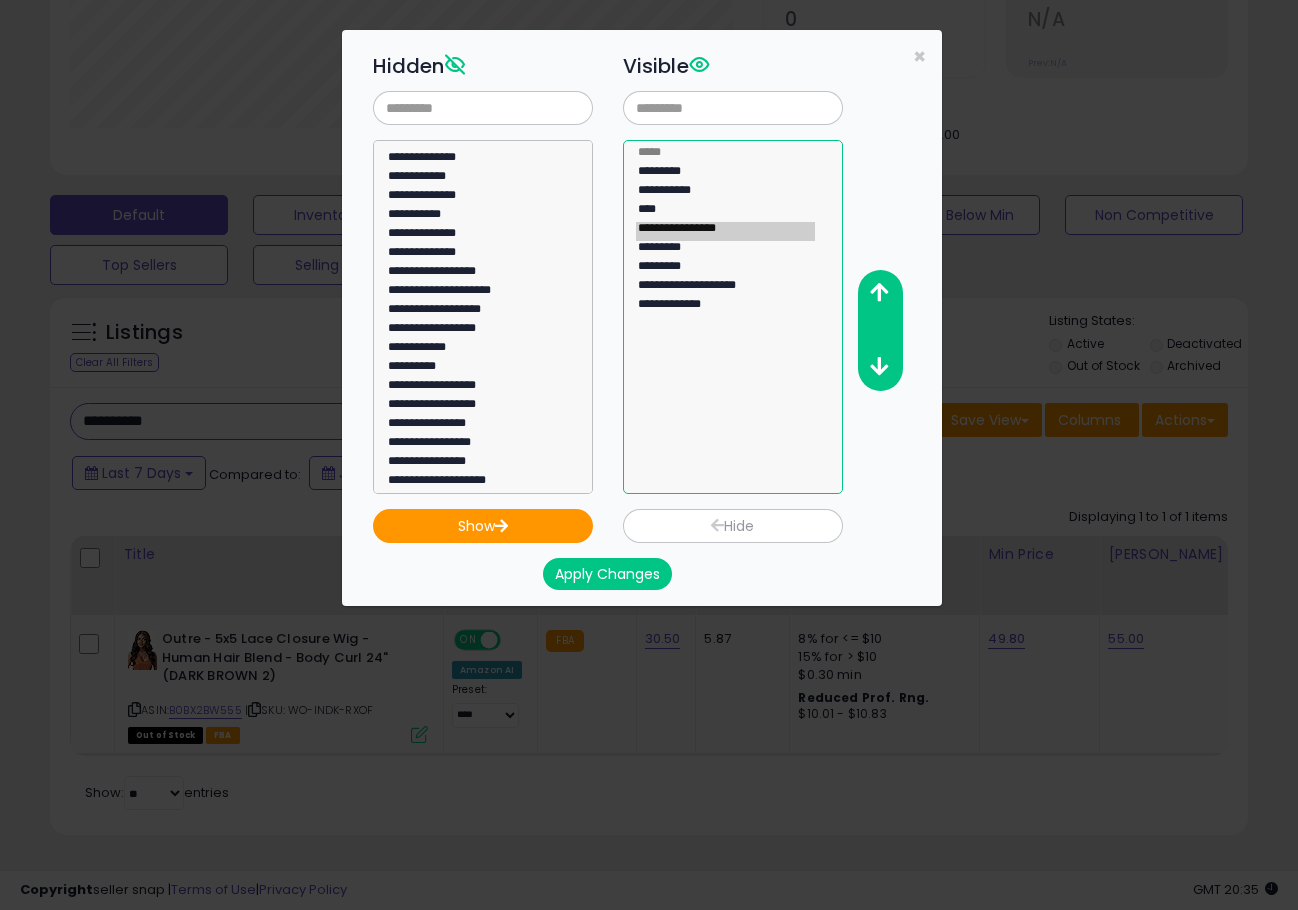 click on "**********" 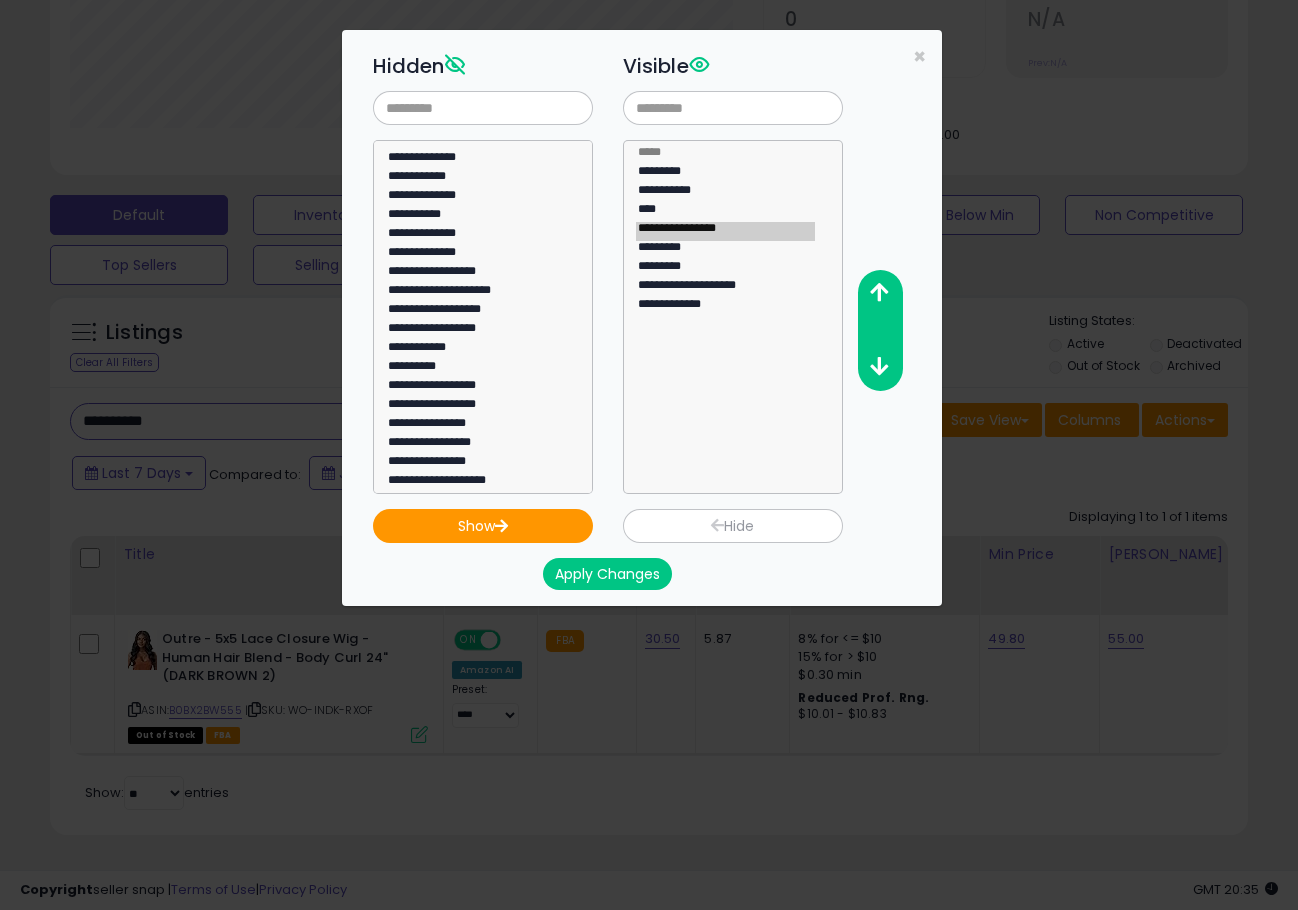 drag, startPoint x: 722, startPoint y: 517, endPoint x: 713, endPoint y: 264, distance: 253.16003 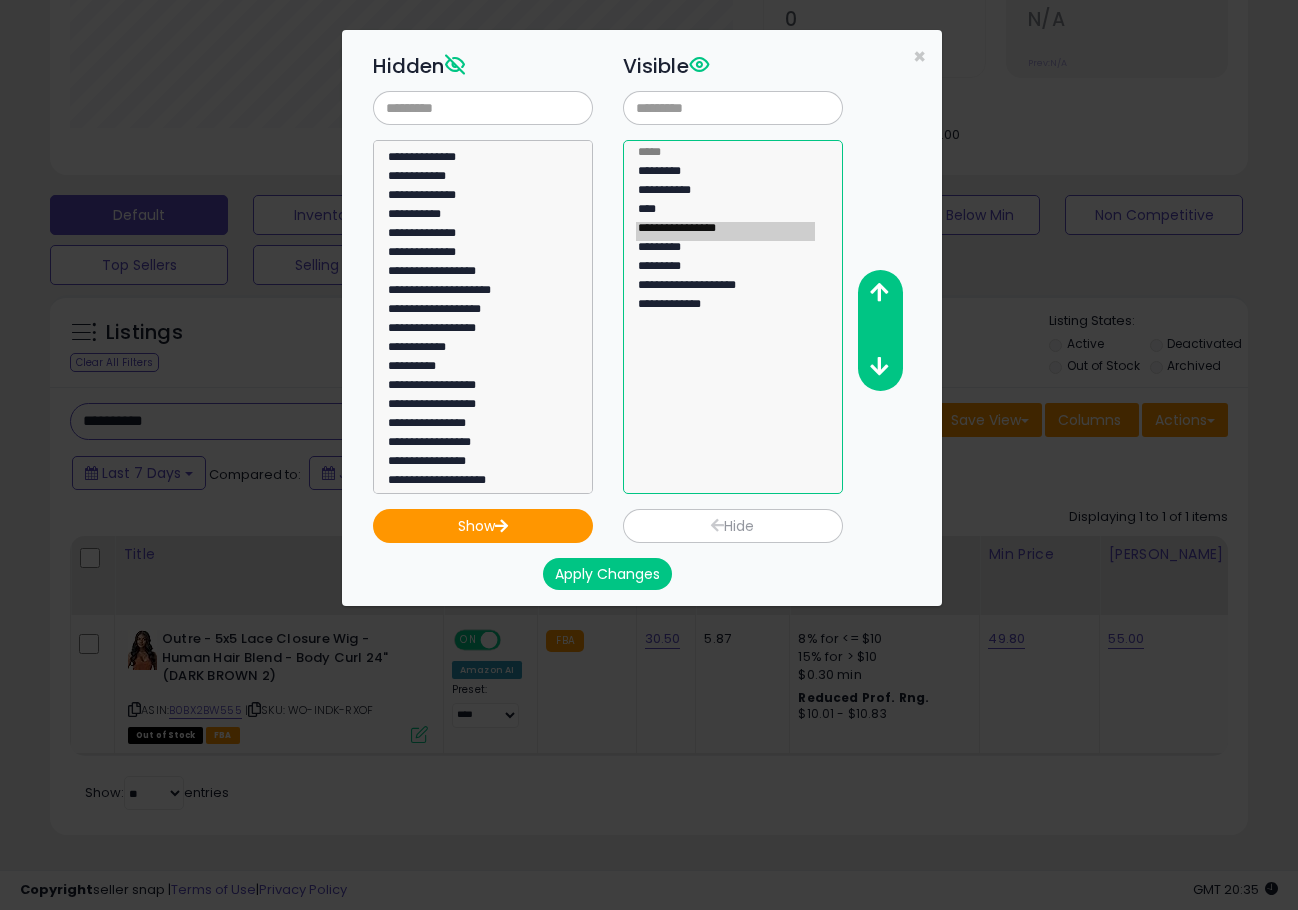 select on "*********" 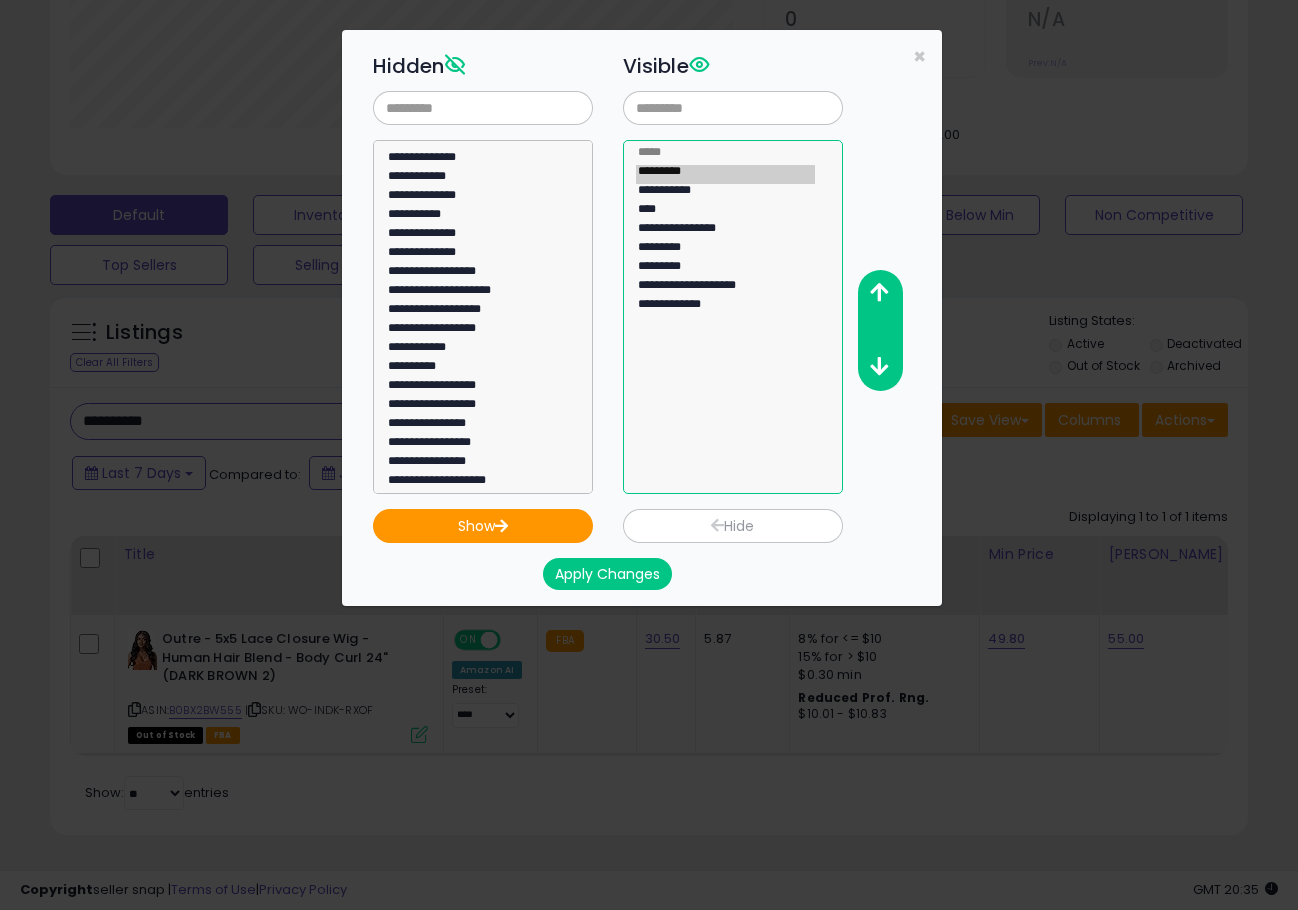 click on "*********" 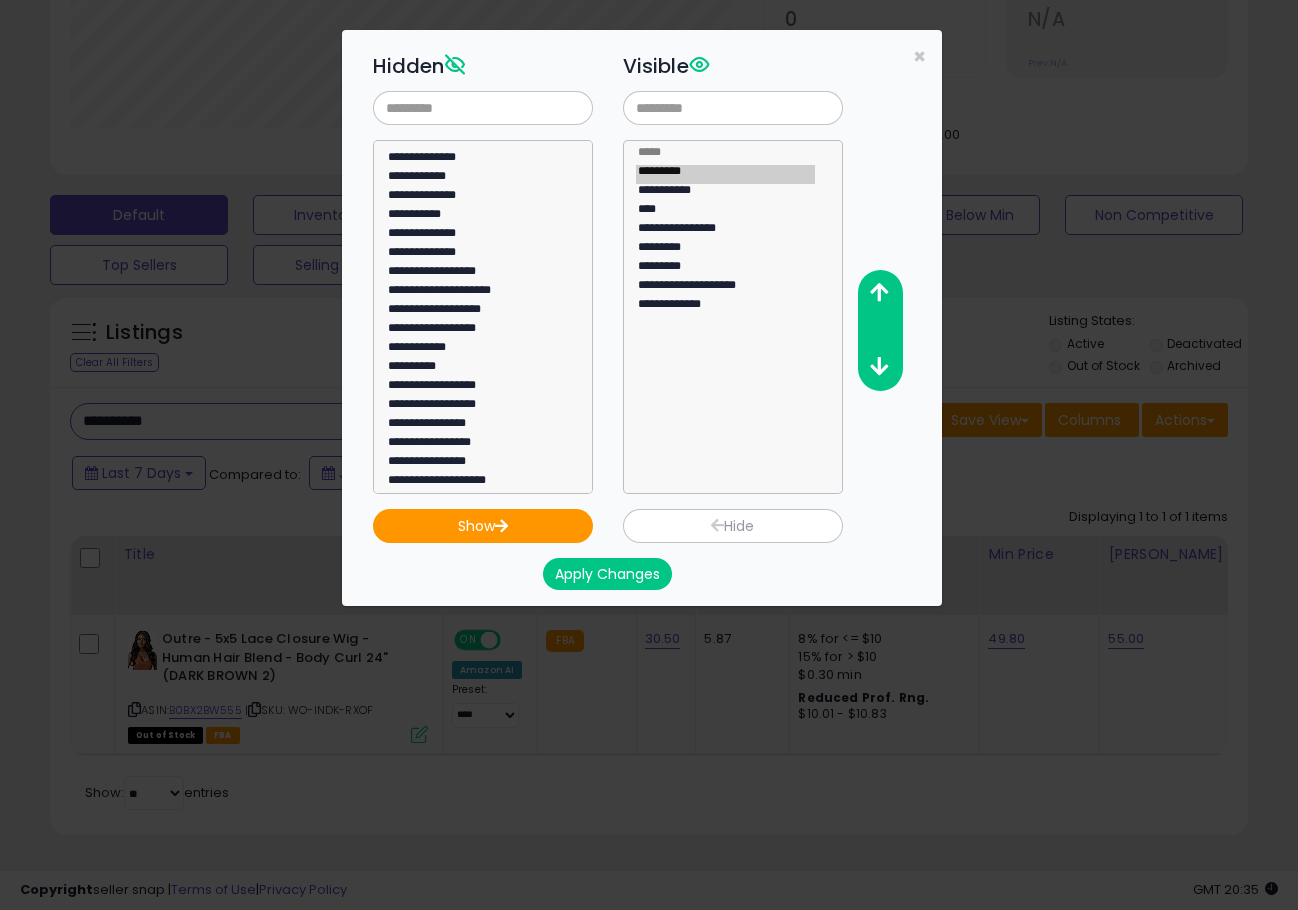 drag, startPoint x: 741, startPoint y: 526, endPoint x: 740, endPoint y: 514, distance: 12.0415945 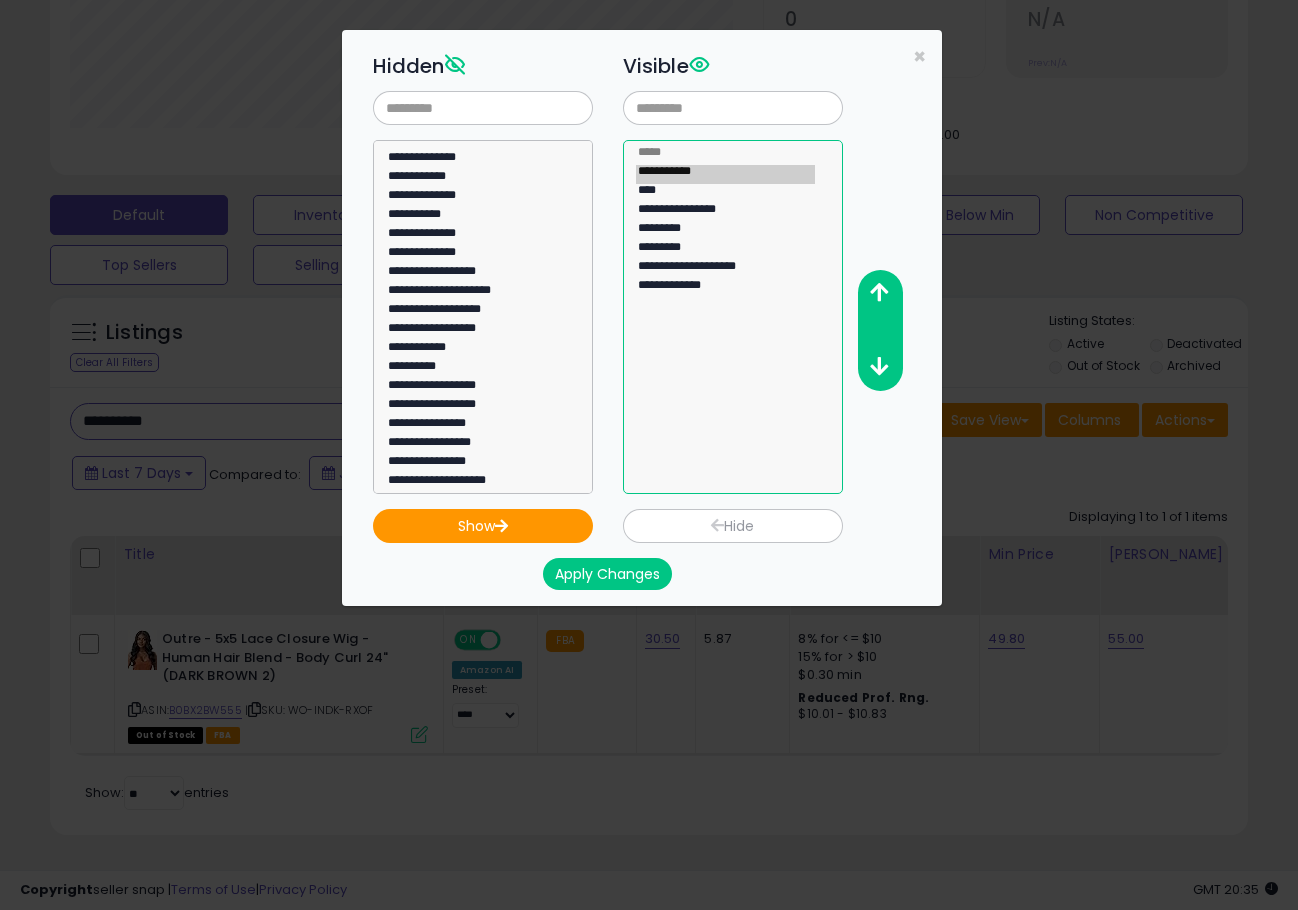 click on "**********" 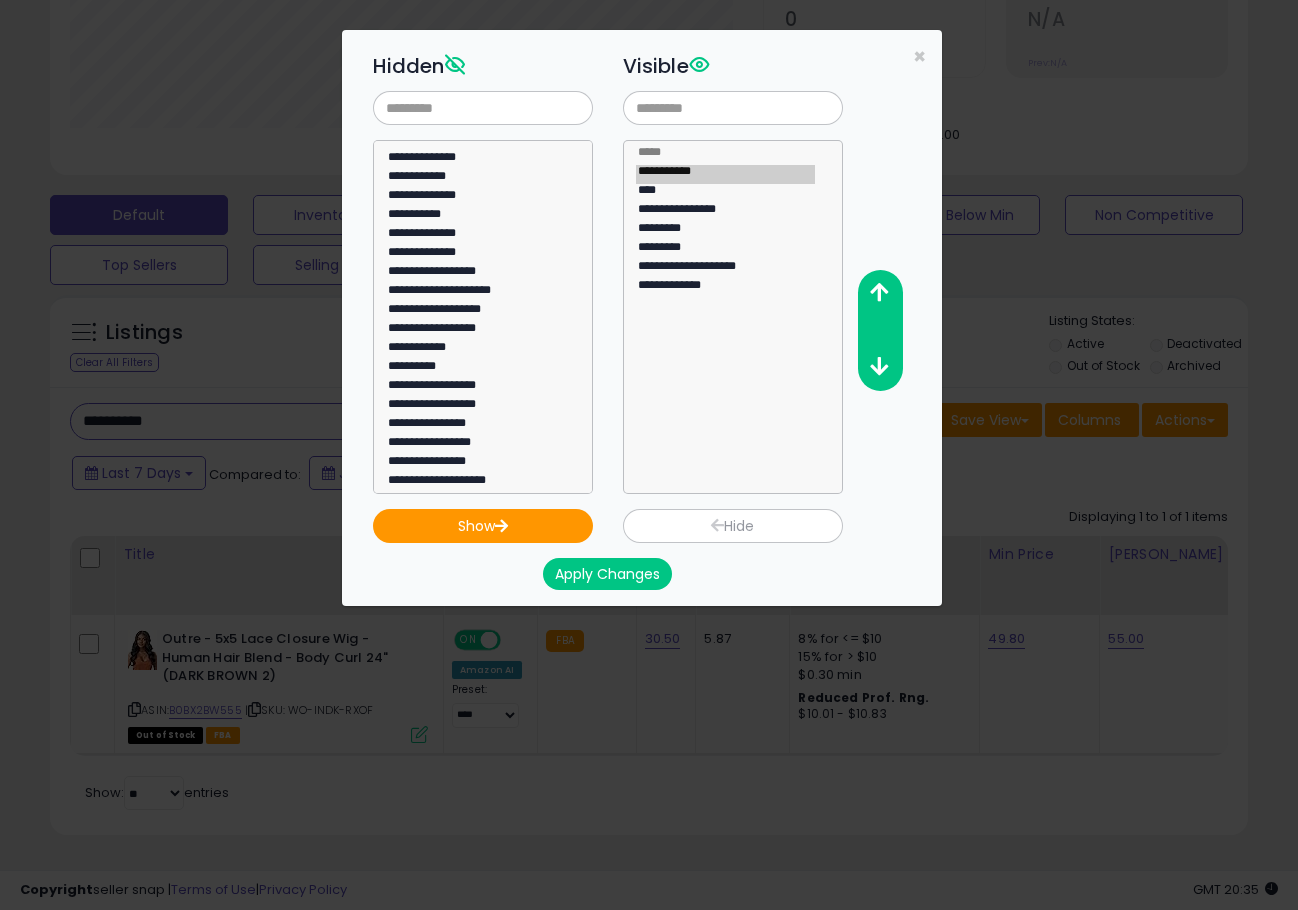 drag, startPoint x: 744, startPoint y: 513, endPoint x: 738, endPoint y: 298, distance: 215.08371 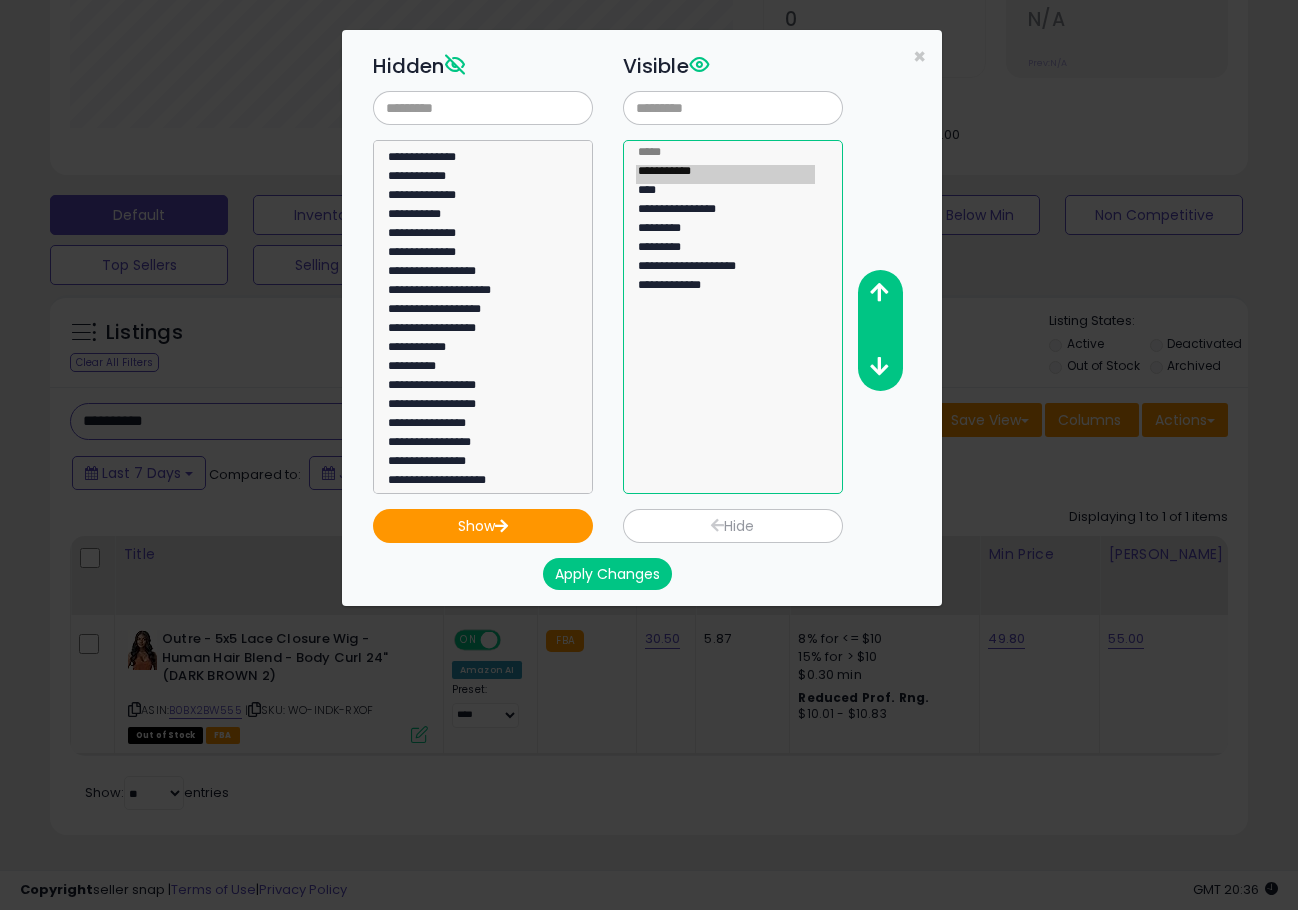 select on "**********" 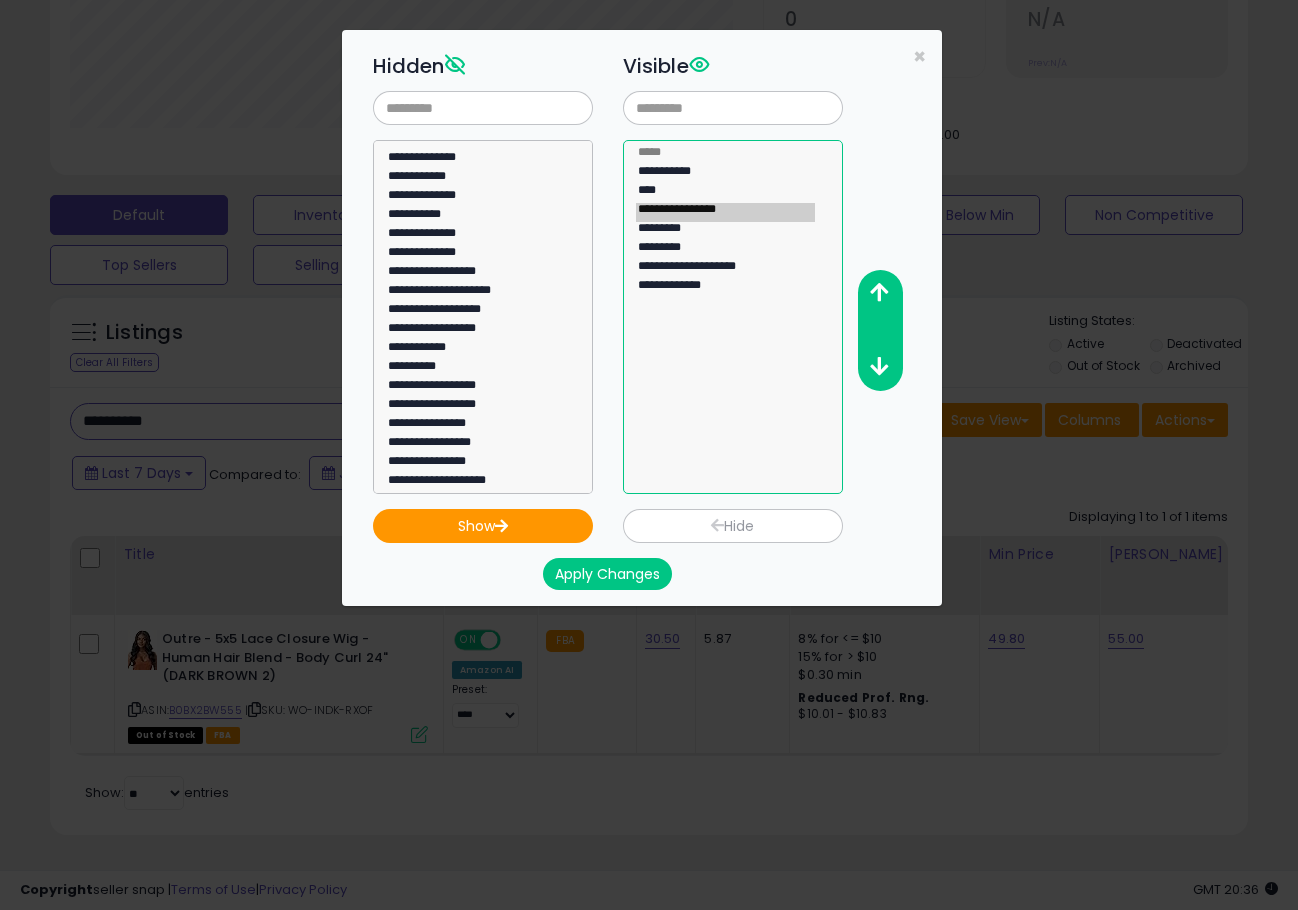 click on "**********" 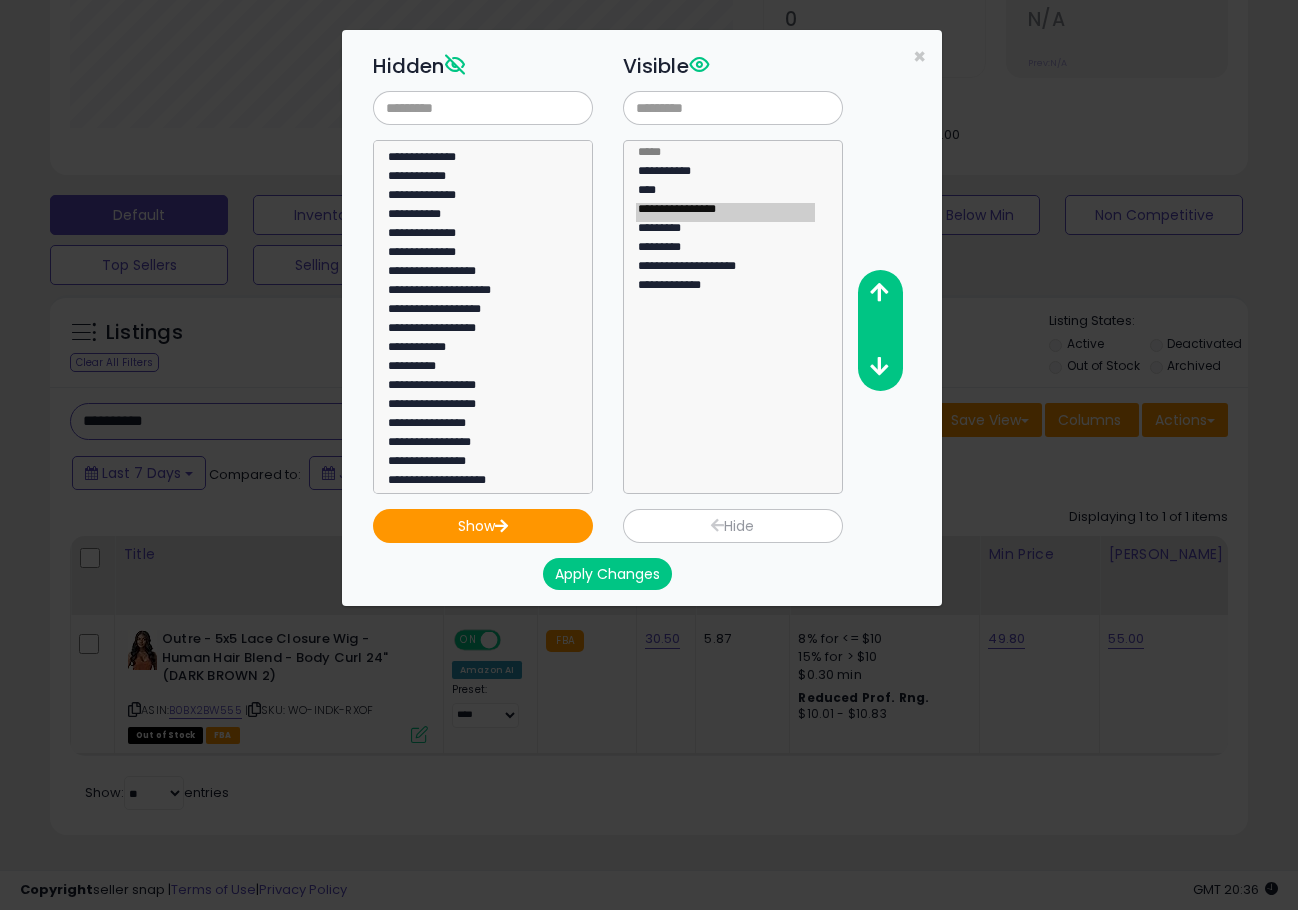 click on "Hide" at bounding box center (733, 526) 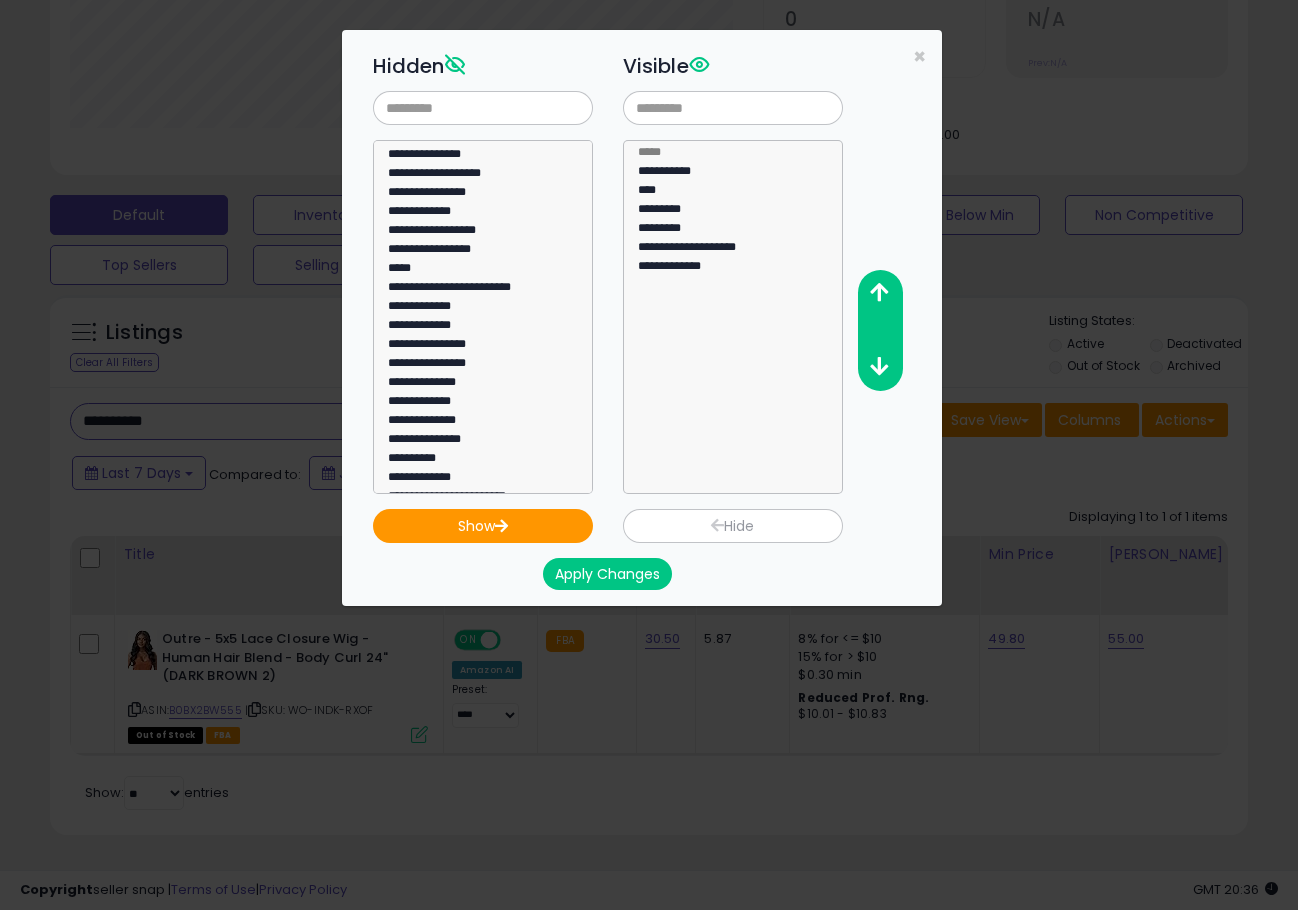 scroll, scrollTop: 392, scrollLeft: 0, axis: vertical 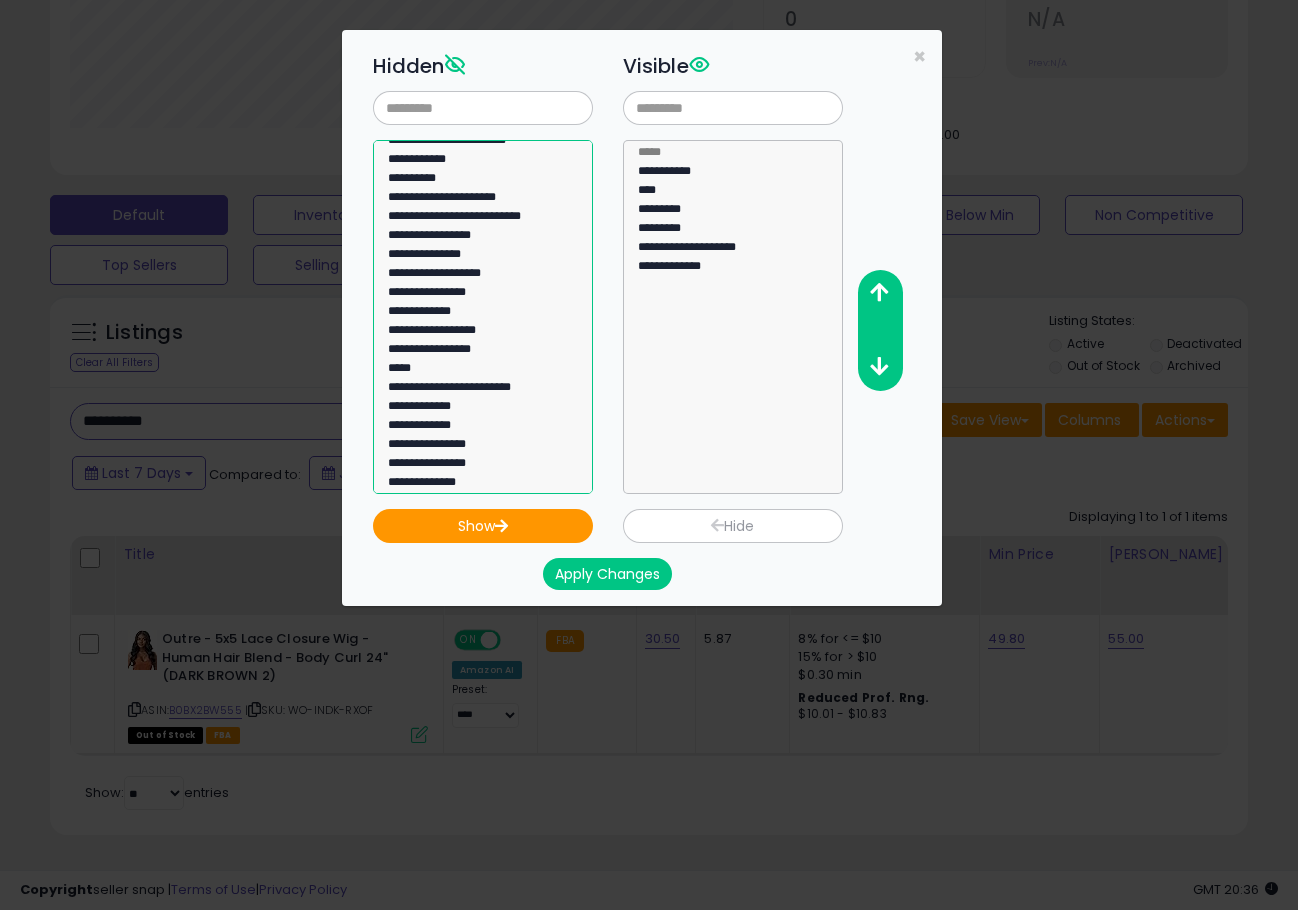 select on "**********" 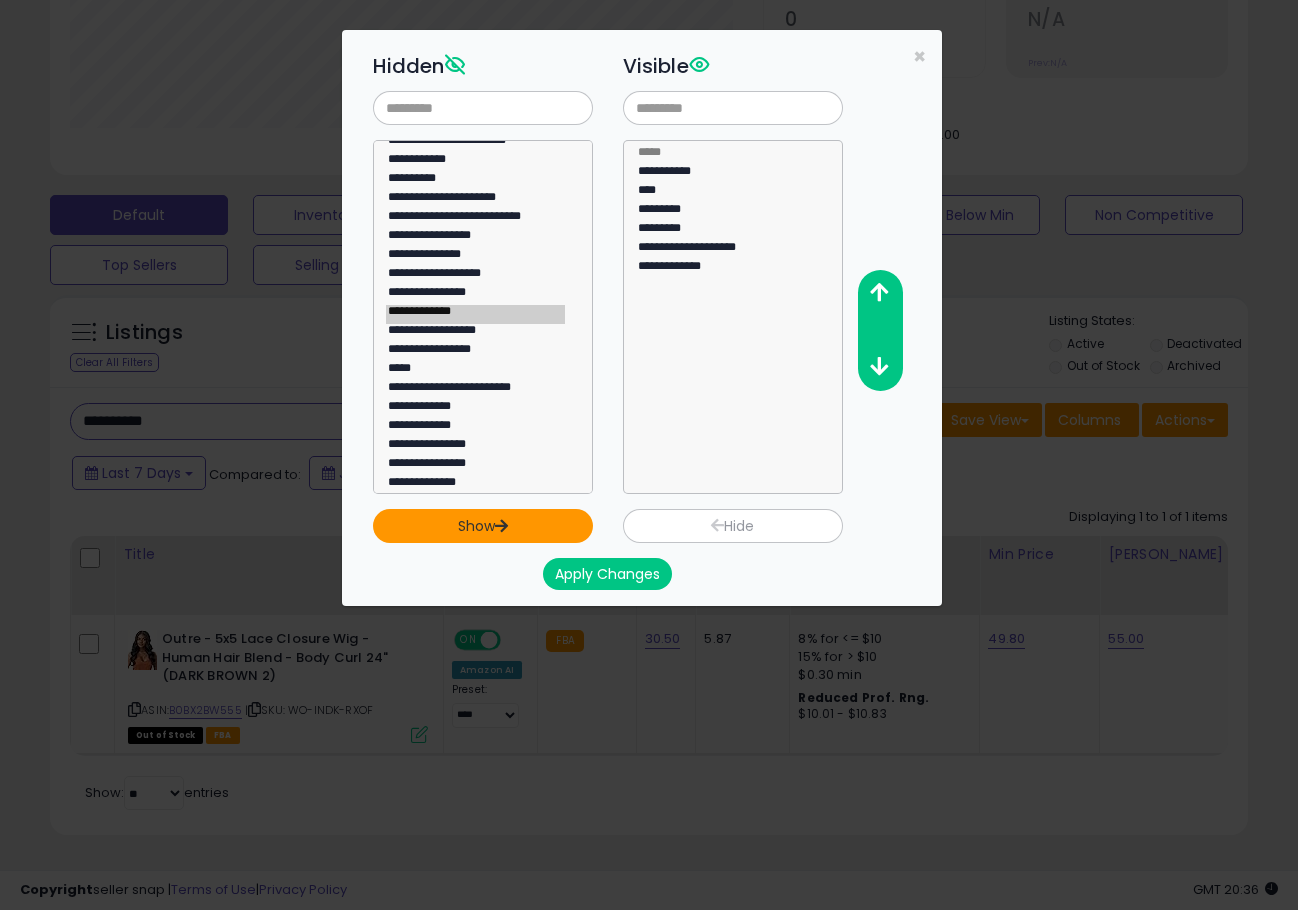 click on "Show" at bounding box center (483, 526) 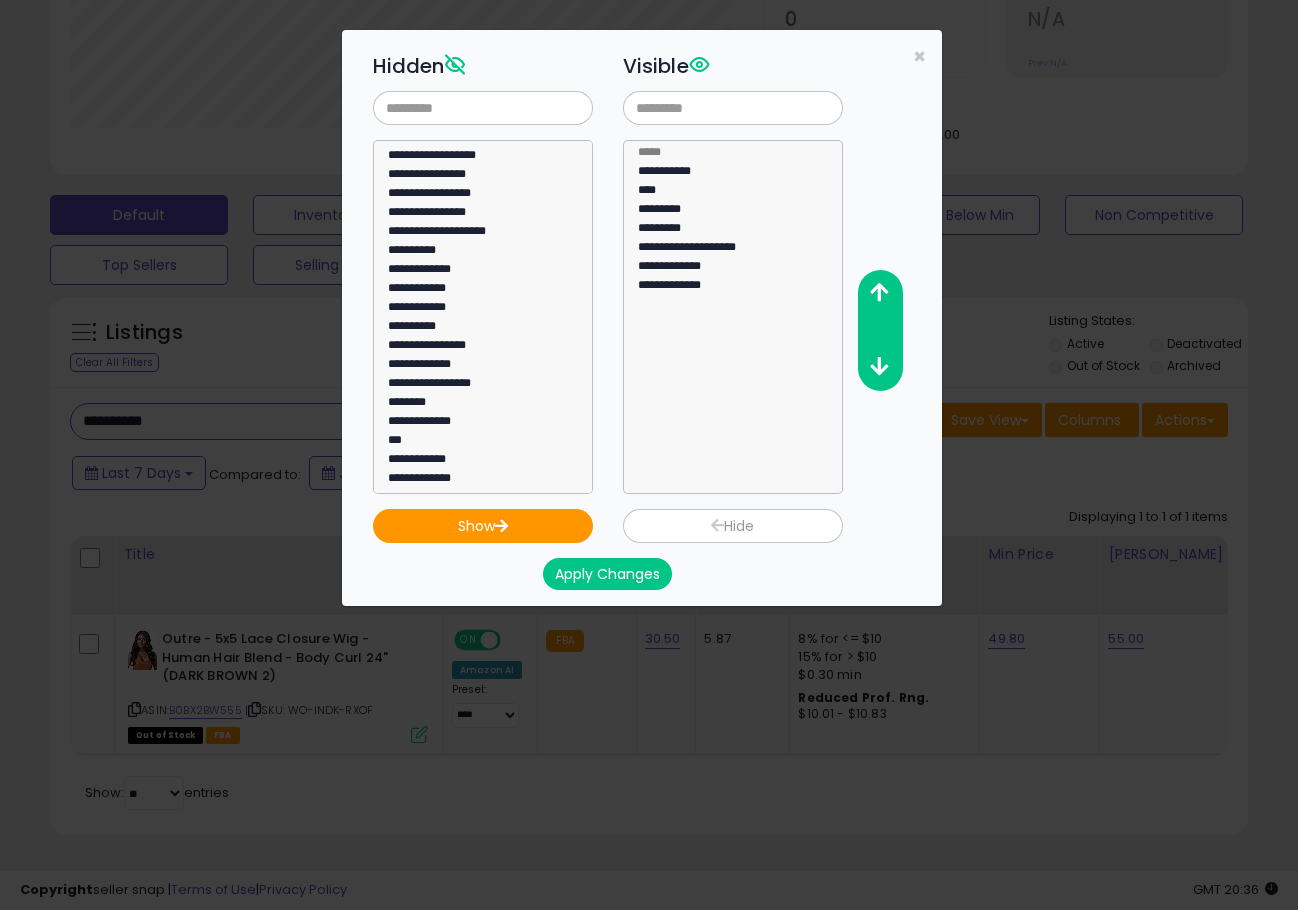 scroll, scrollTop: 1392, scrollLeft: 0, axis: vertical 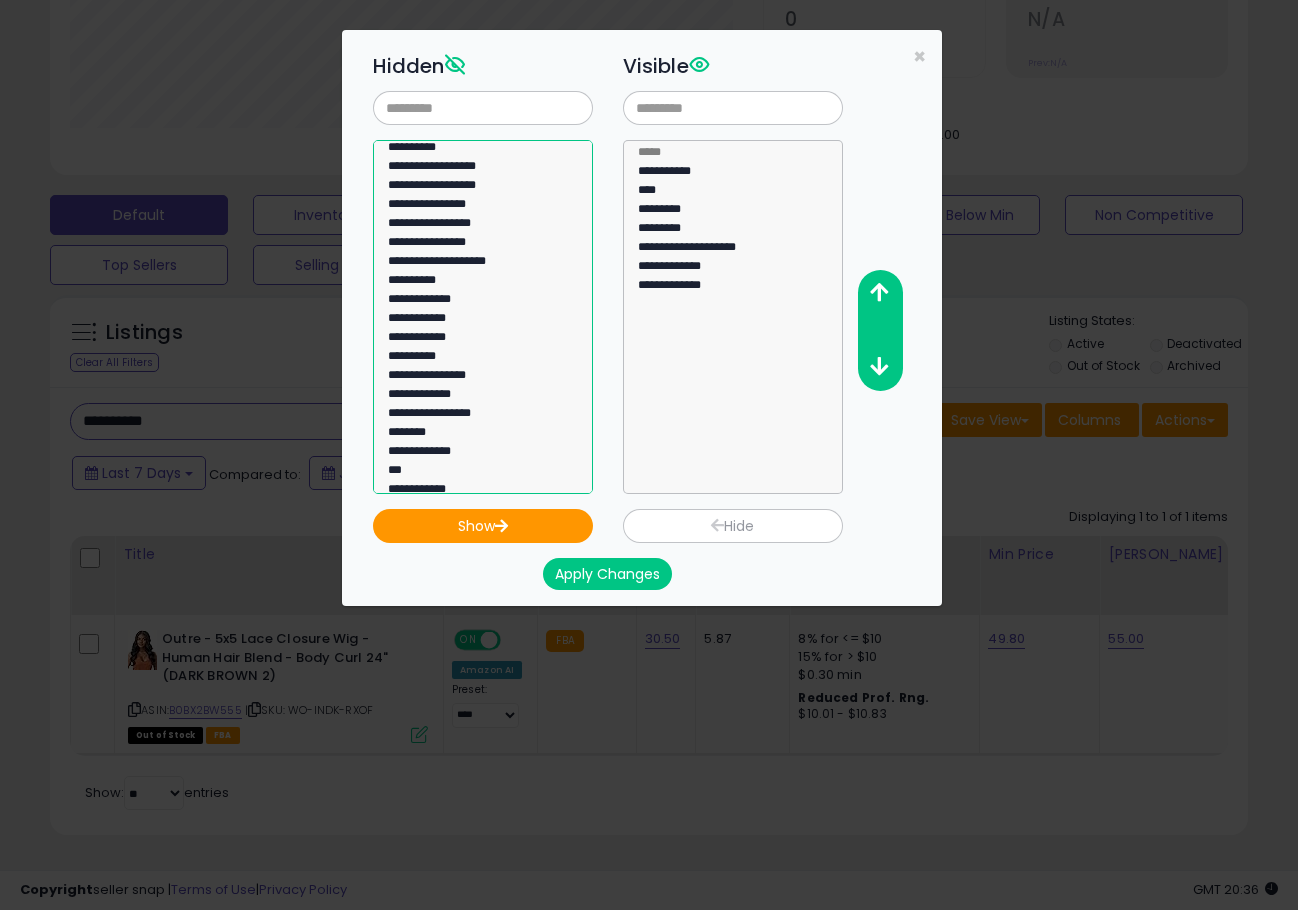 select on "**********" 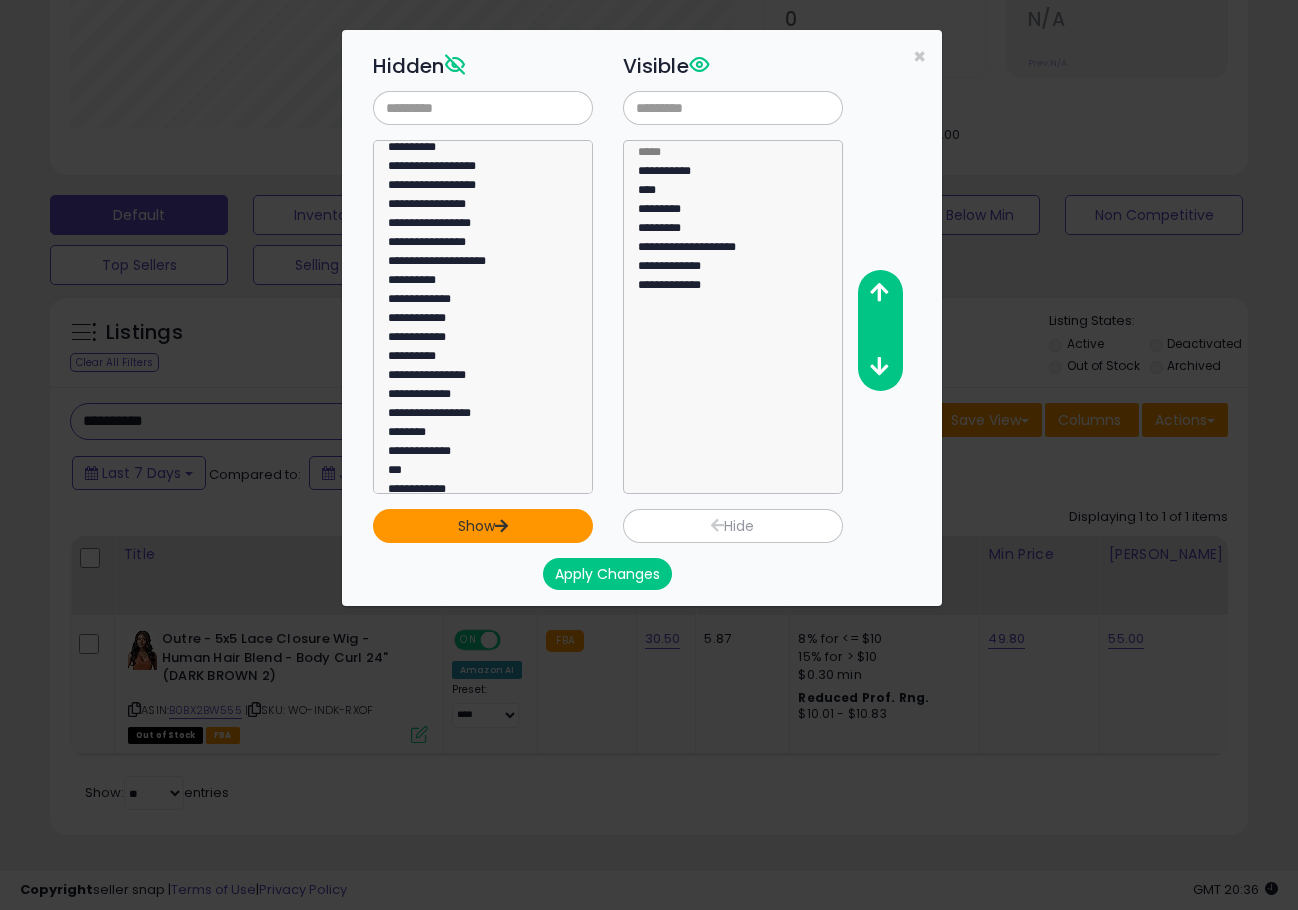 click on "Show" at bounding box center [483, 526] 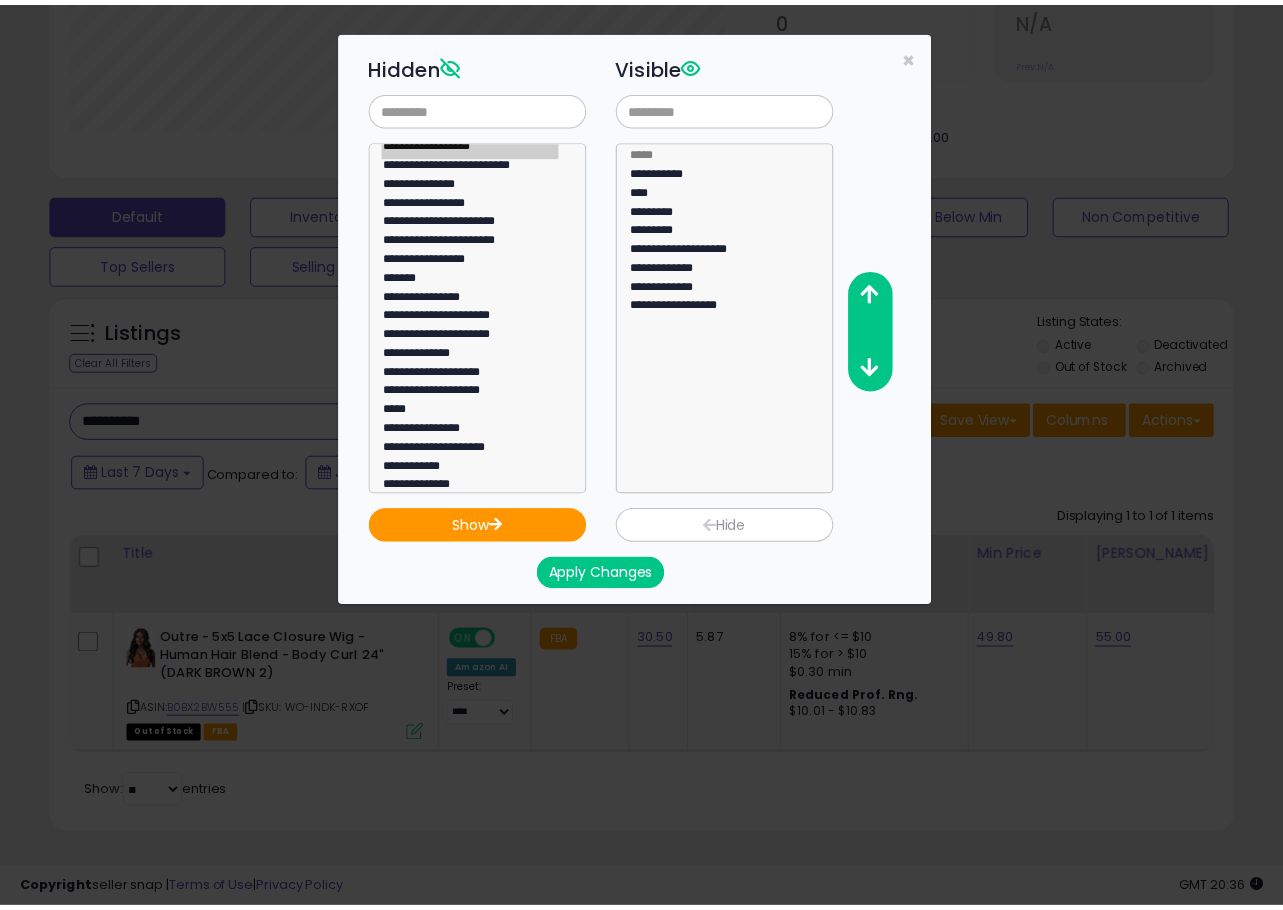 scroll, scrollTop: 0, scrollLeft: 0, axis: both 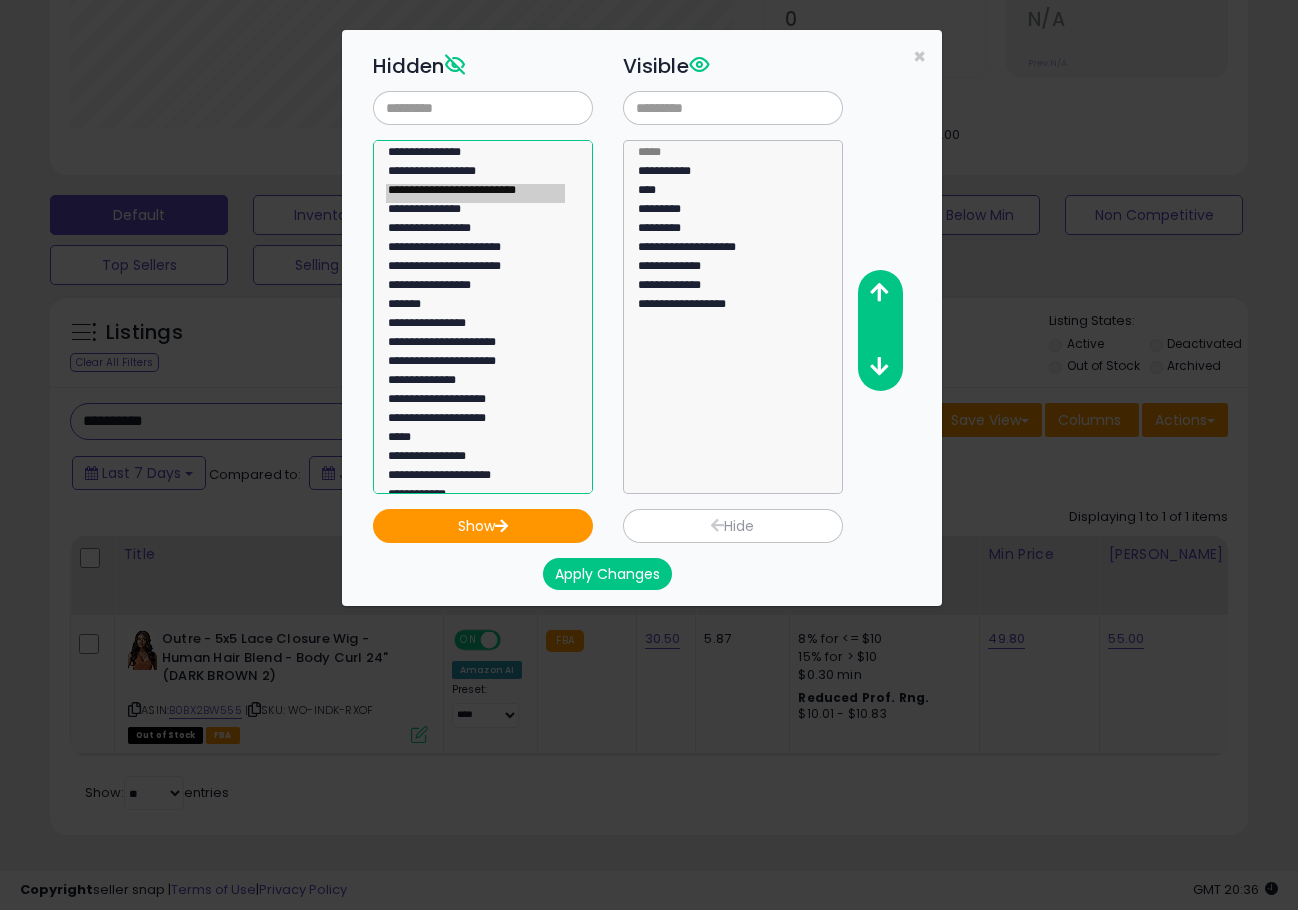 click on "**********" 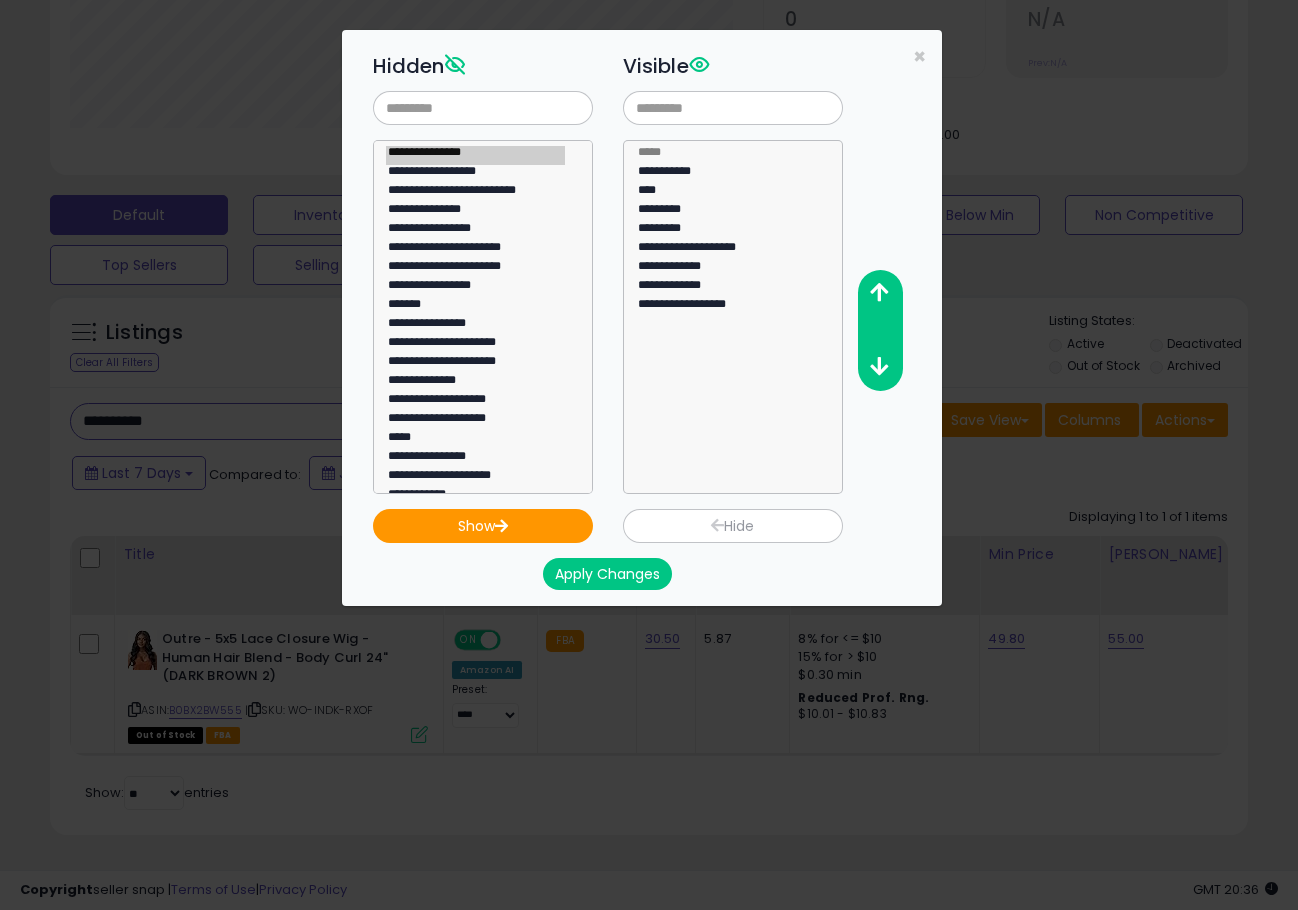 click on "Show" at bounding box center [483, 518] 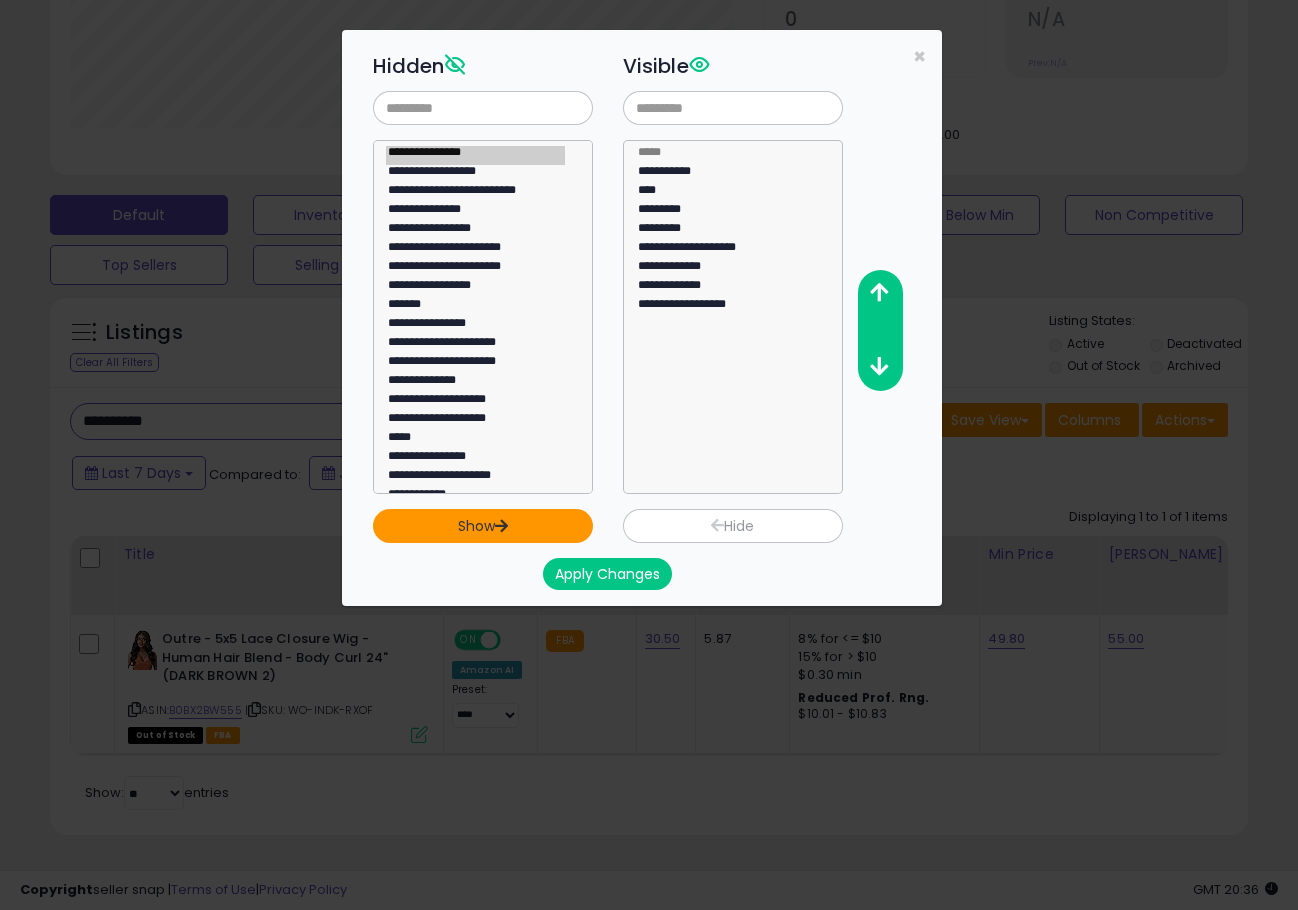 click on "Show" at bounding box center [483, 526] 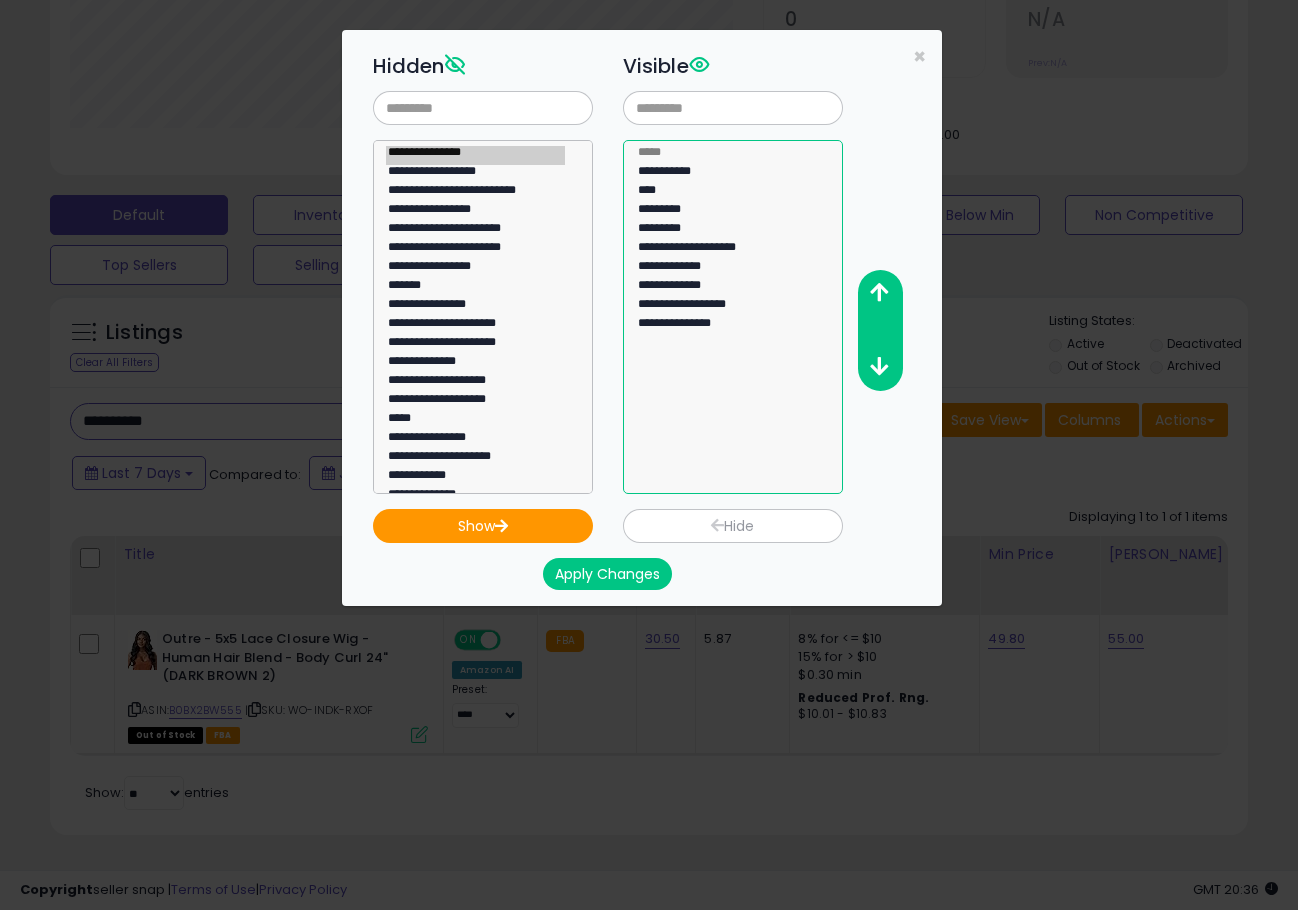 select on "**********" 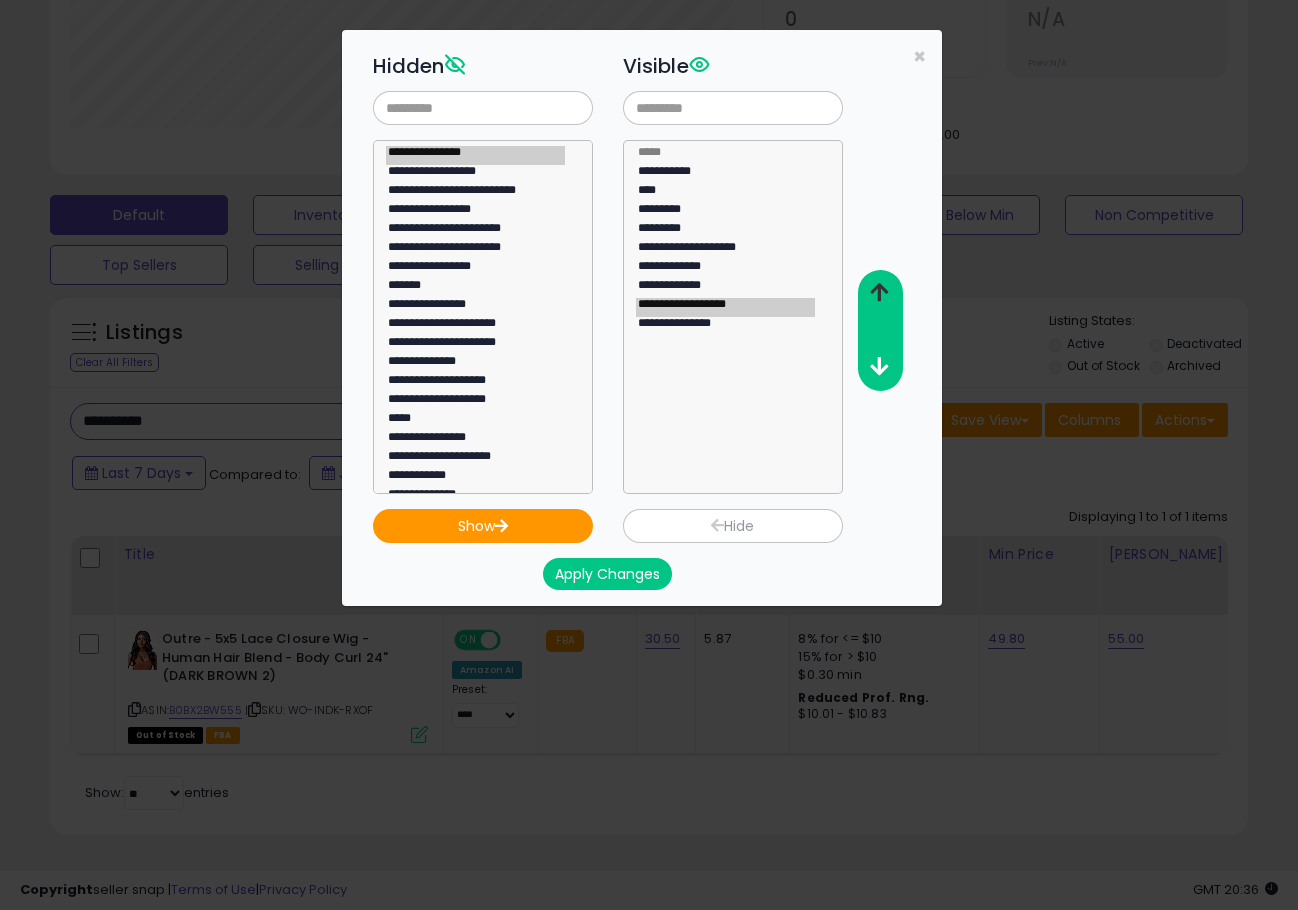 click at bounding box center [879, 292] 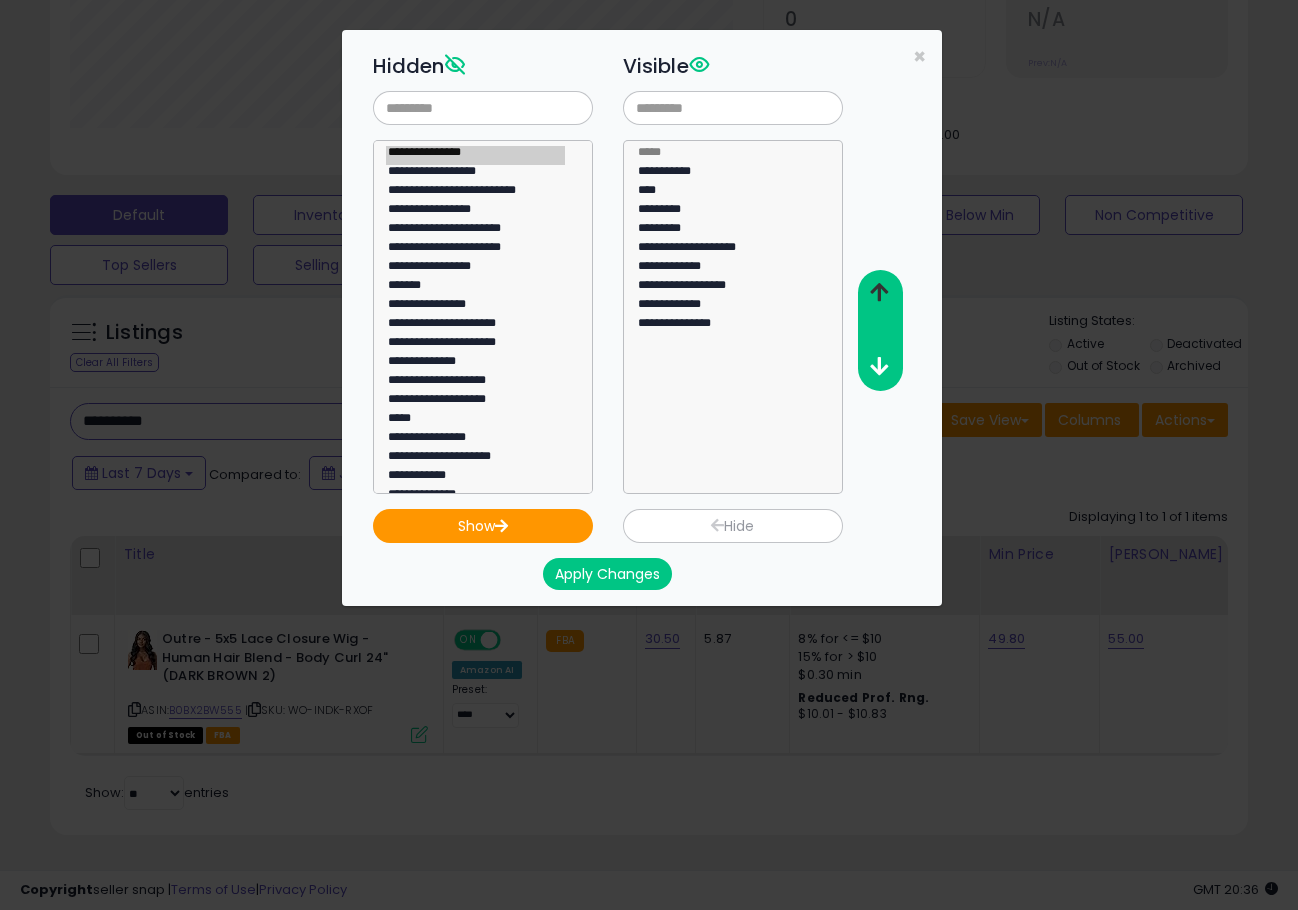 click at bounding box center (879, 292) 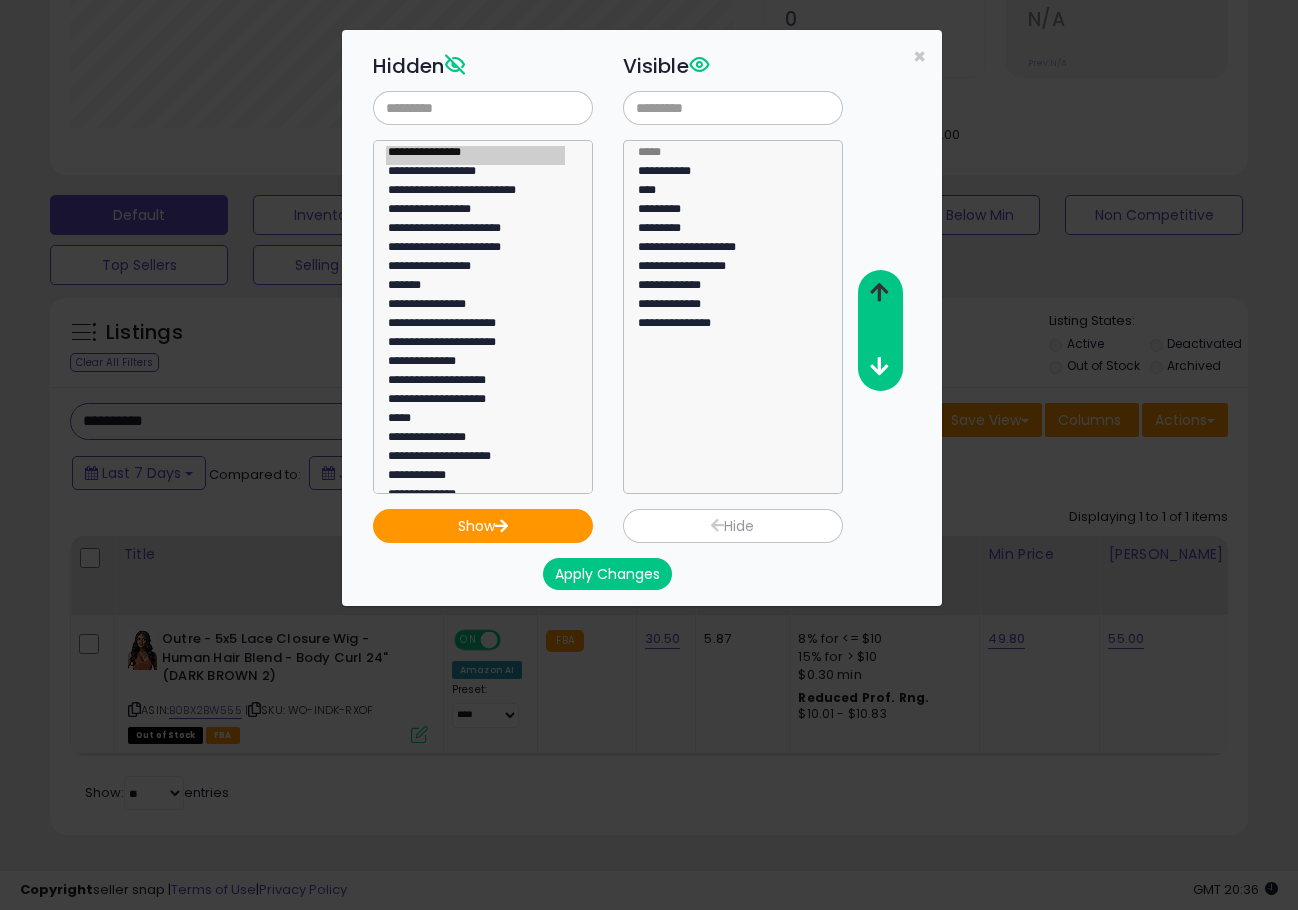 click at bounding box center (879, 292) 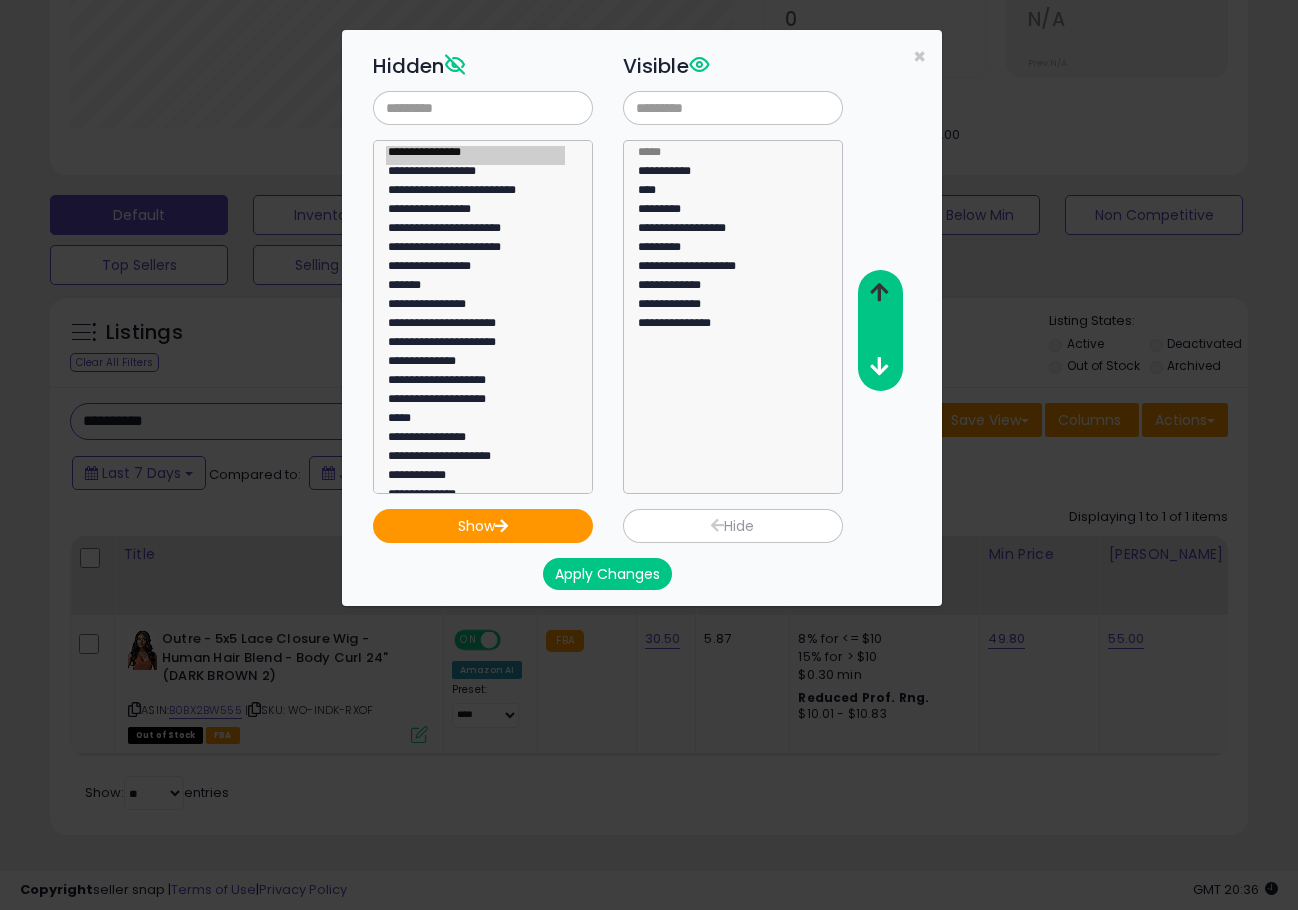 click at bounding box center [879, 292] 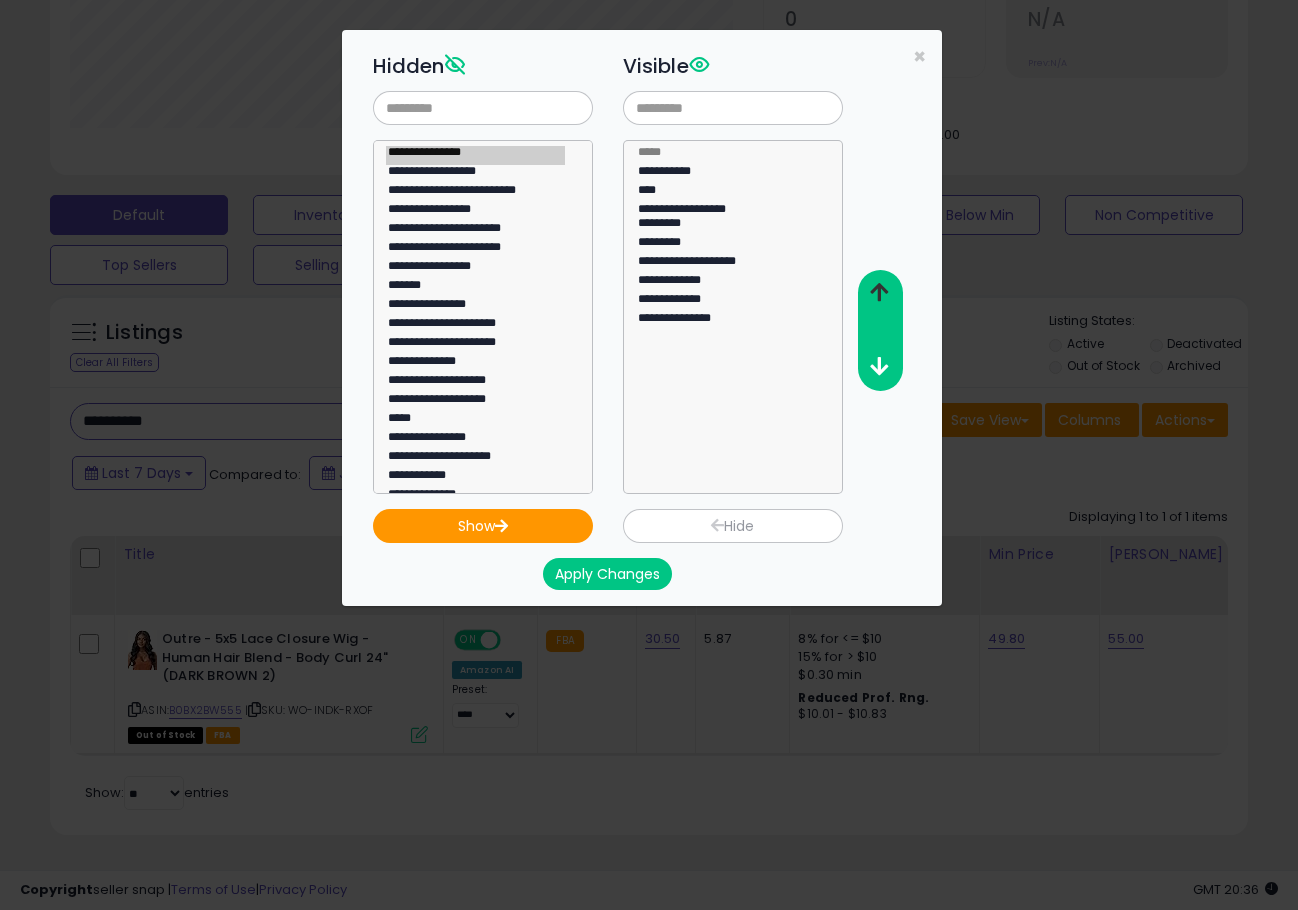 click at bounding box center (879, 292) 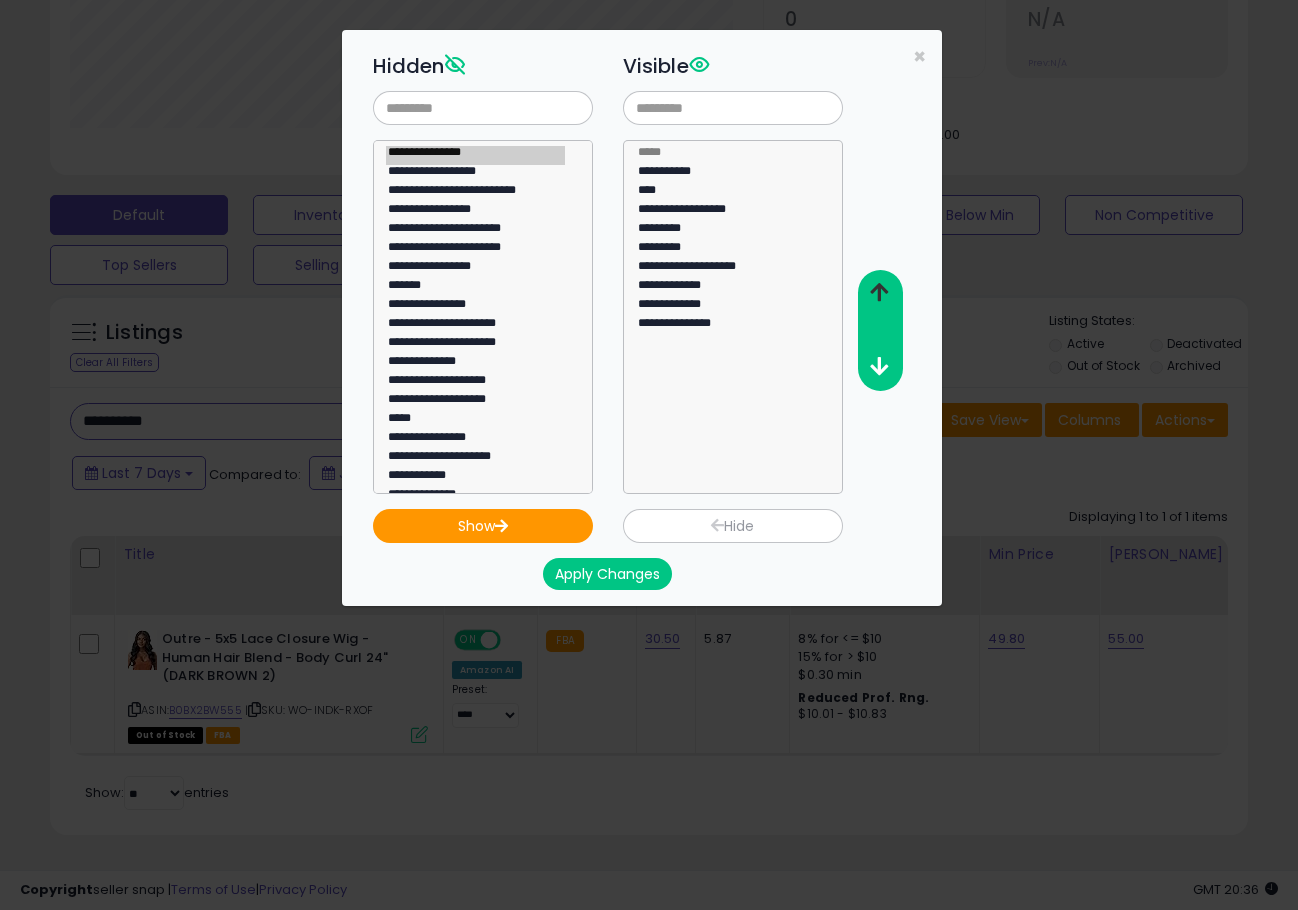 click at bounding box center [879, 292] 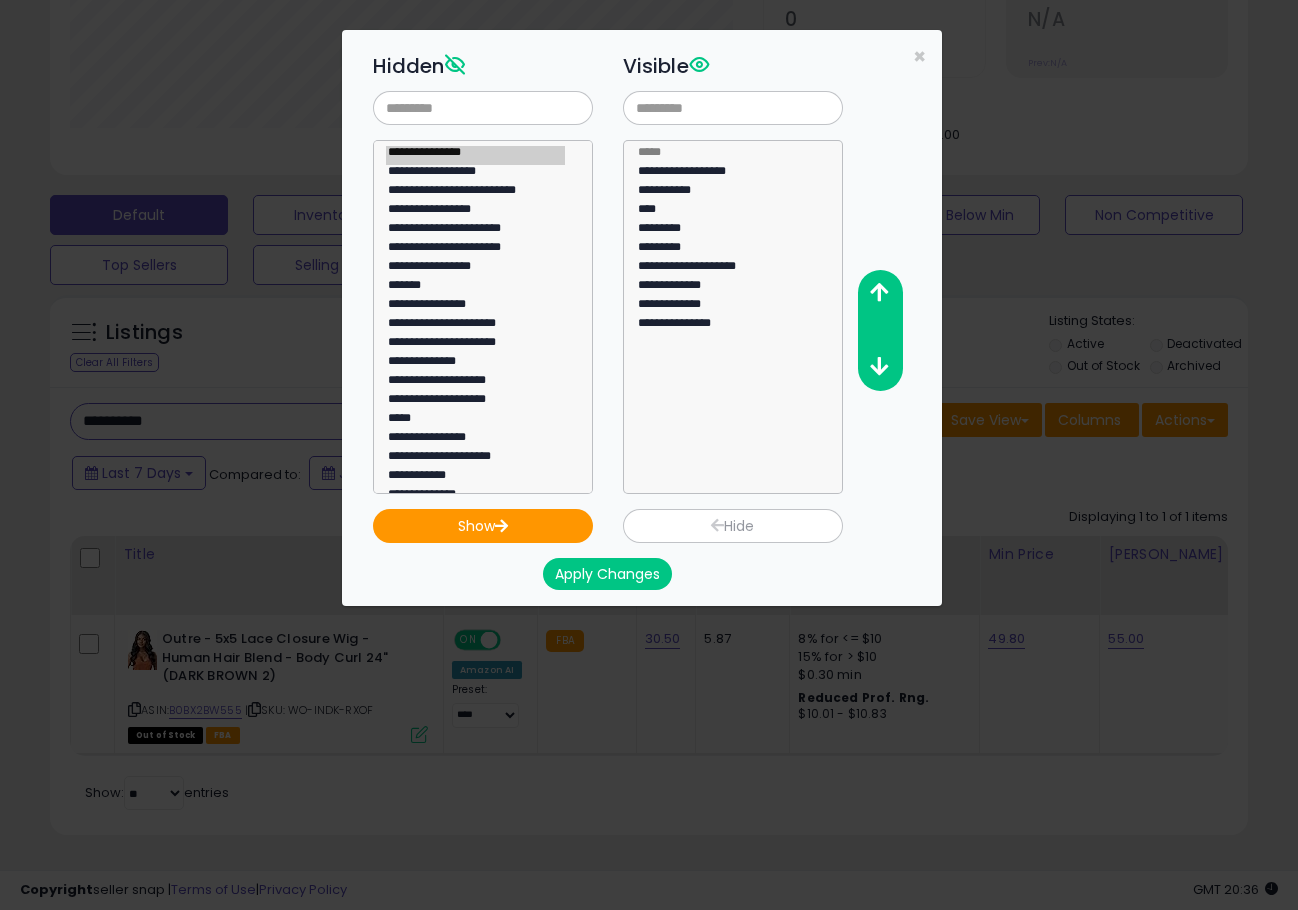 click on "Apply Changes" at bounding box center [607, 574] 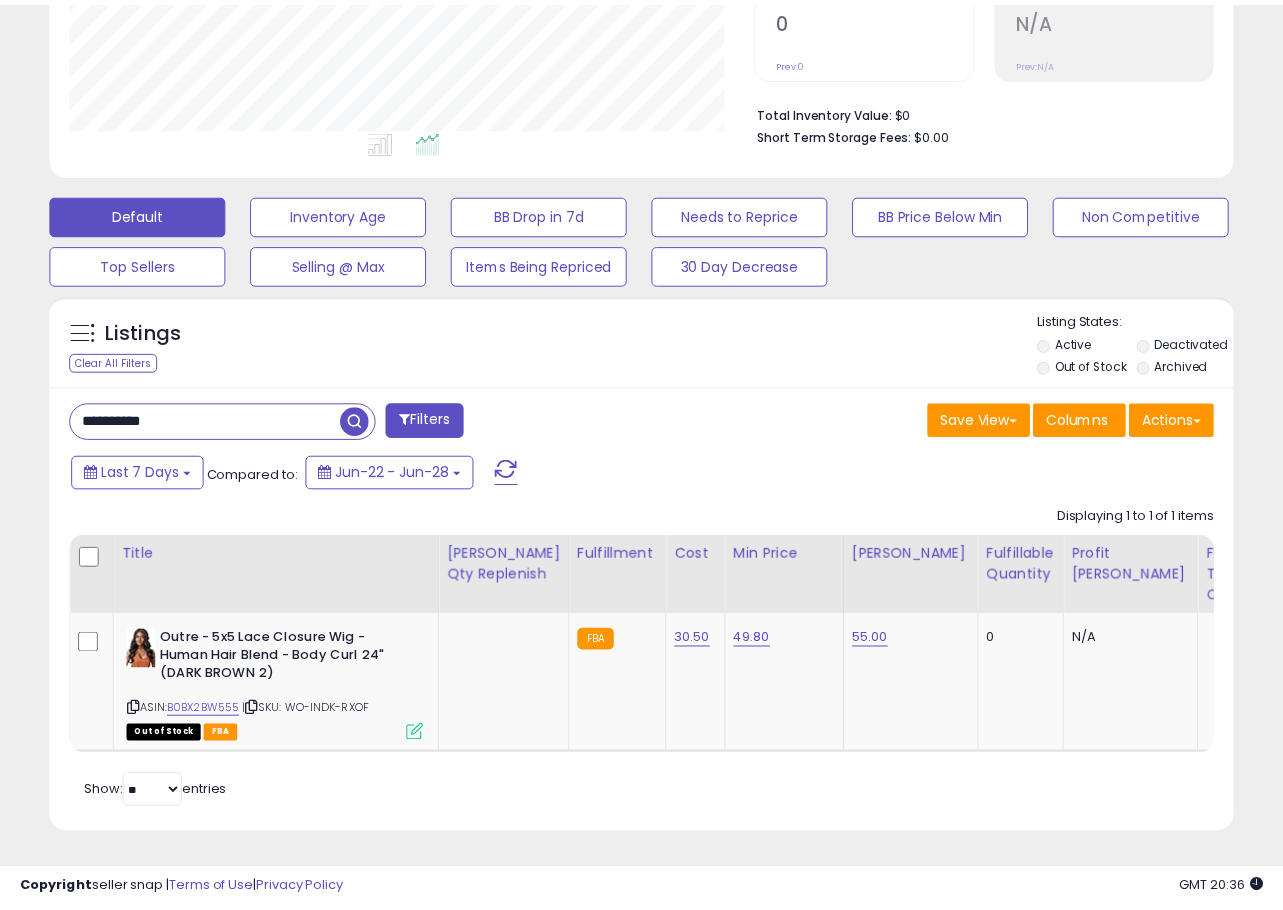 scroll, scrollTop: 410, scrollLeft: 685, axis: both 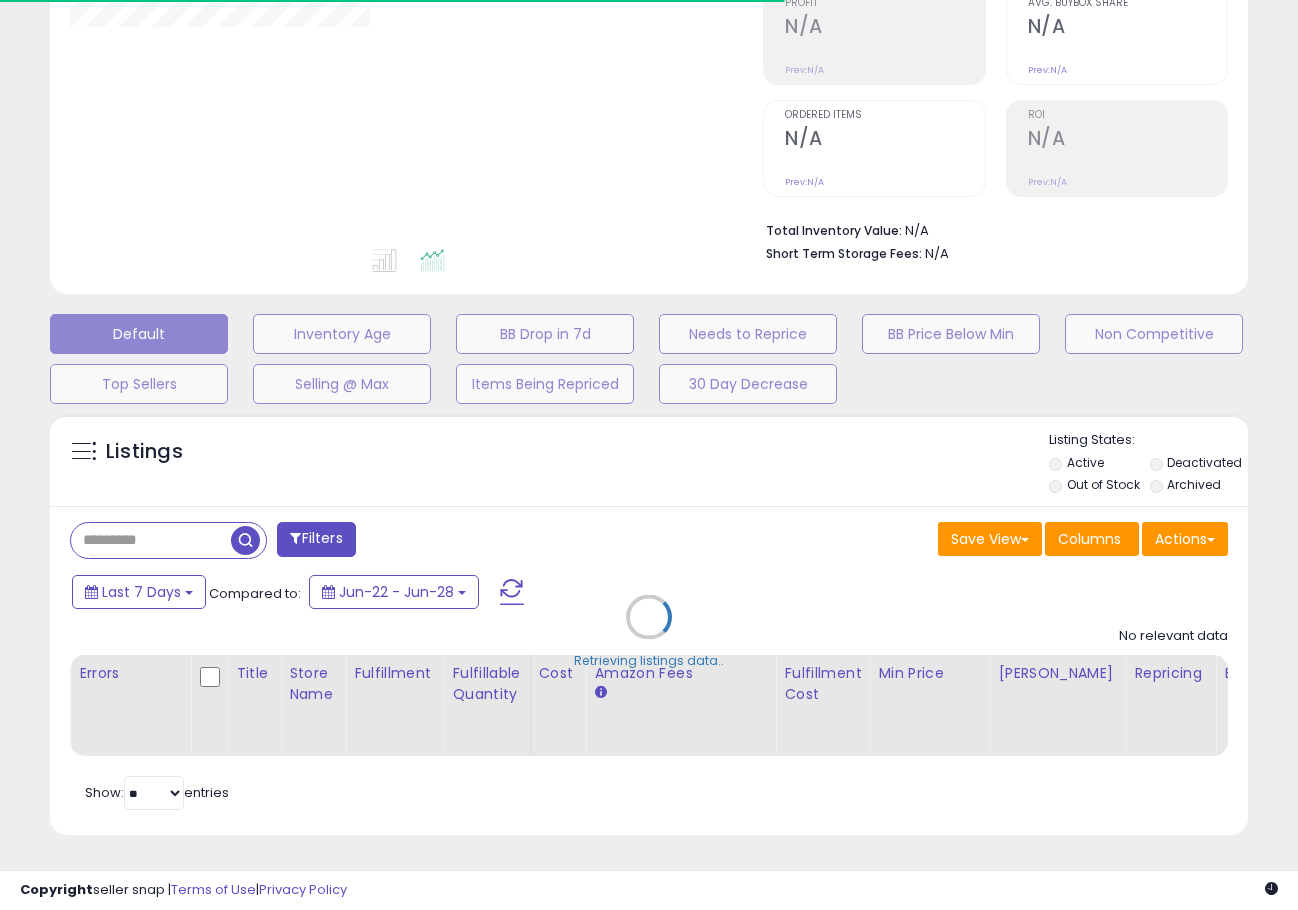 type on "**********" 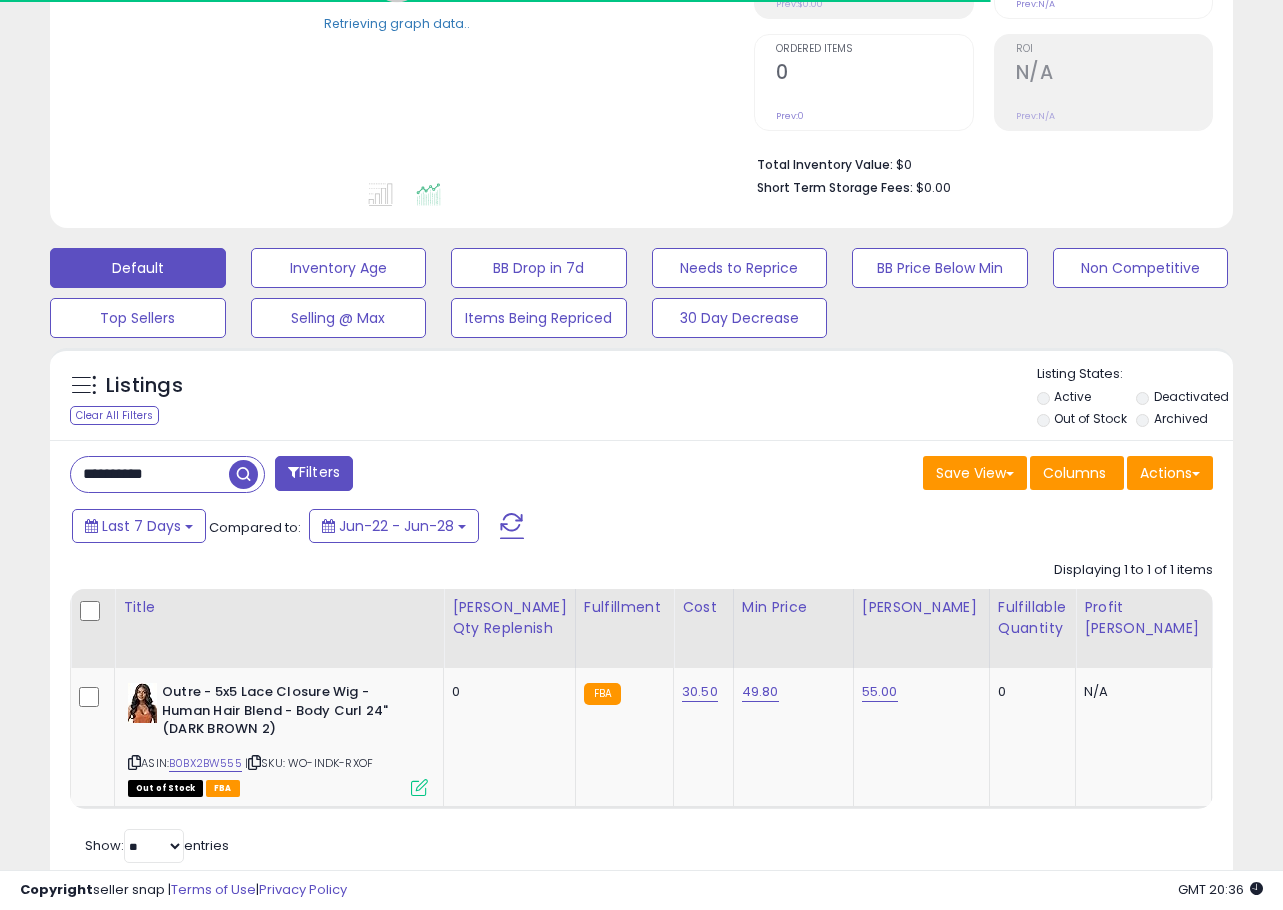 scroll, scrollTop: 431, scrollLeft: 0, axis: vertical 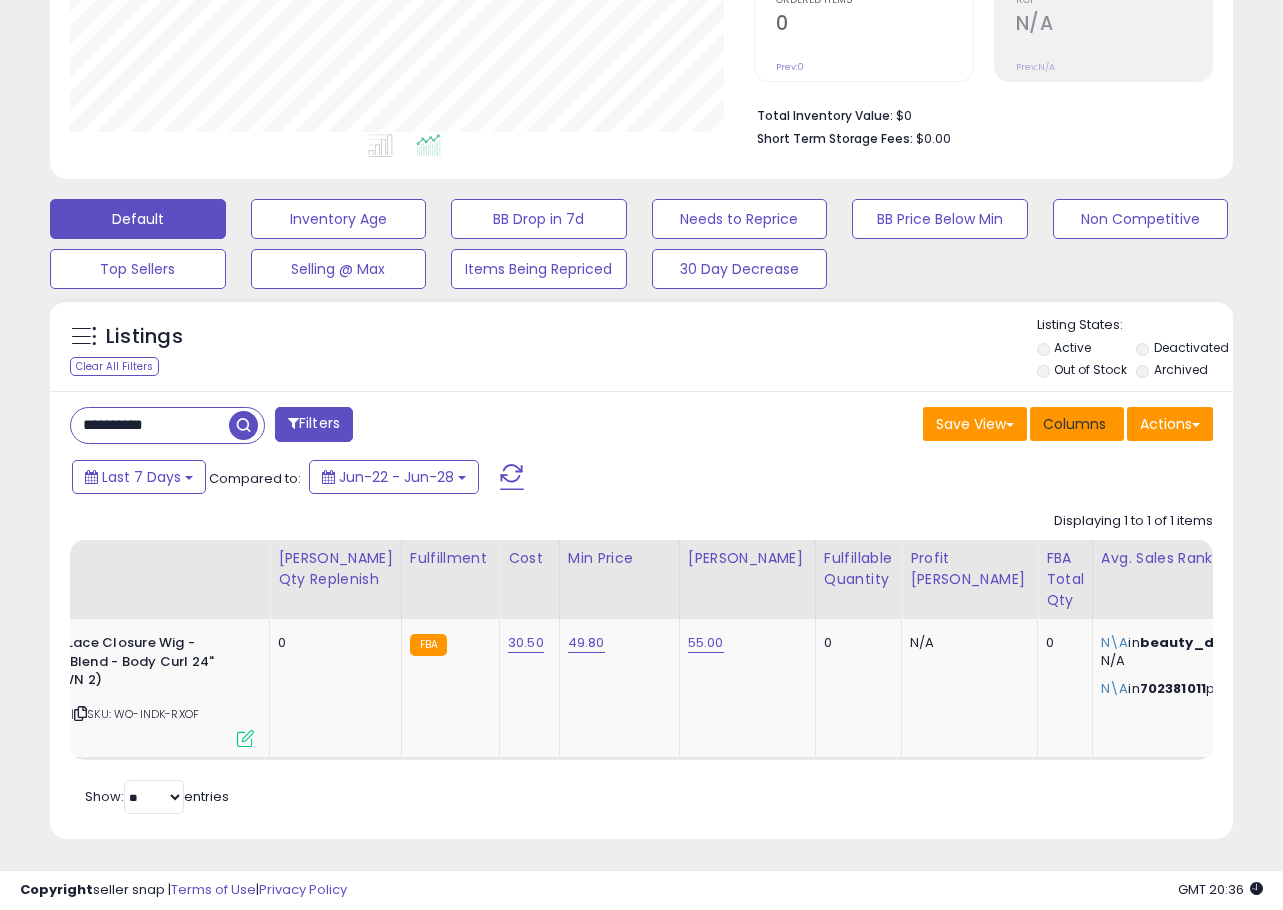 click on "Columns" at bounding box center (1074, 424) 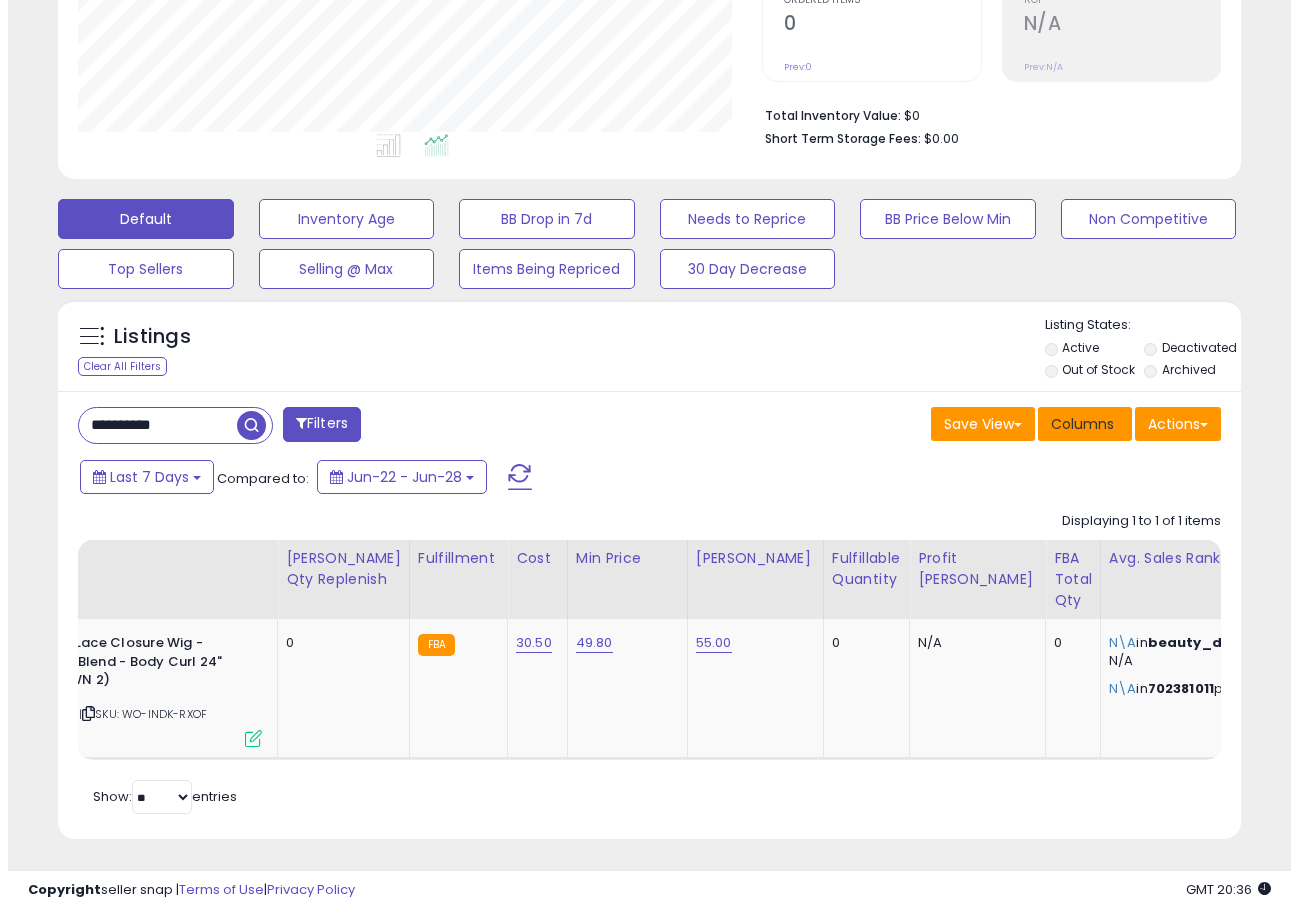 scroll, scrollTop: 999590, scrollLeft: 999307, axis: both 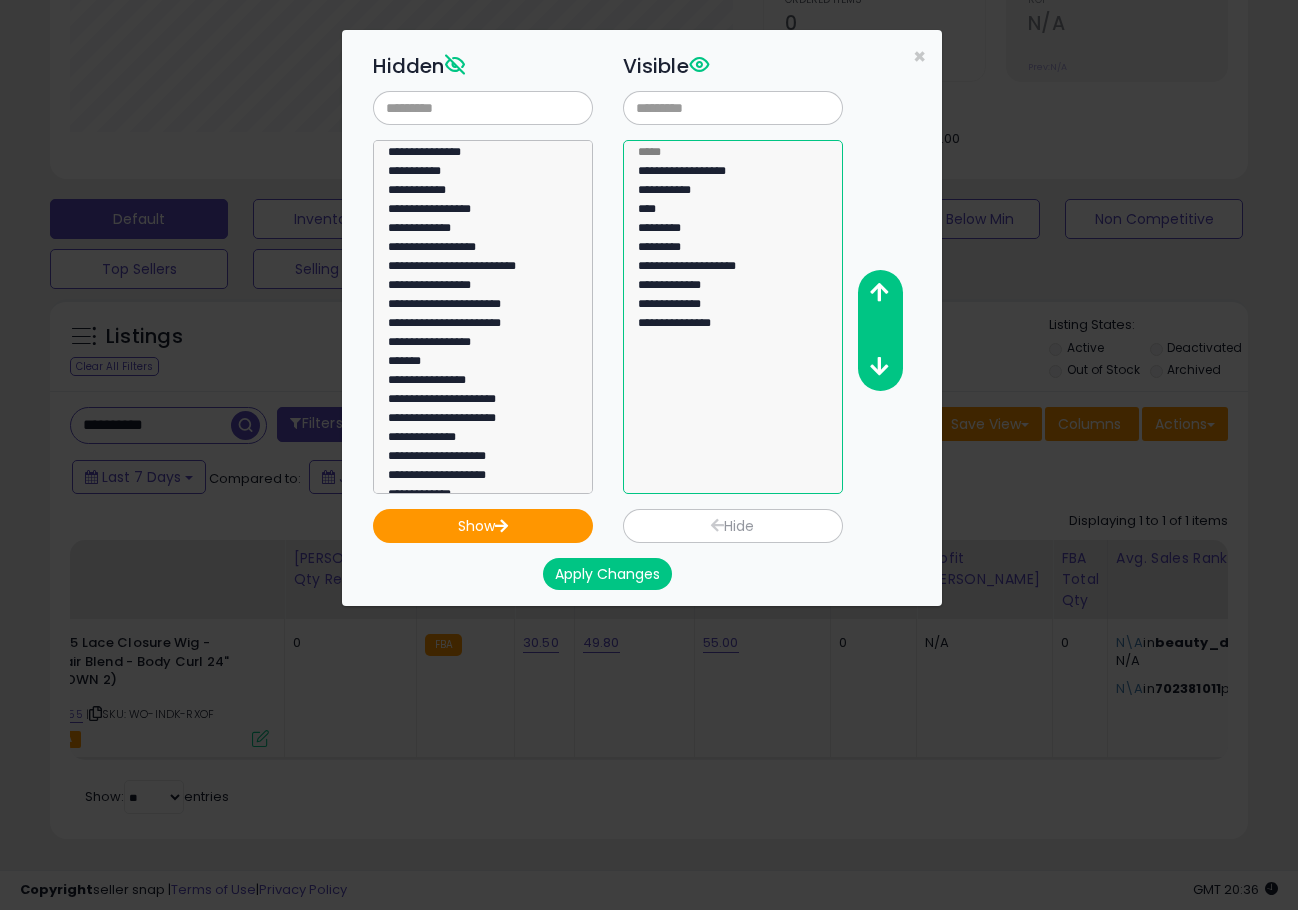 select on "**********" 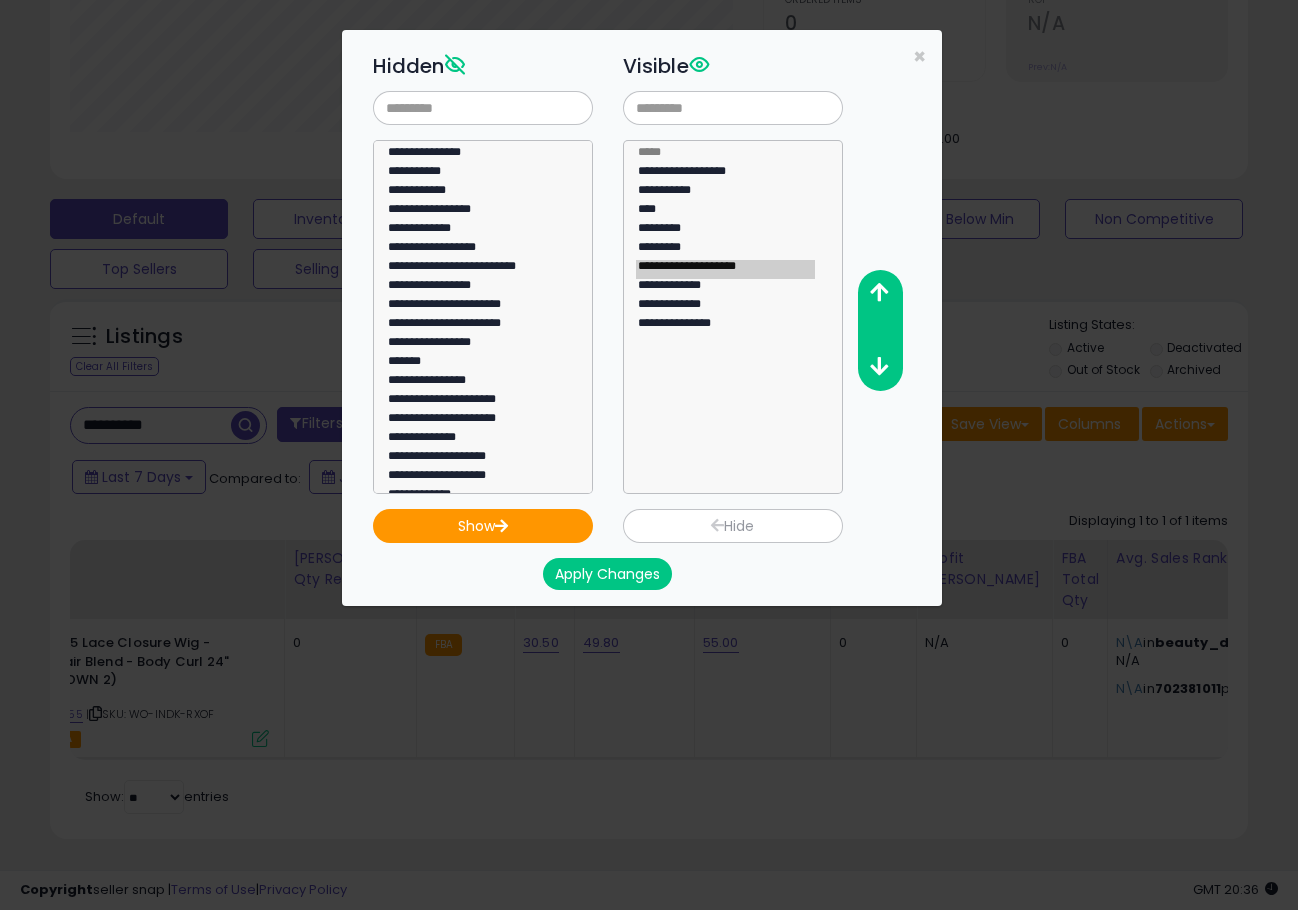 click on "Hide" at bounding box center [733, 526] 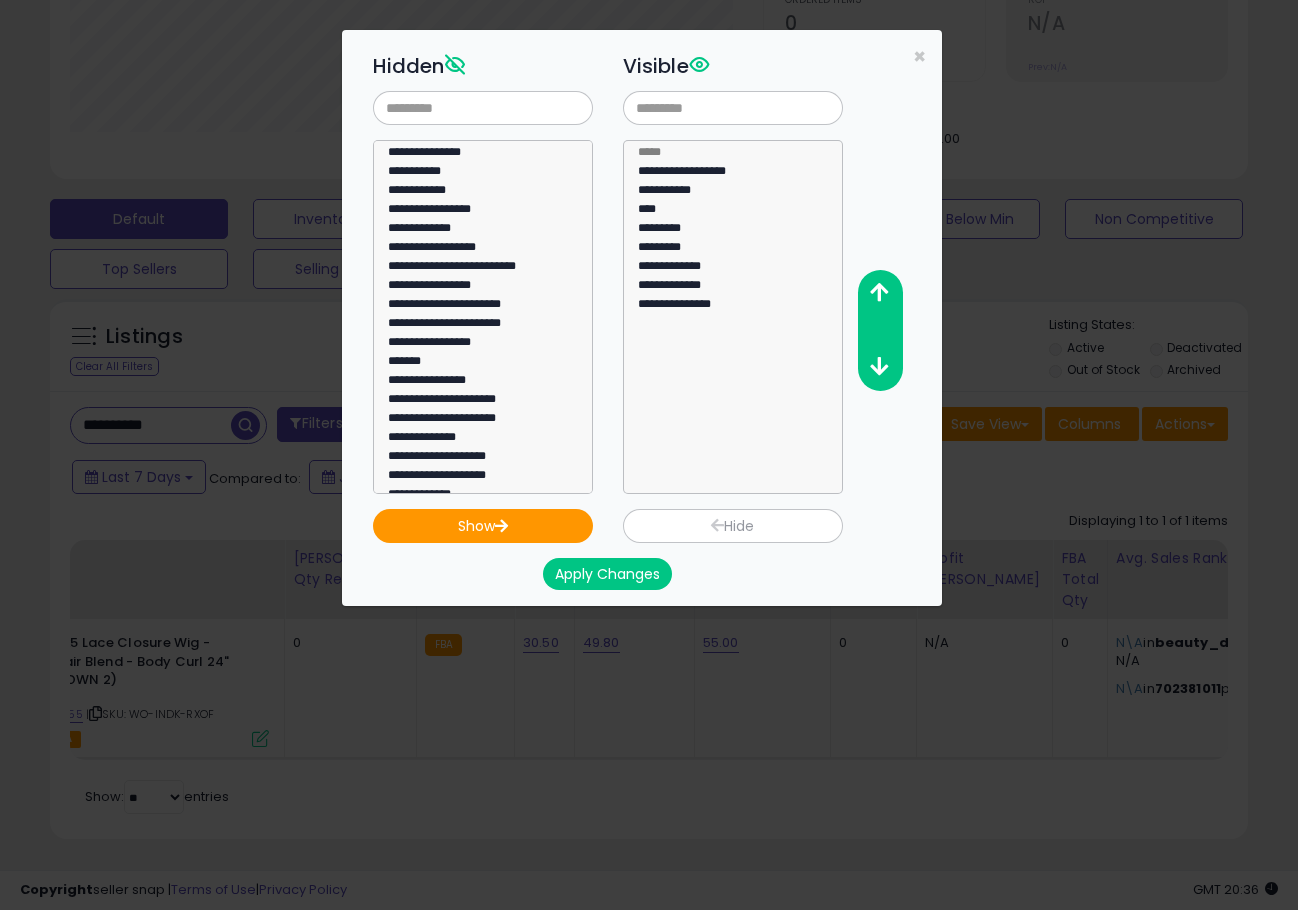 scroll, scrollTop: 1496, scrollLeft: 0, axis: vertical 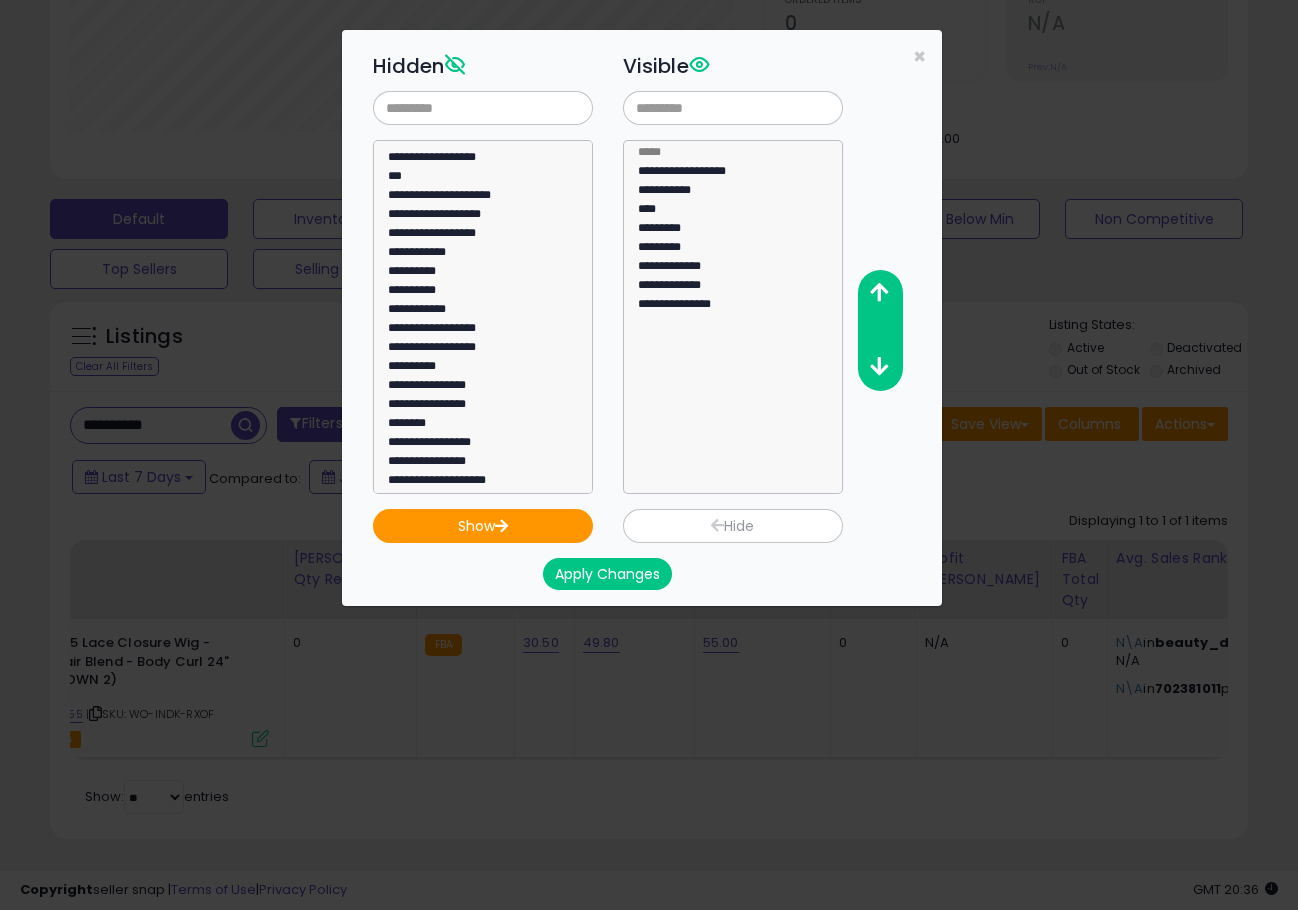 click on "Apply Changes" at bounding box center (607, 574) 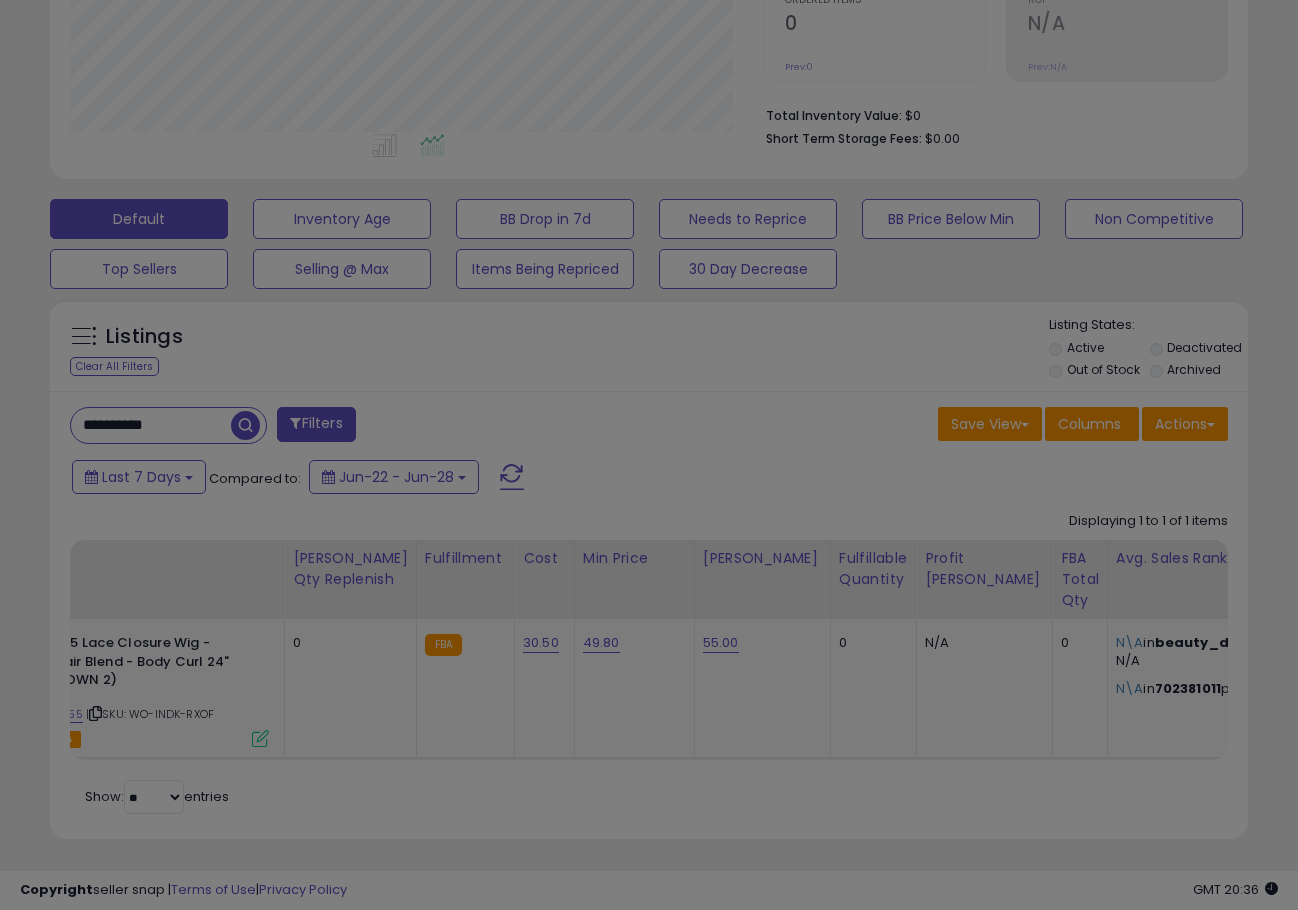 scroll, scrollTop: 0, scrollLeft: 73, axis: horizontal 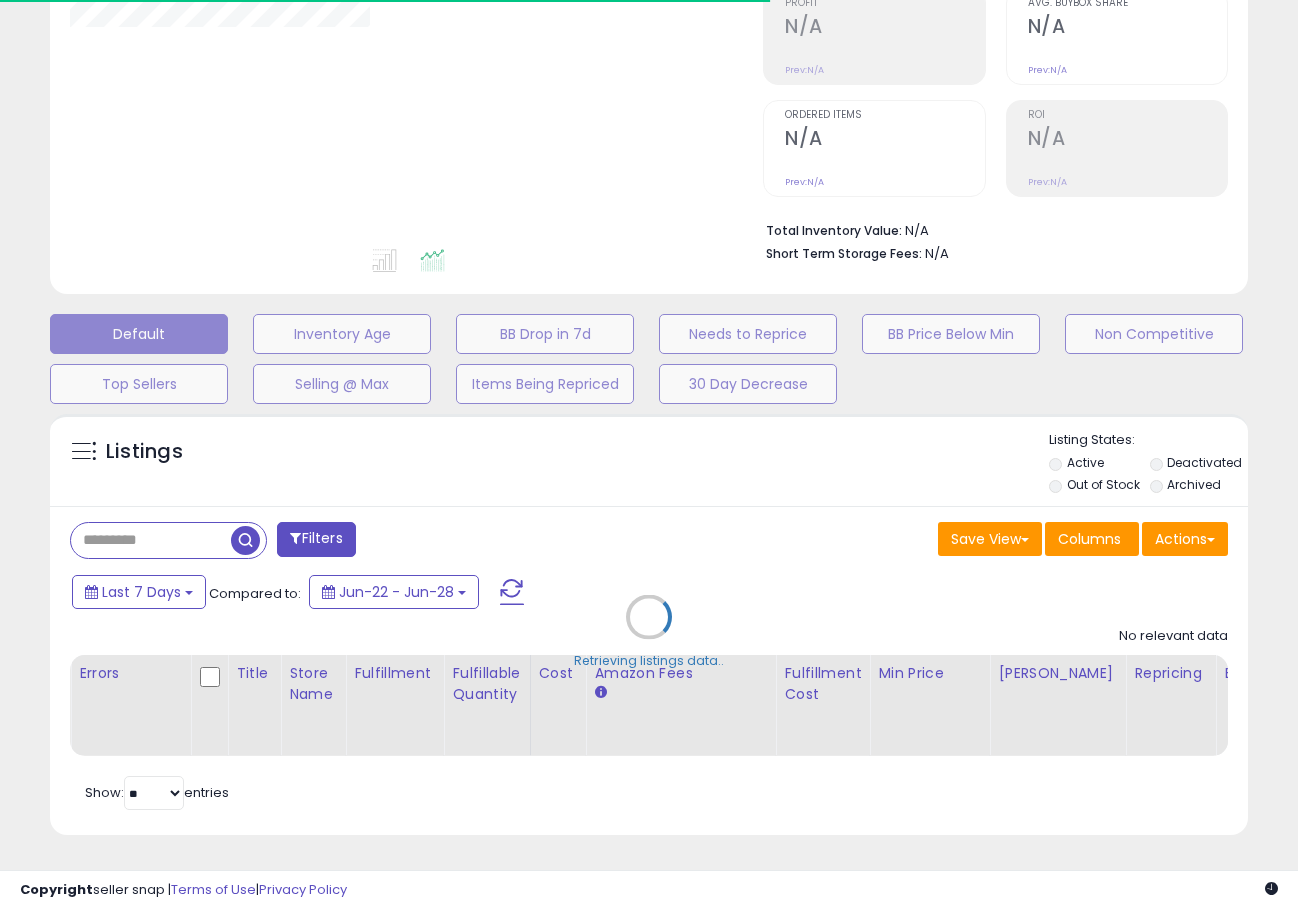 type on "**********" 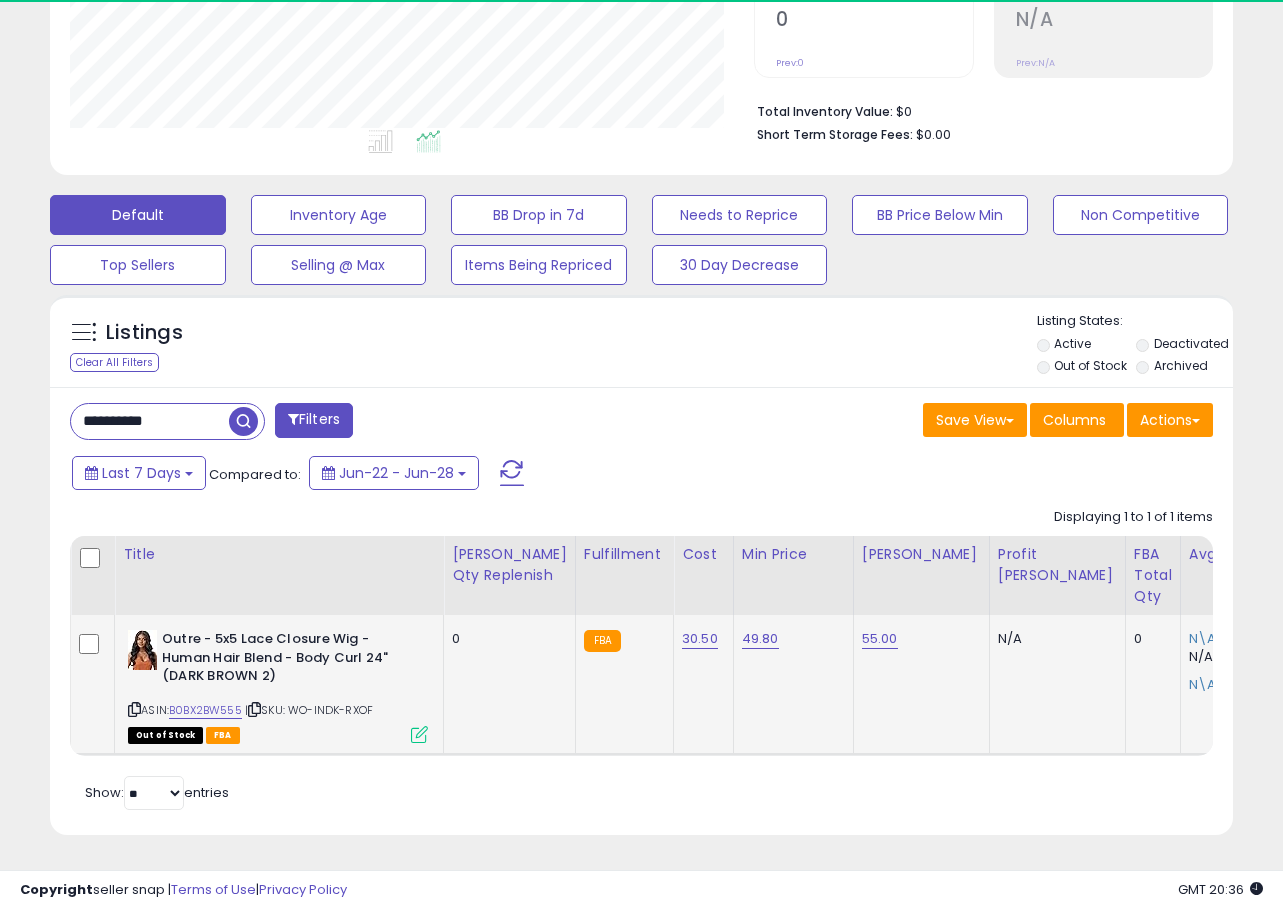 scroll, scrollTop: 450, scrollLeft: 0, axis: vertical 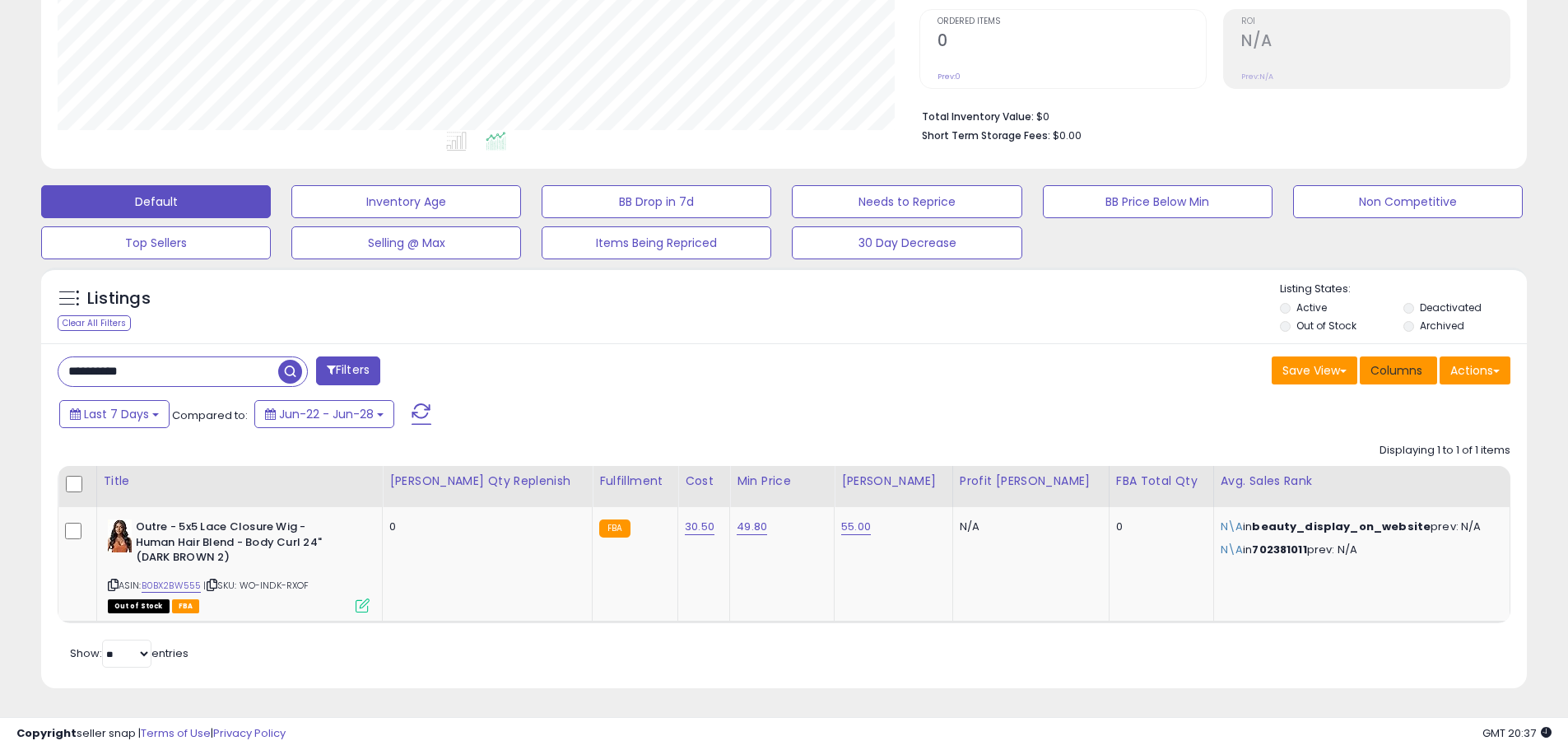 click on "Columns" at bounding box center [1398, 370] 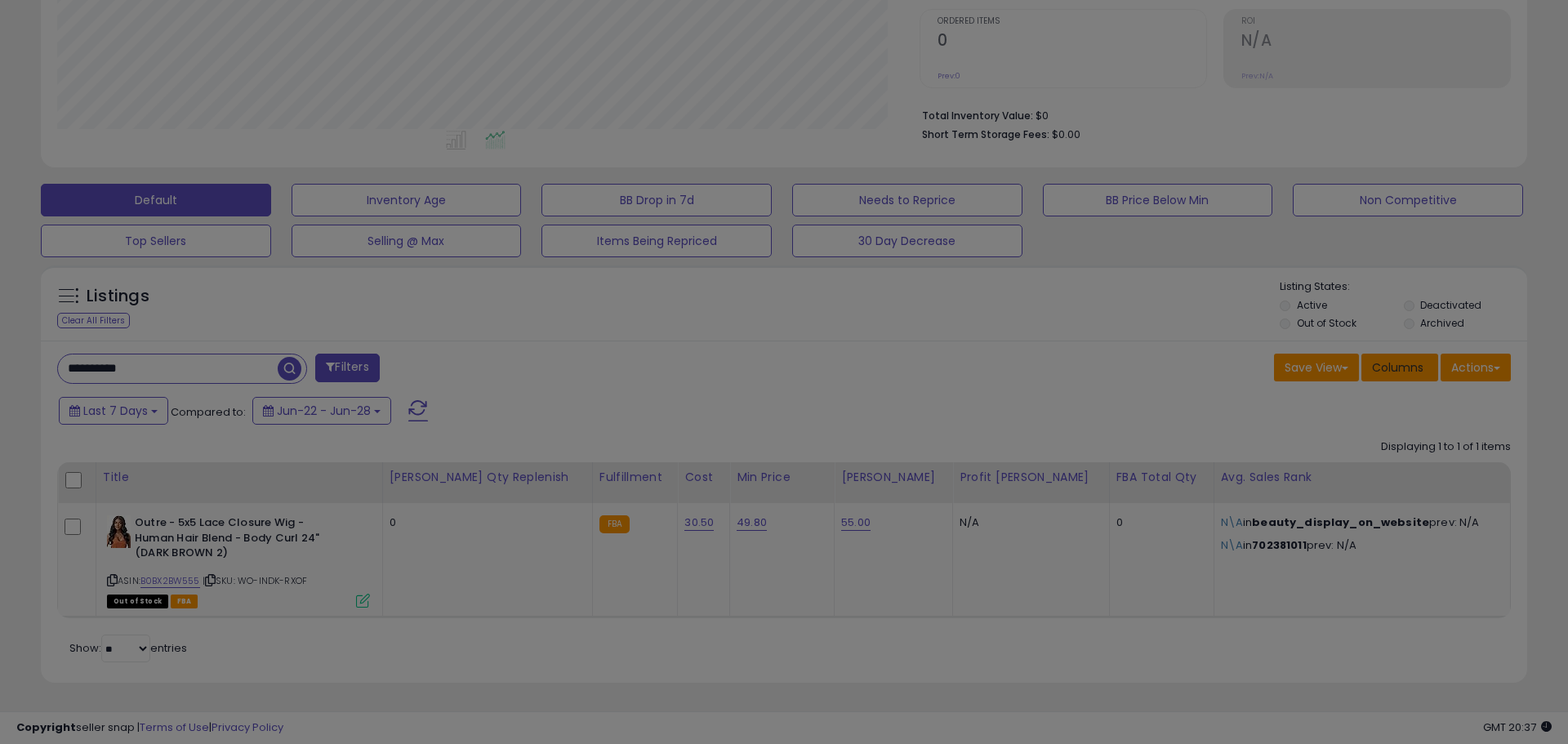 scroll, scrollTop: 816350, scrollLeft: 815804, axis: both 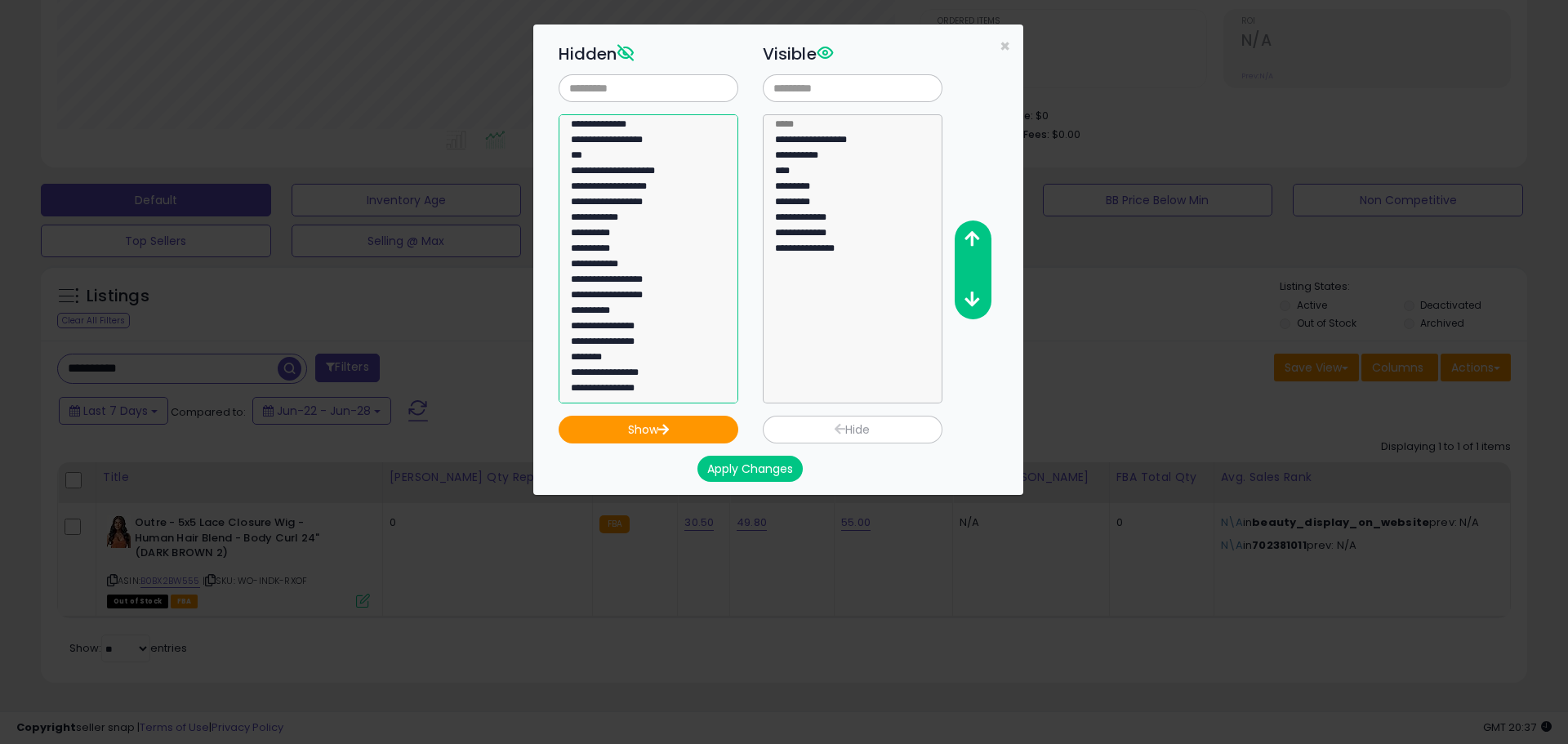 click on "**********" 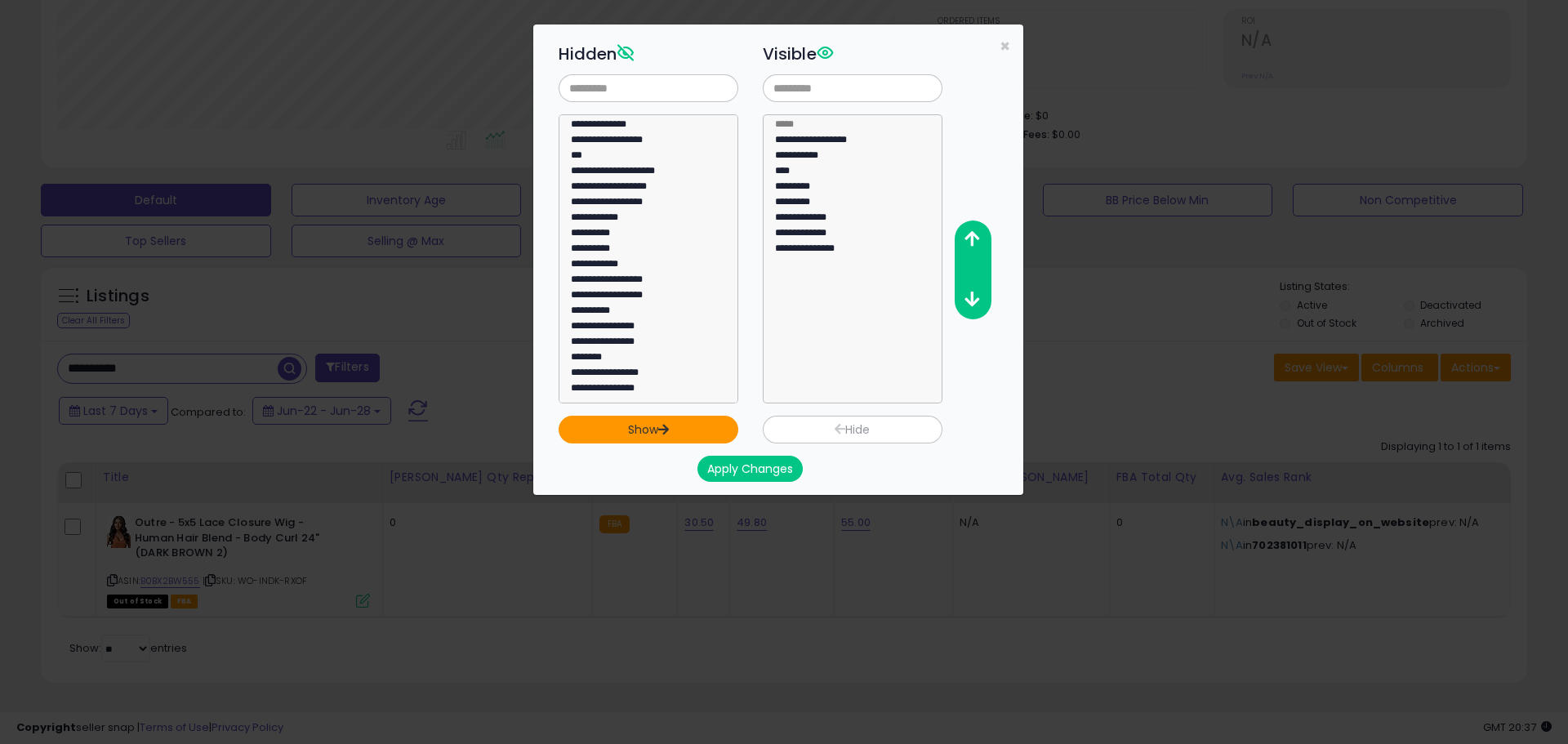 click on "Show" at bounding box center (648, 430) 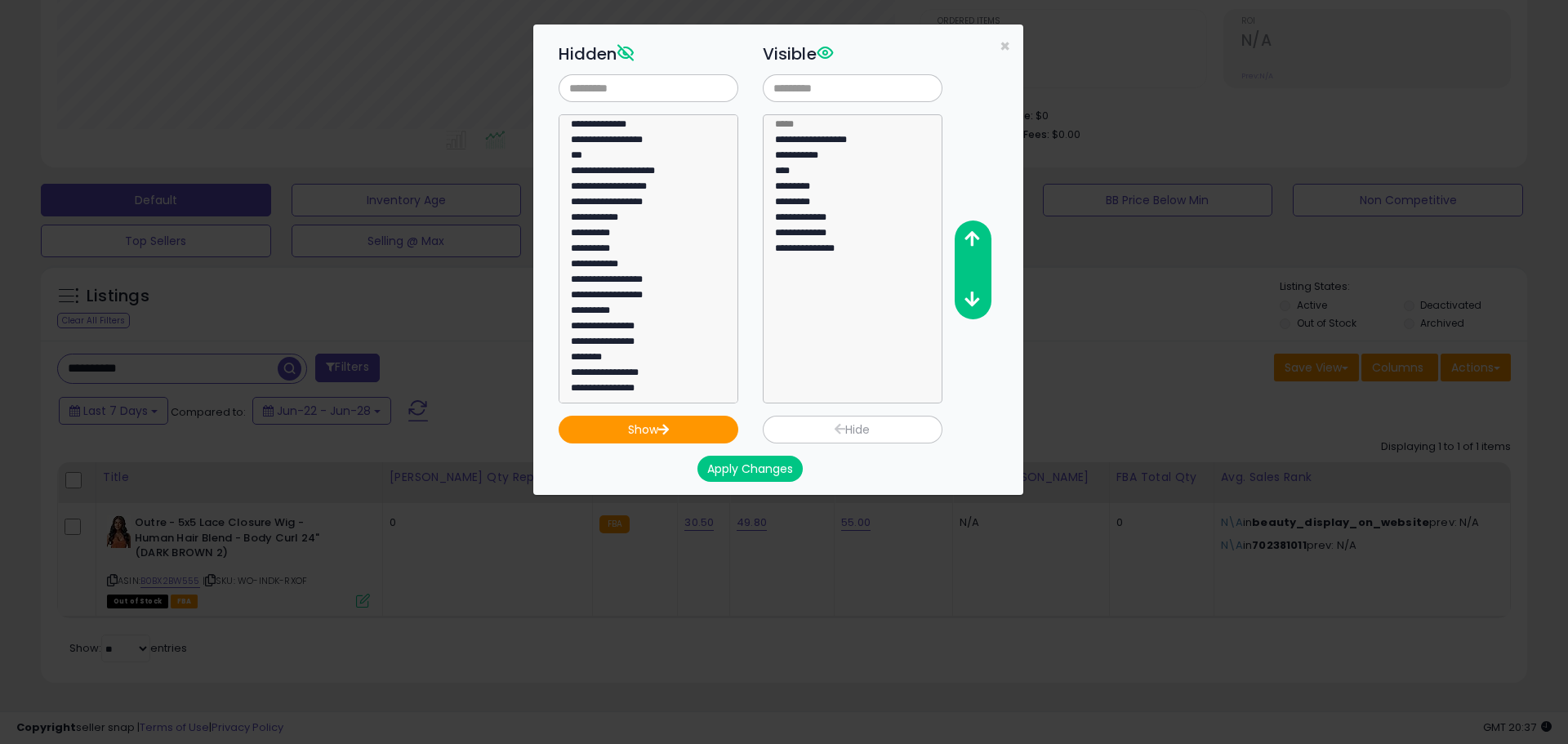 scroll, scrollTop: 1210, scrollLeft: 0, axis: vertical 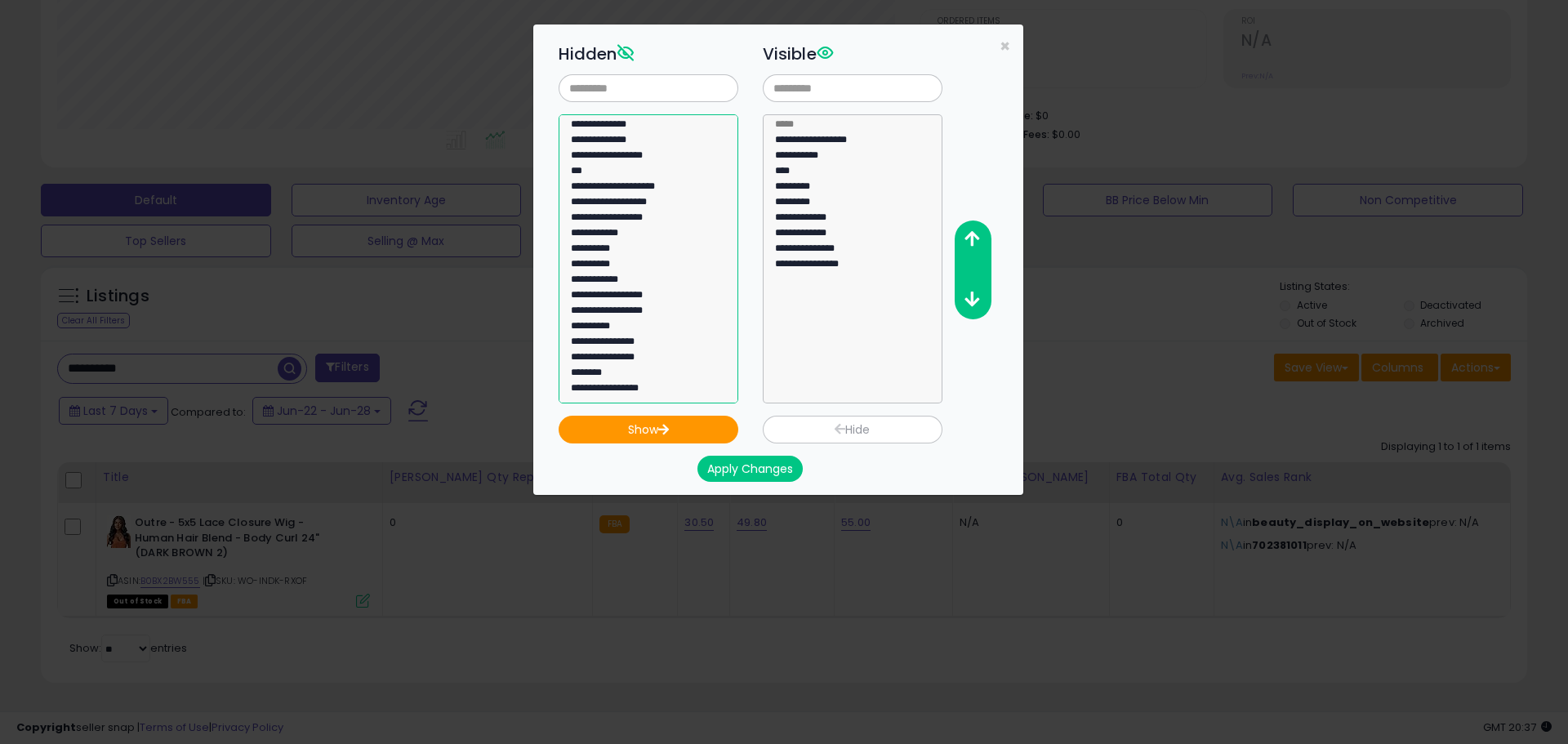 select on "**********" 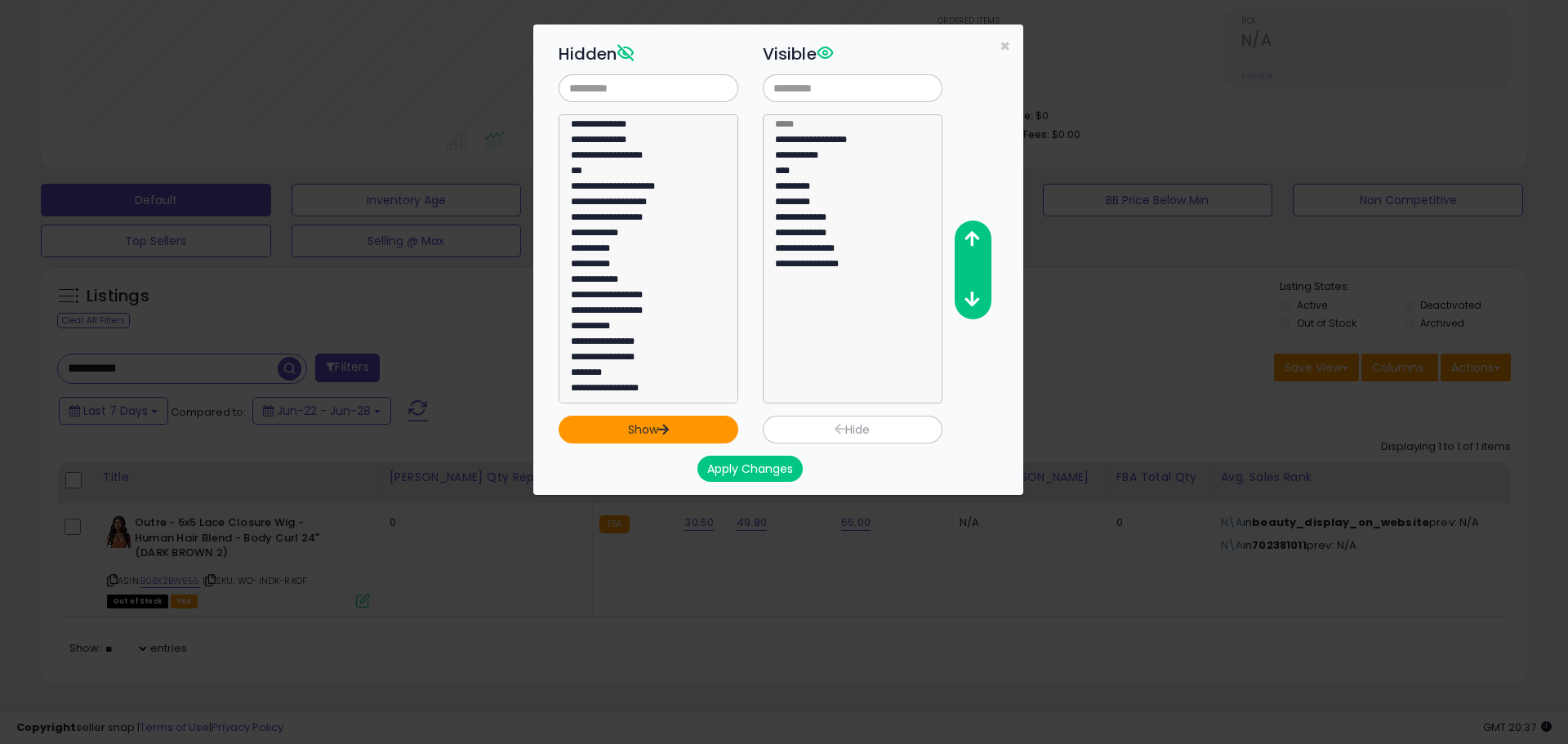 click at bounding box center (663, 429) 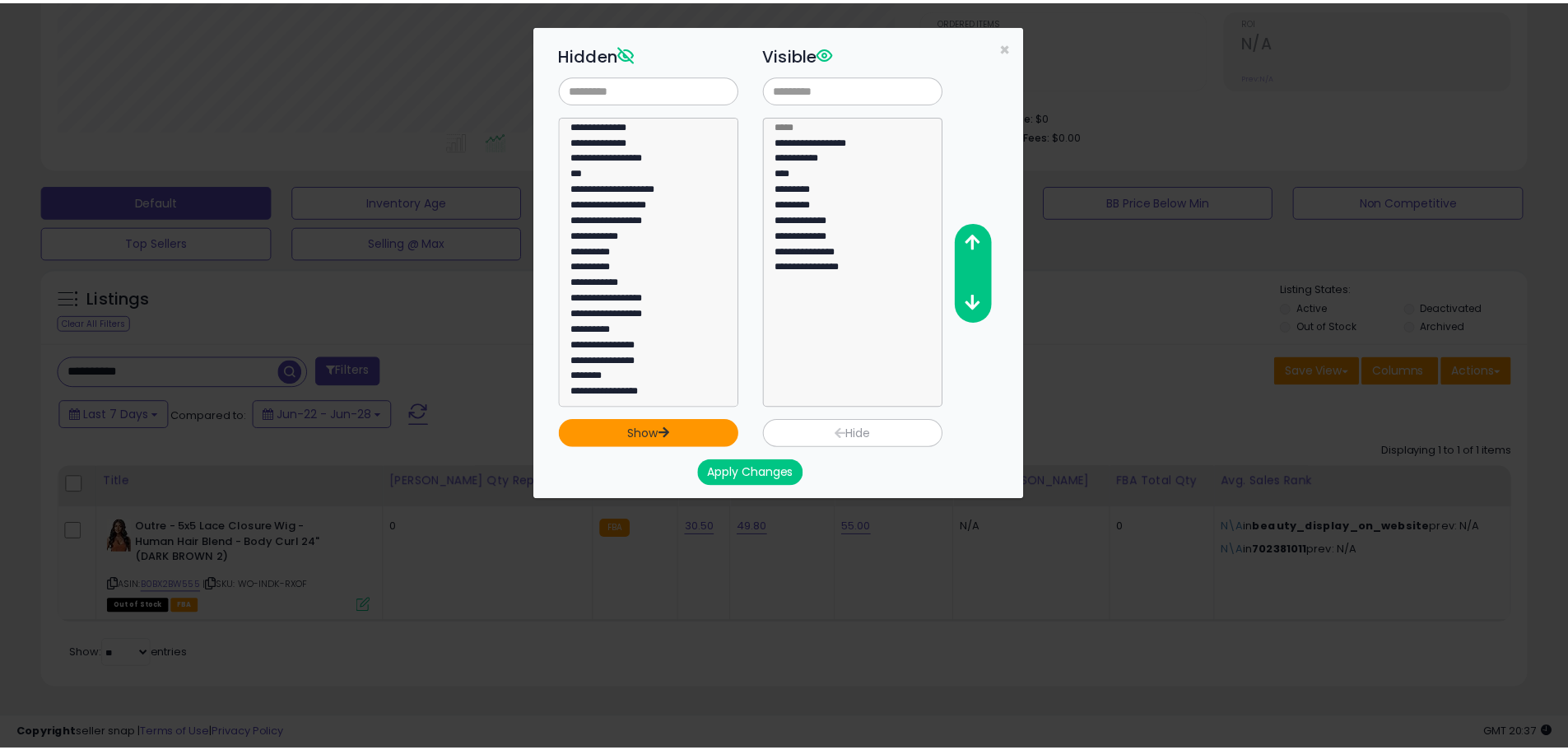 scroll, scrollTop: 1204, scrollLeft: 0, axis: vertical 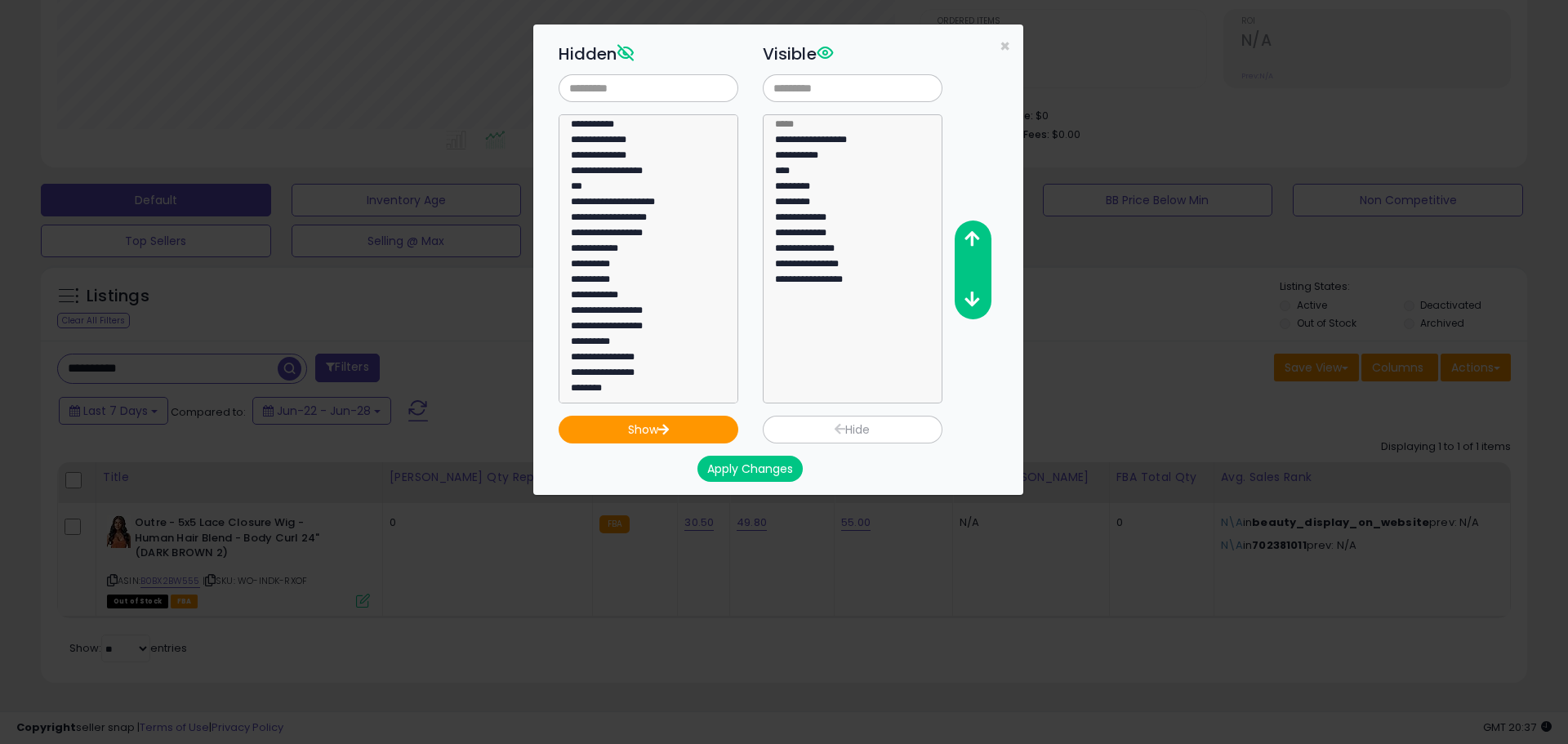 click on "Apply Changes" at bounding box center (750, 469) 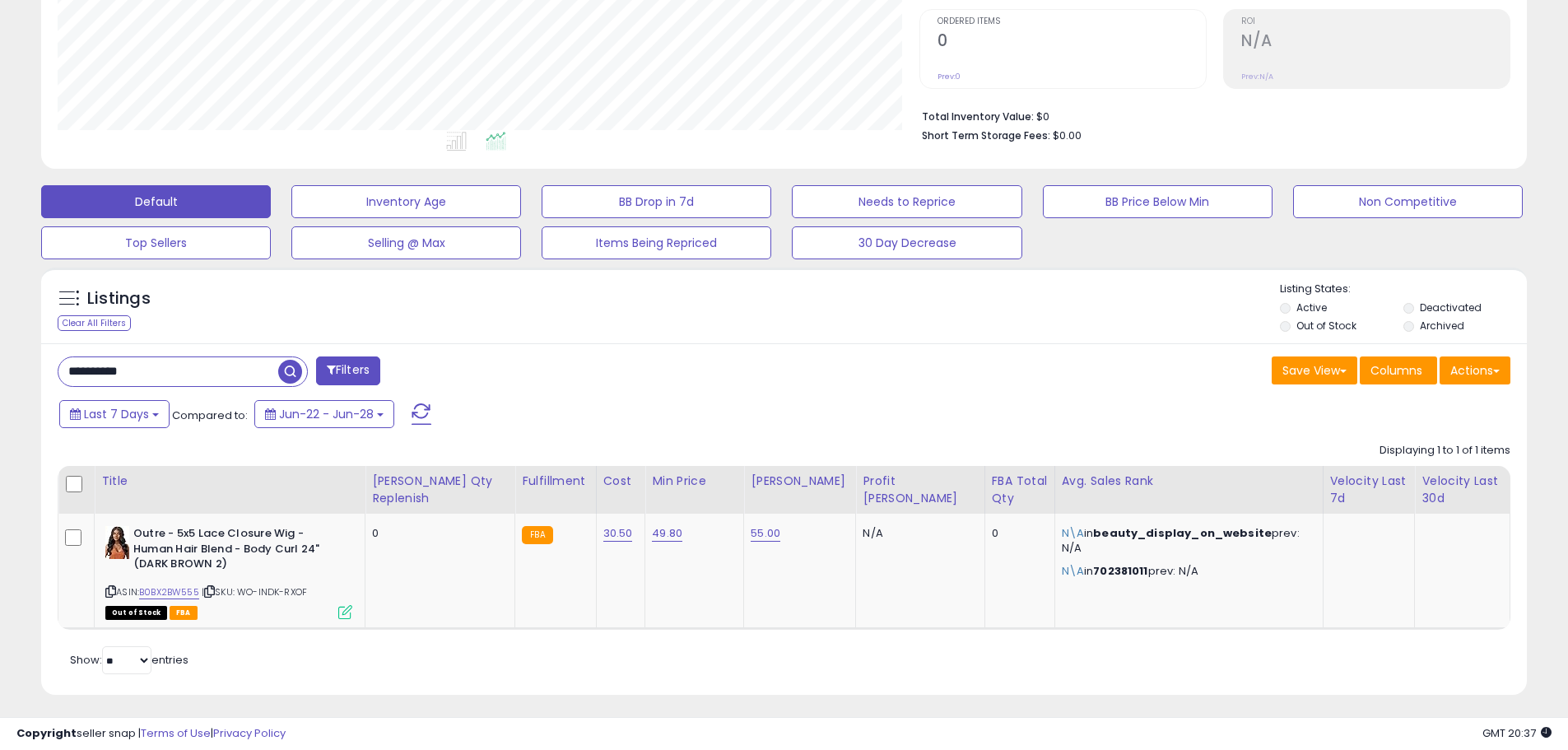scroll, scrollTop: 338, scrollLeft: 862, axis: both 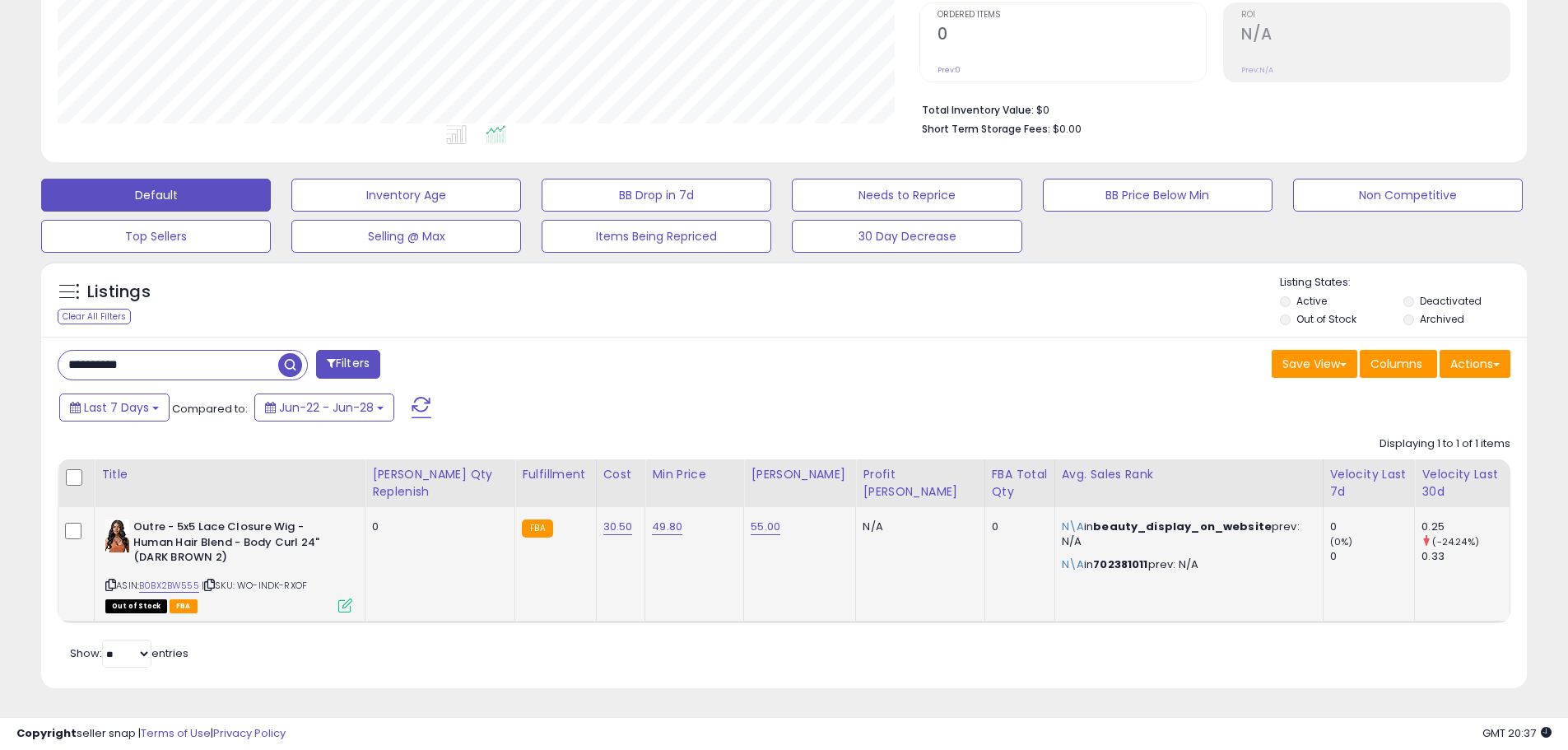 click at bounding box center (345, 605) 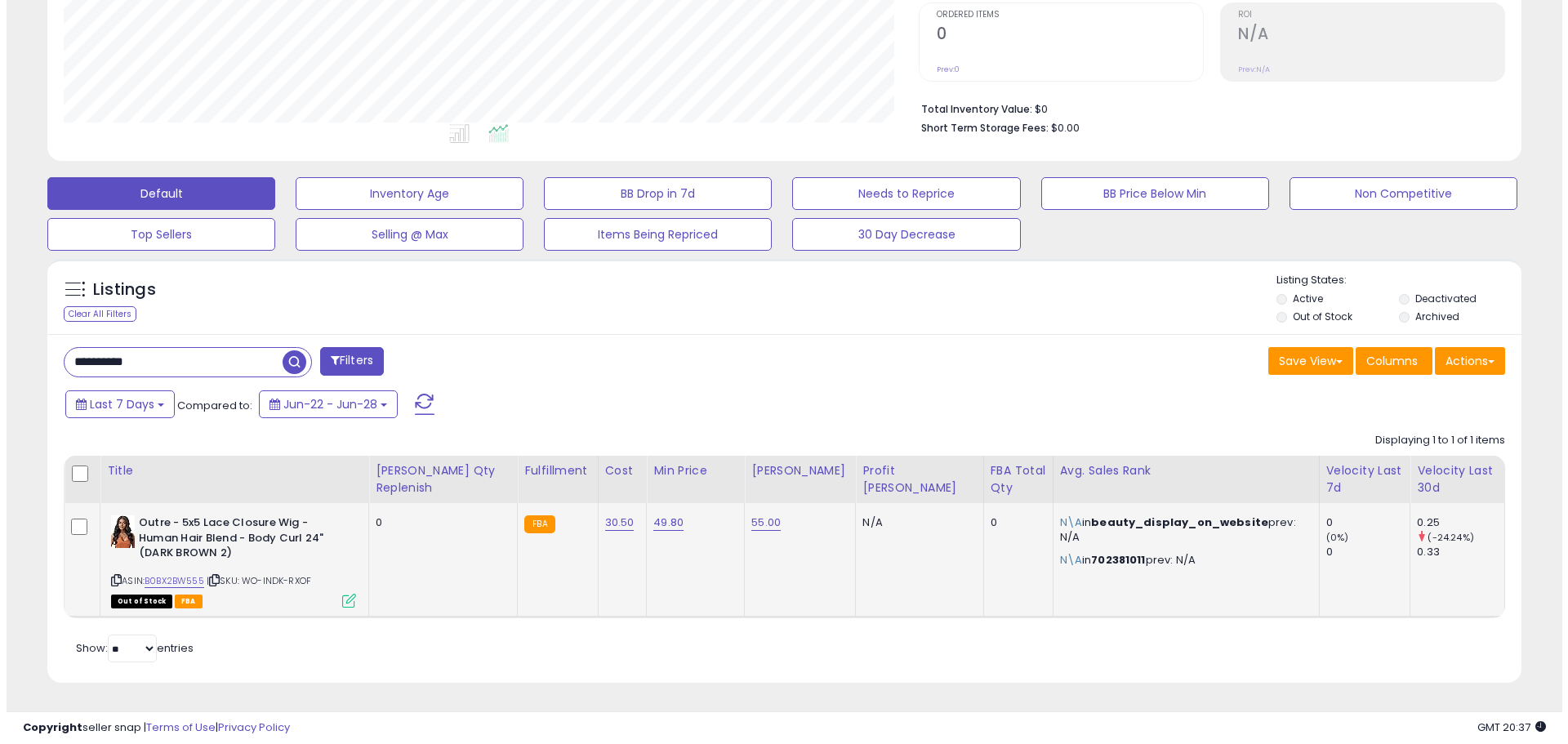 scroll, scrollTop: 331, scrollLeft: 0, axis: vertical 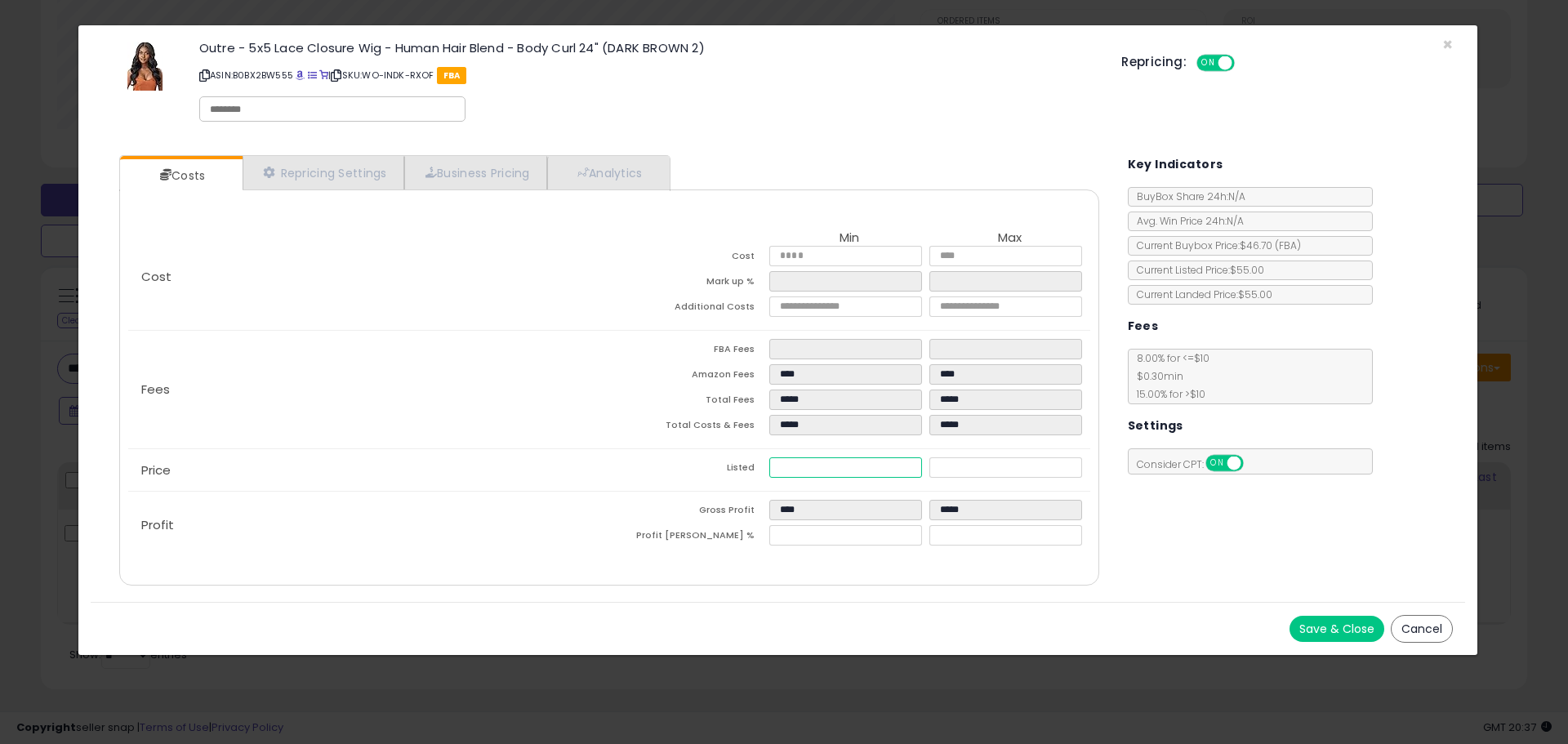drag, startPoint x: 875, startPoint y: 463, endPoint x: 531, endPoint y: 482, distance: 344.5243 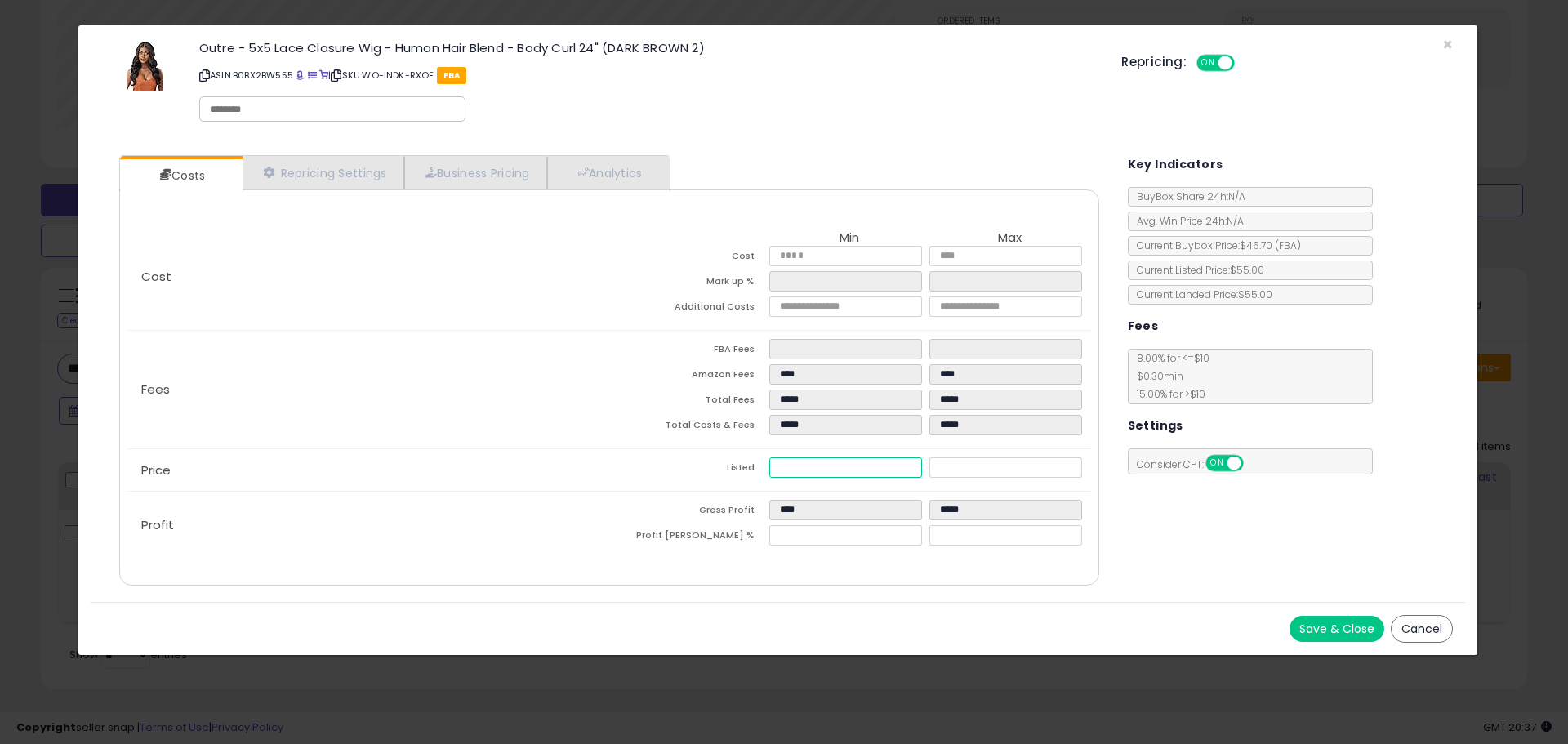 click on "*****" at bounding box center [845, 467] 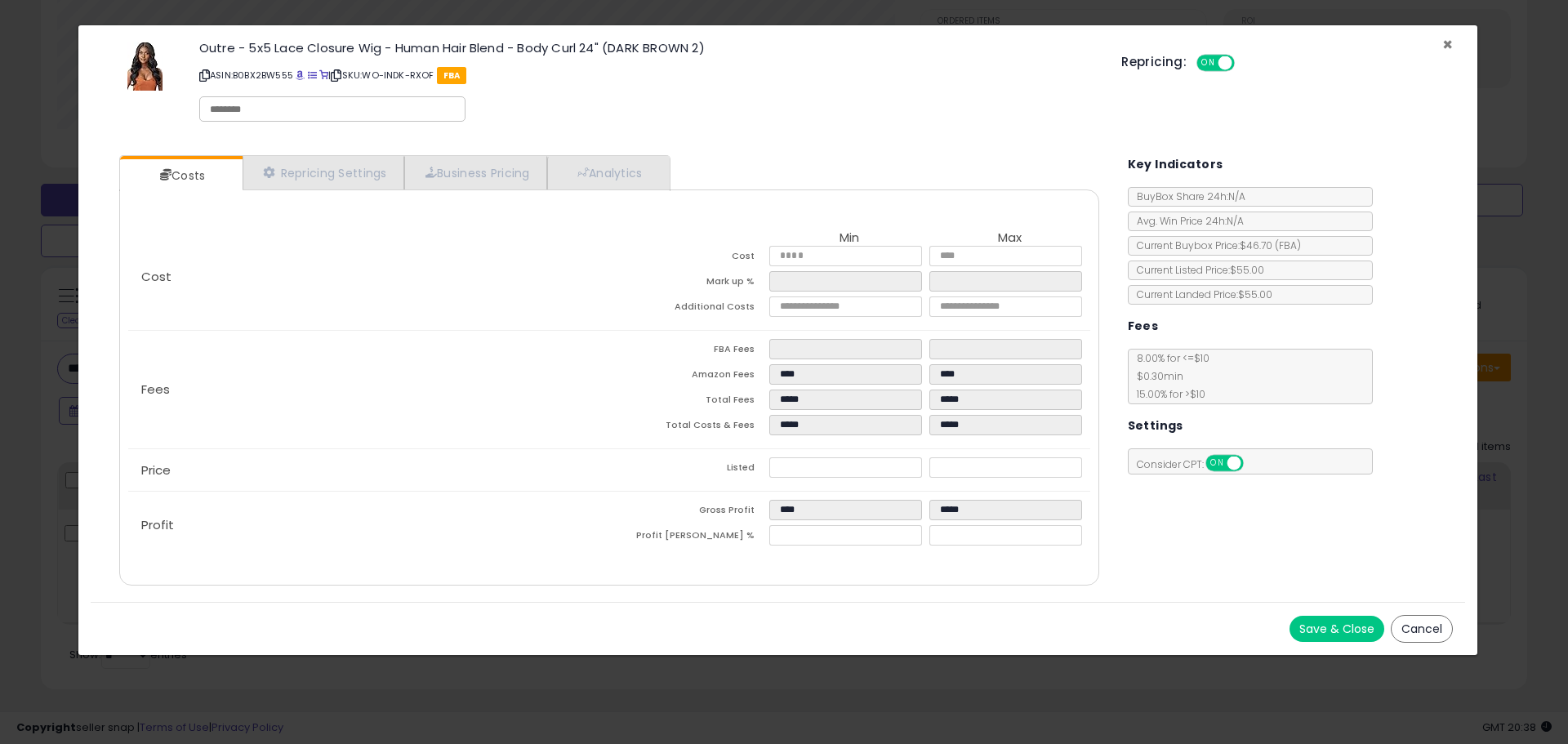 click on "×" at bounding box center (1447, 44) 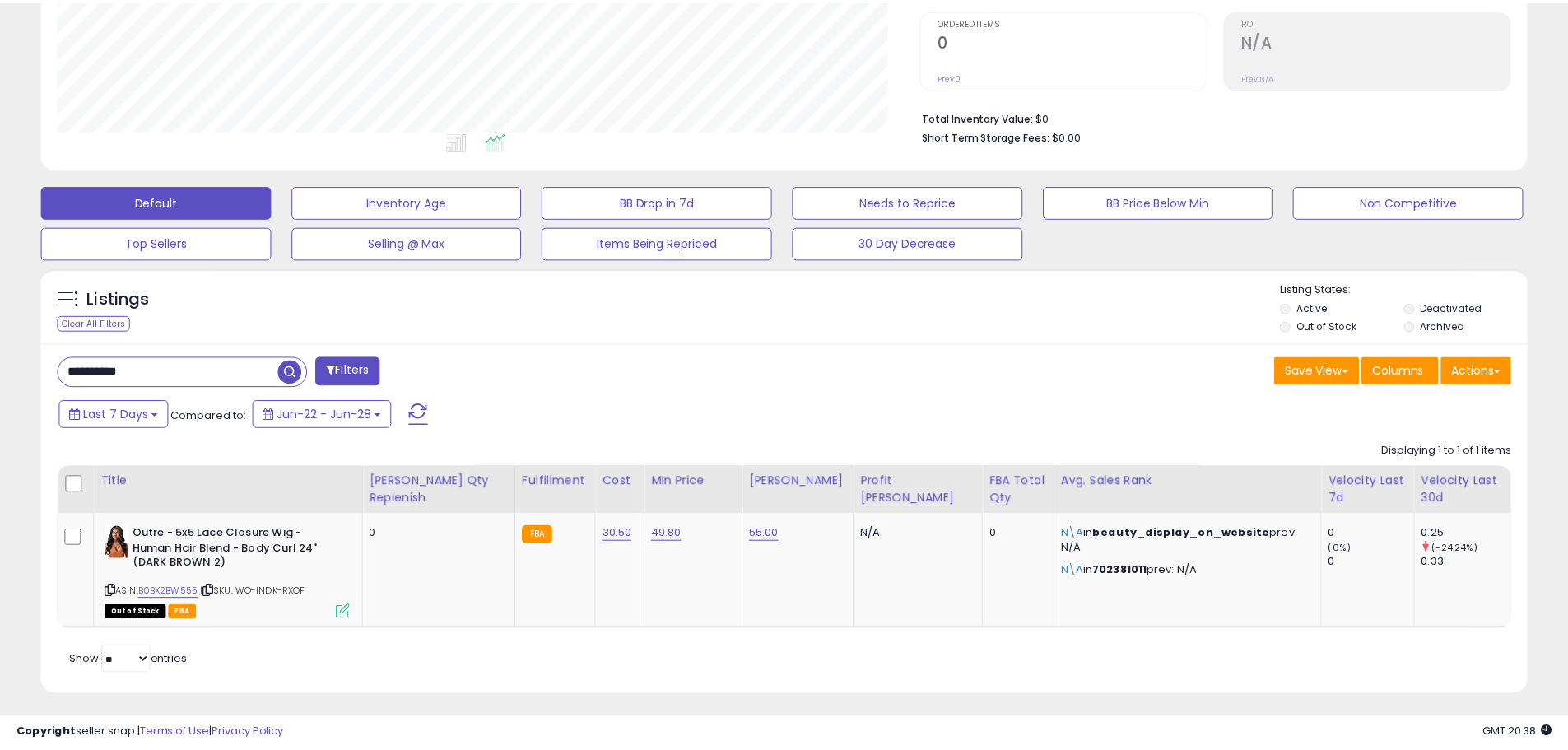 scroll, scrollTop: 338, scrollLeft: 862, axis: both 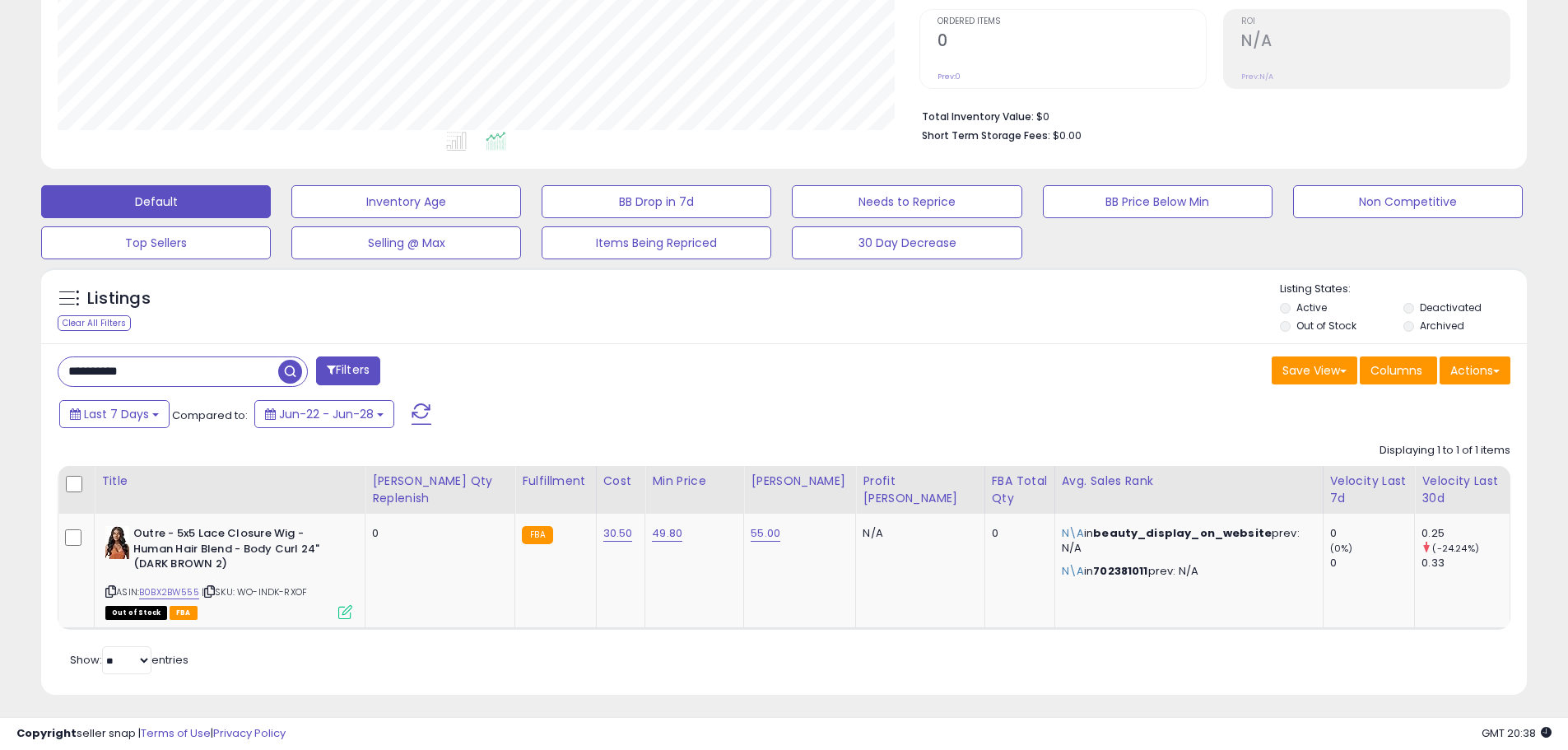 click on "**********" at bounding box center [168, 371] 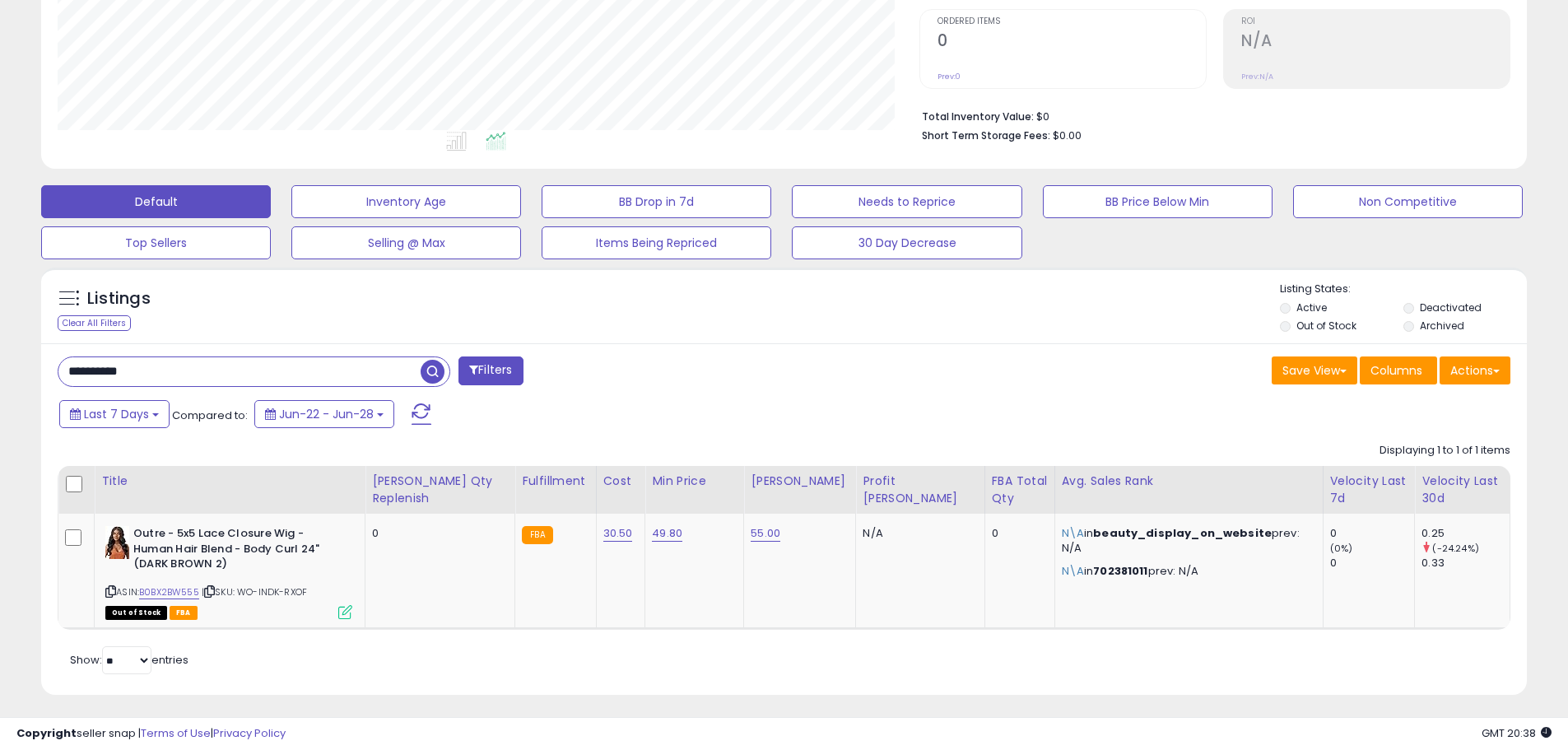 click on "**********" at bounding box center (240, 371) 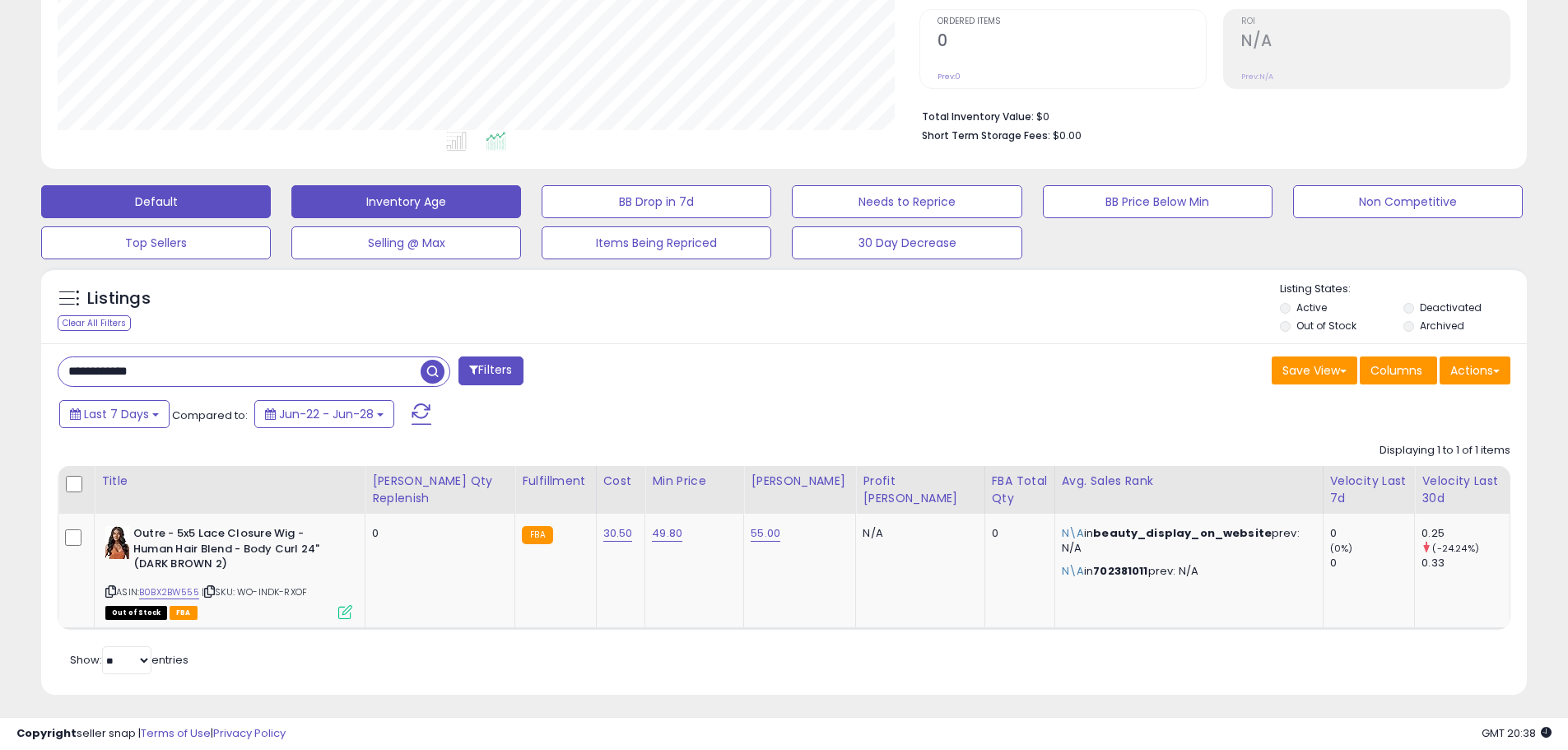 type on "**********" 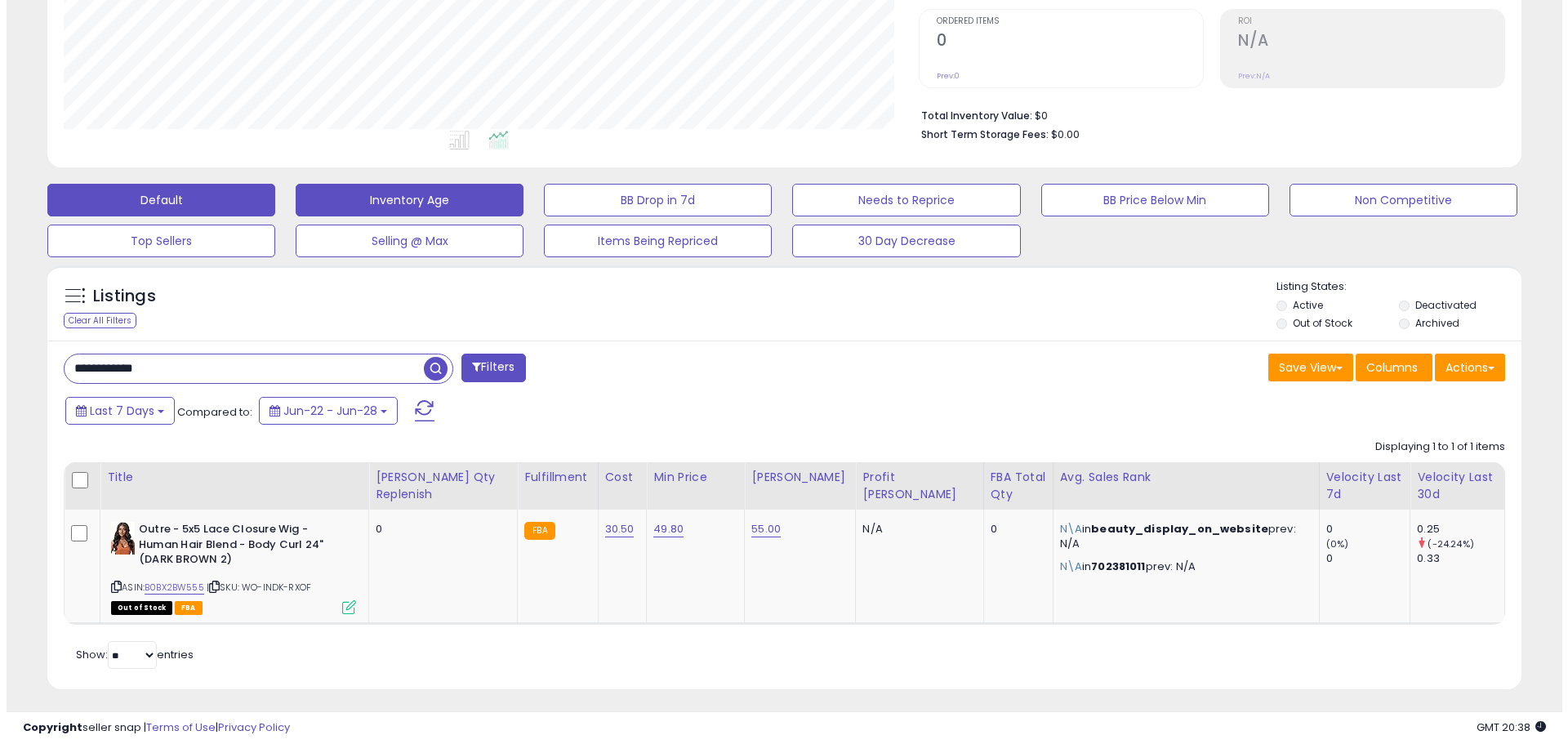 scroll, scrollTop: 216, scrollLeft: 0, axis: vertical 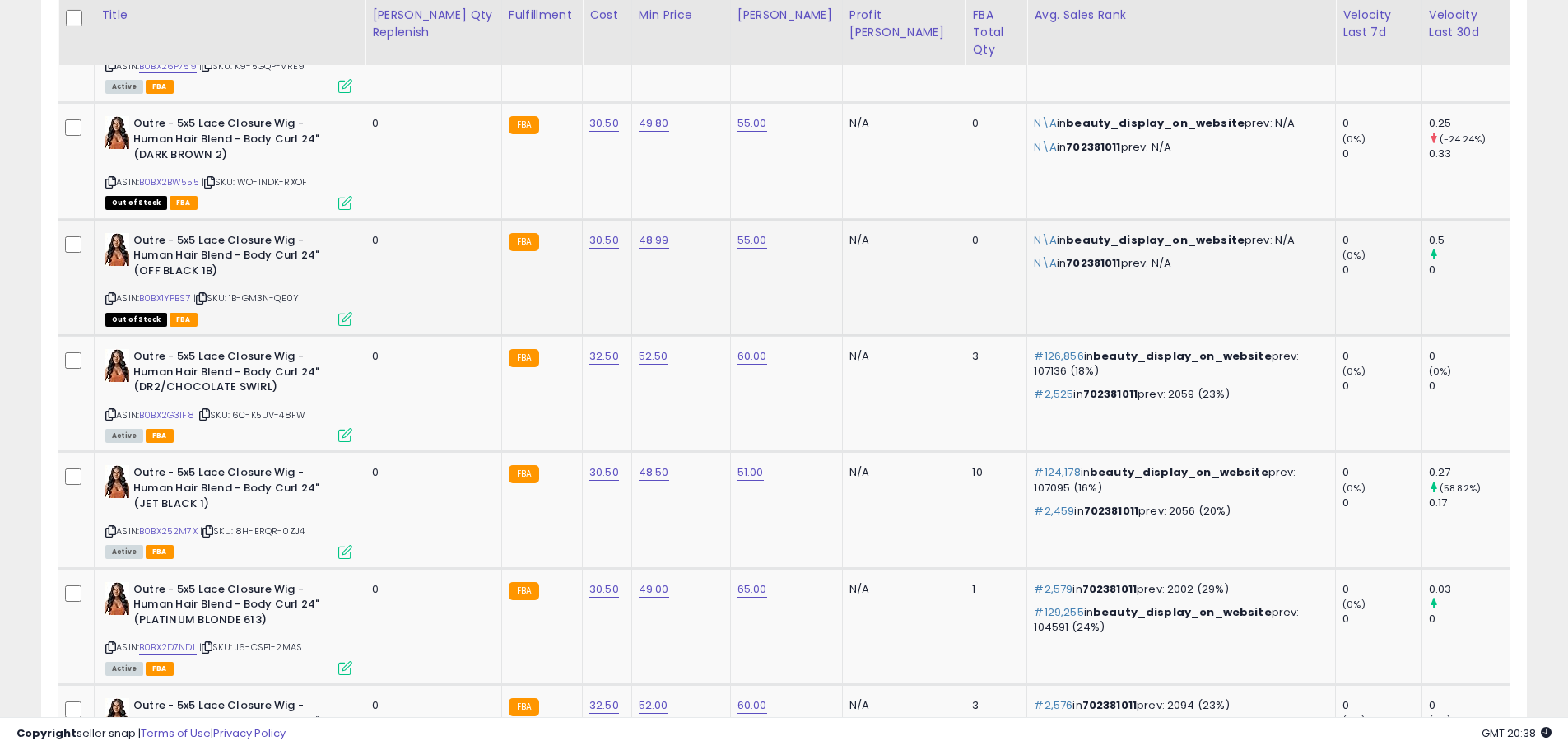 click at bounding box center (345, 319) 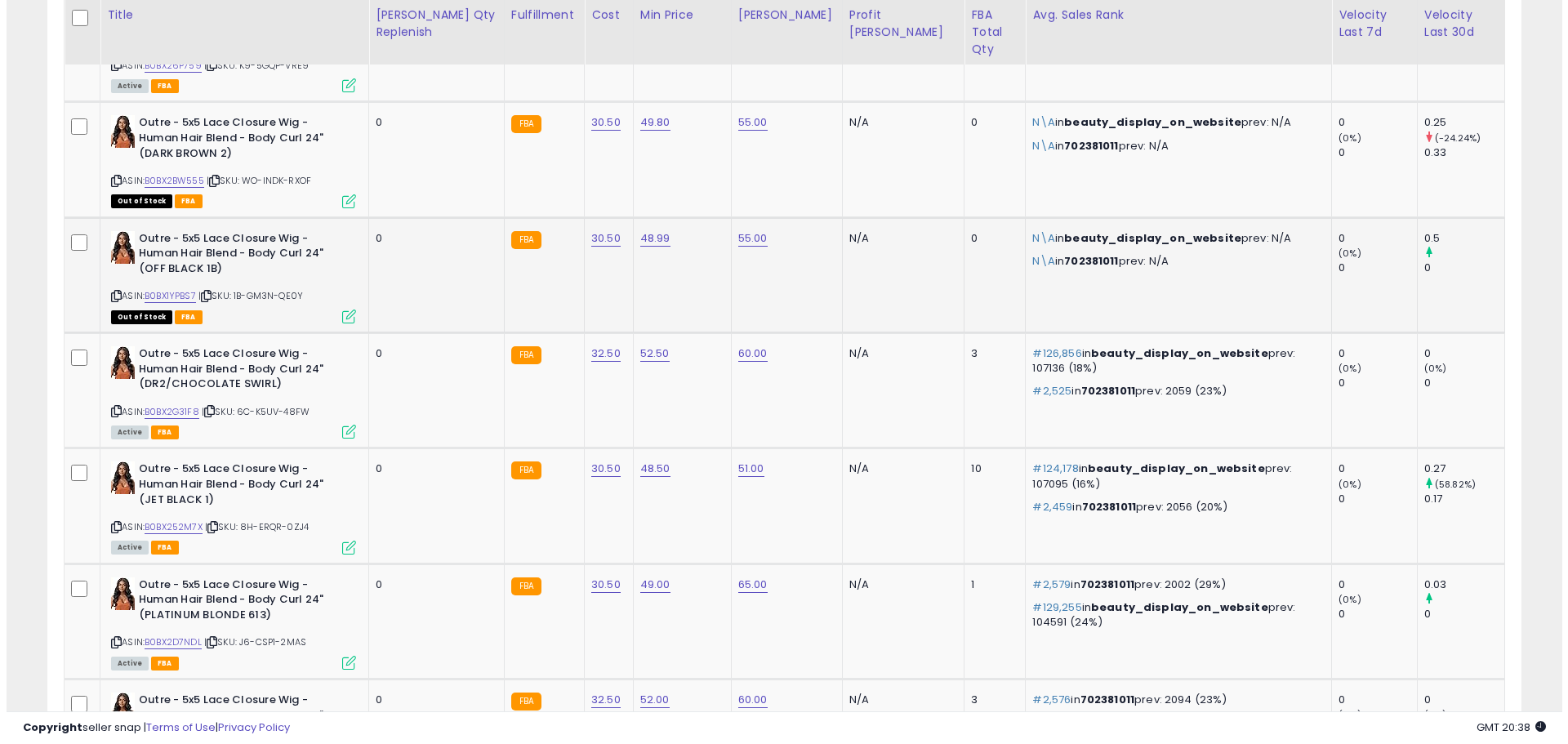 scroll, scrollTop: 816350, scrollLeft: 815804, axis: both 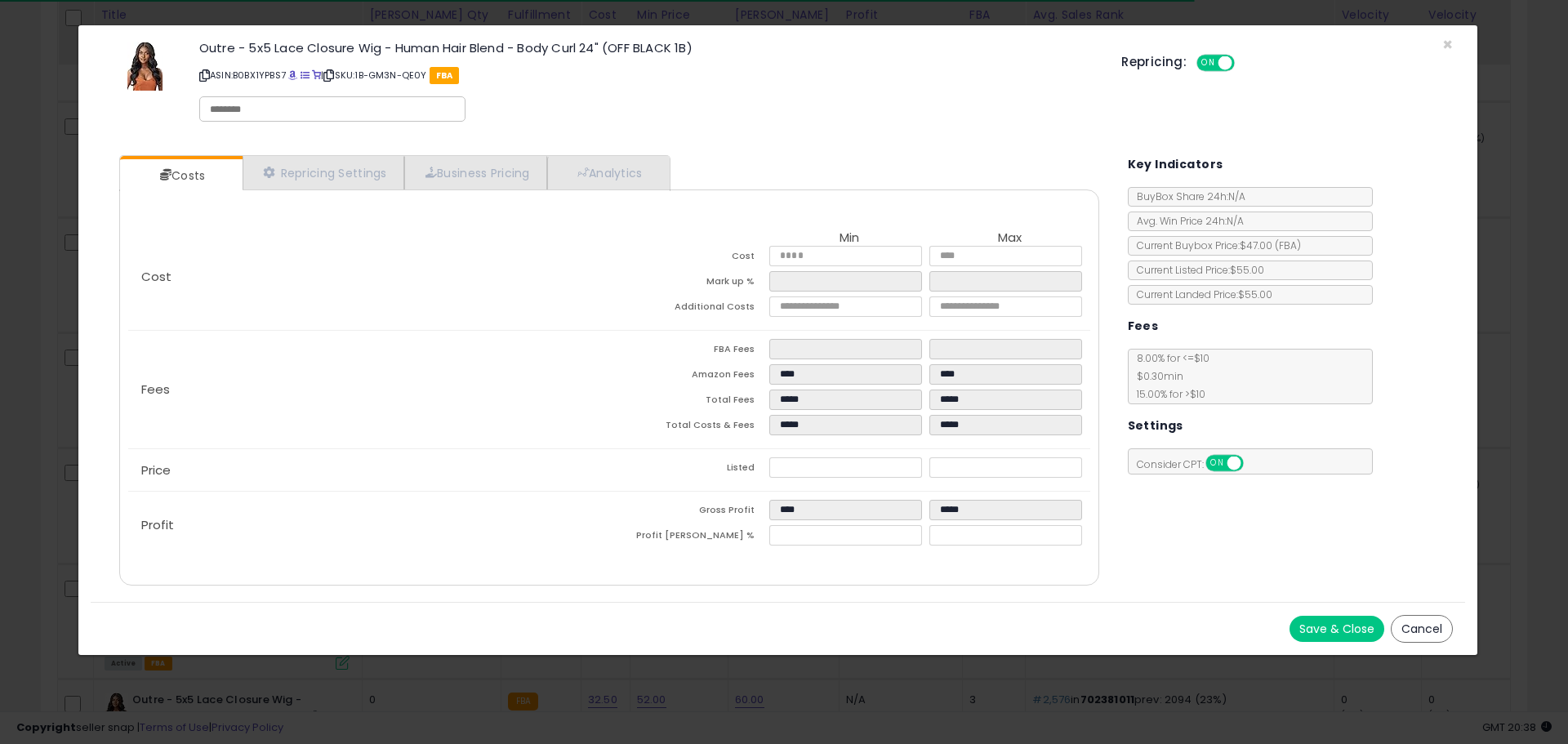 click at bounding box center (204, 75) 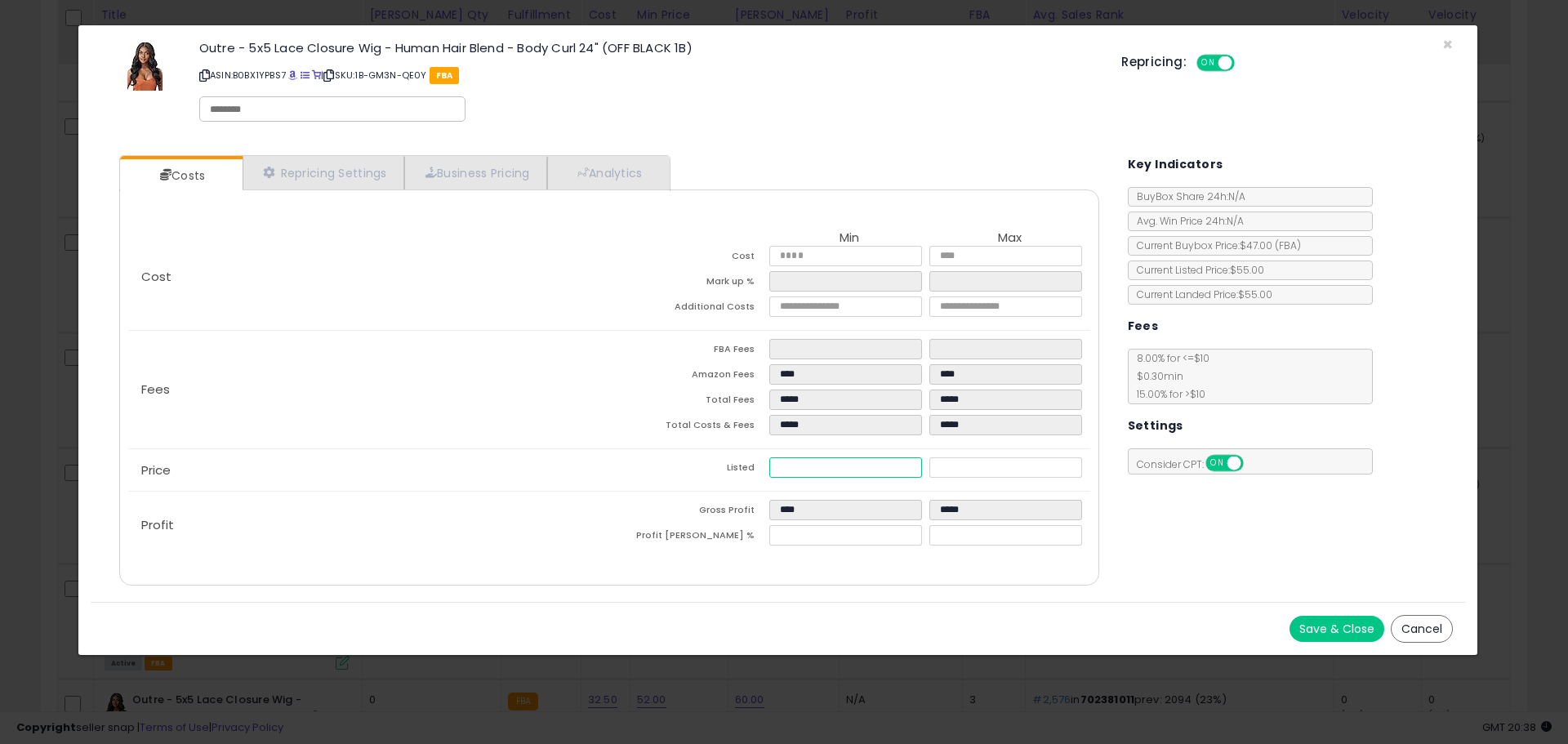 drag, startPoint x: 837, startPoint y: 467, endPoint x: 395, endPoint y: 330, distance: 462.7451 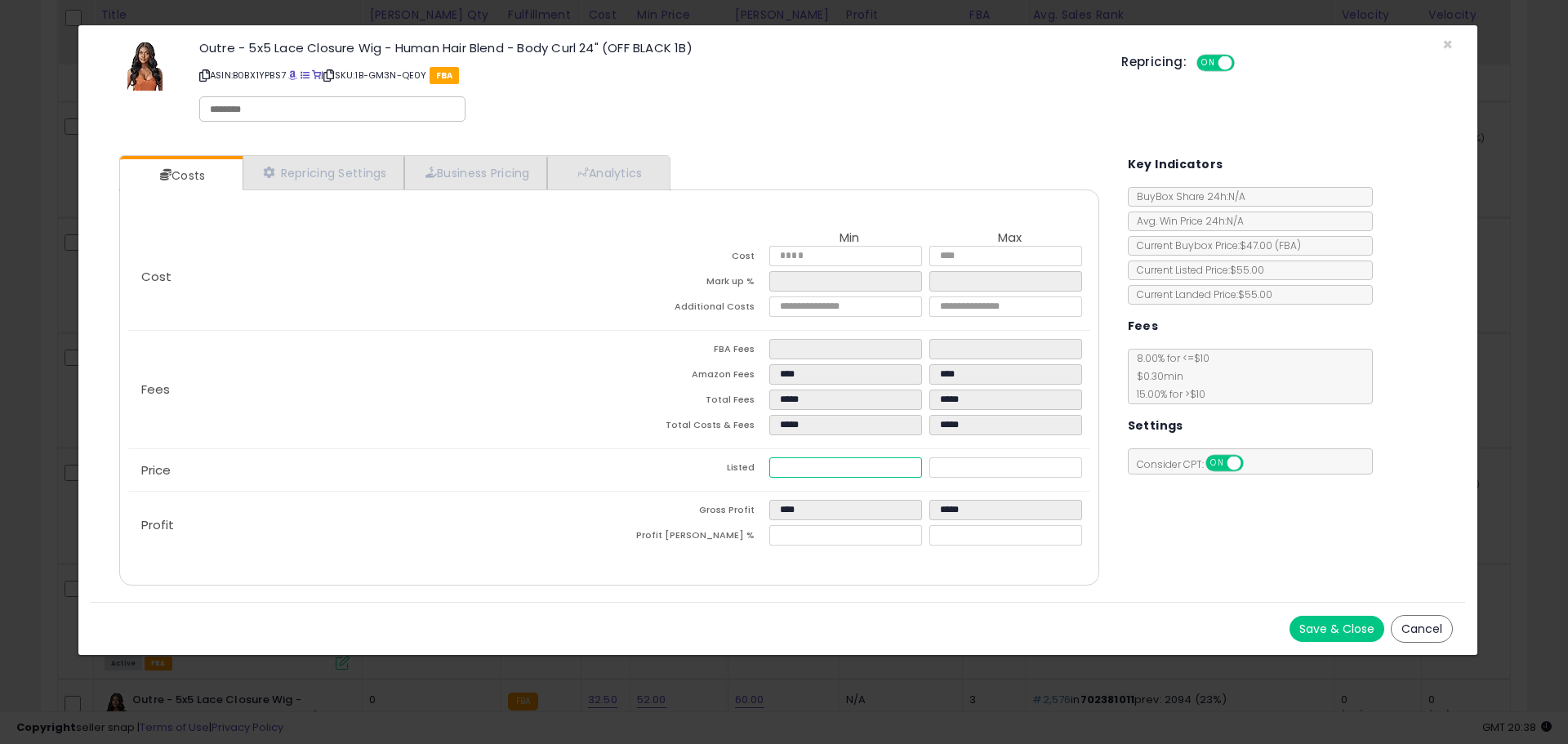 type on "*" 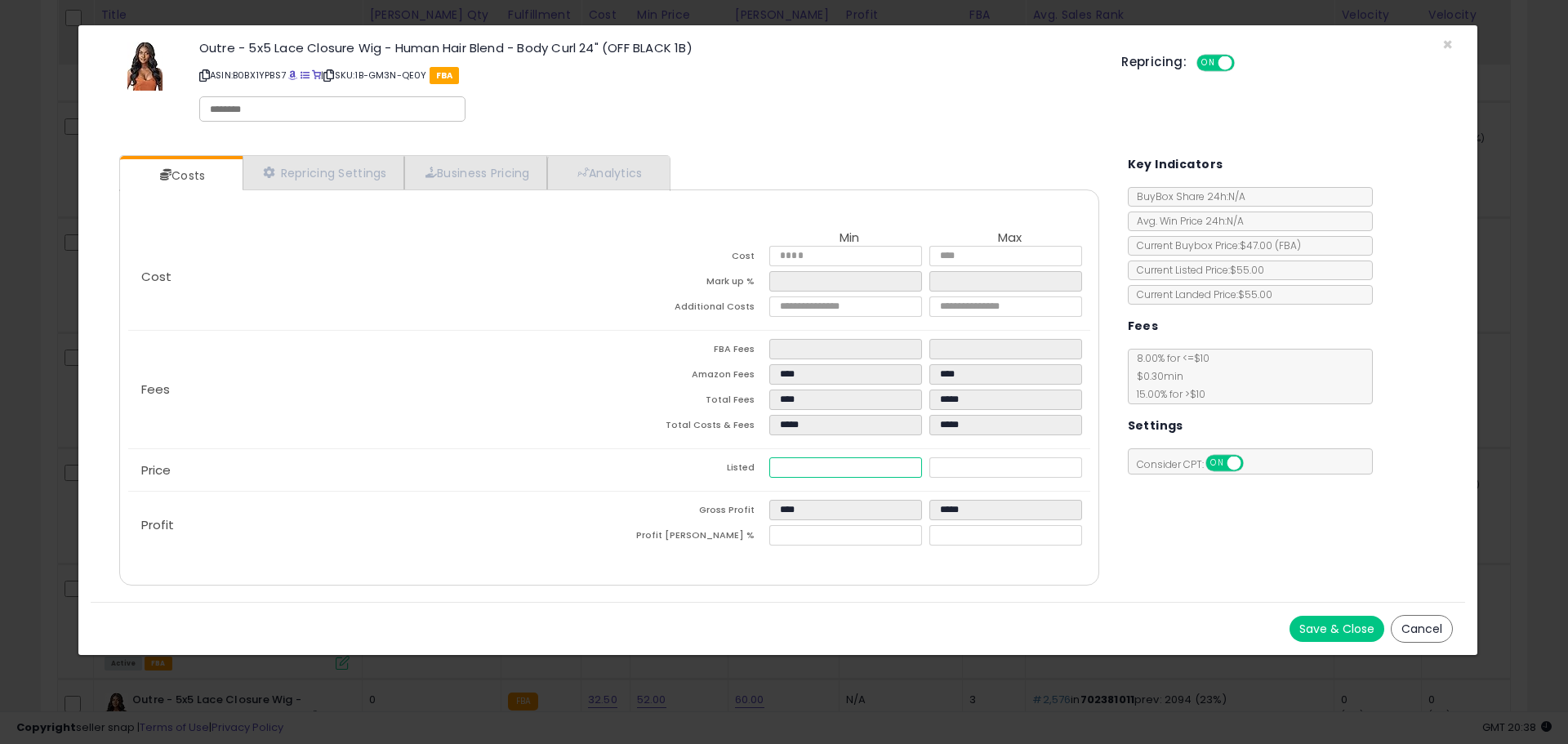 type on "****" 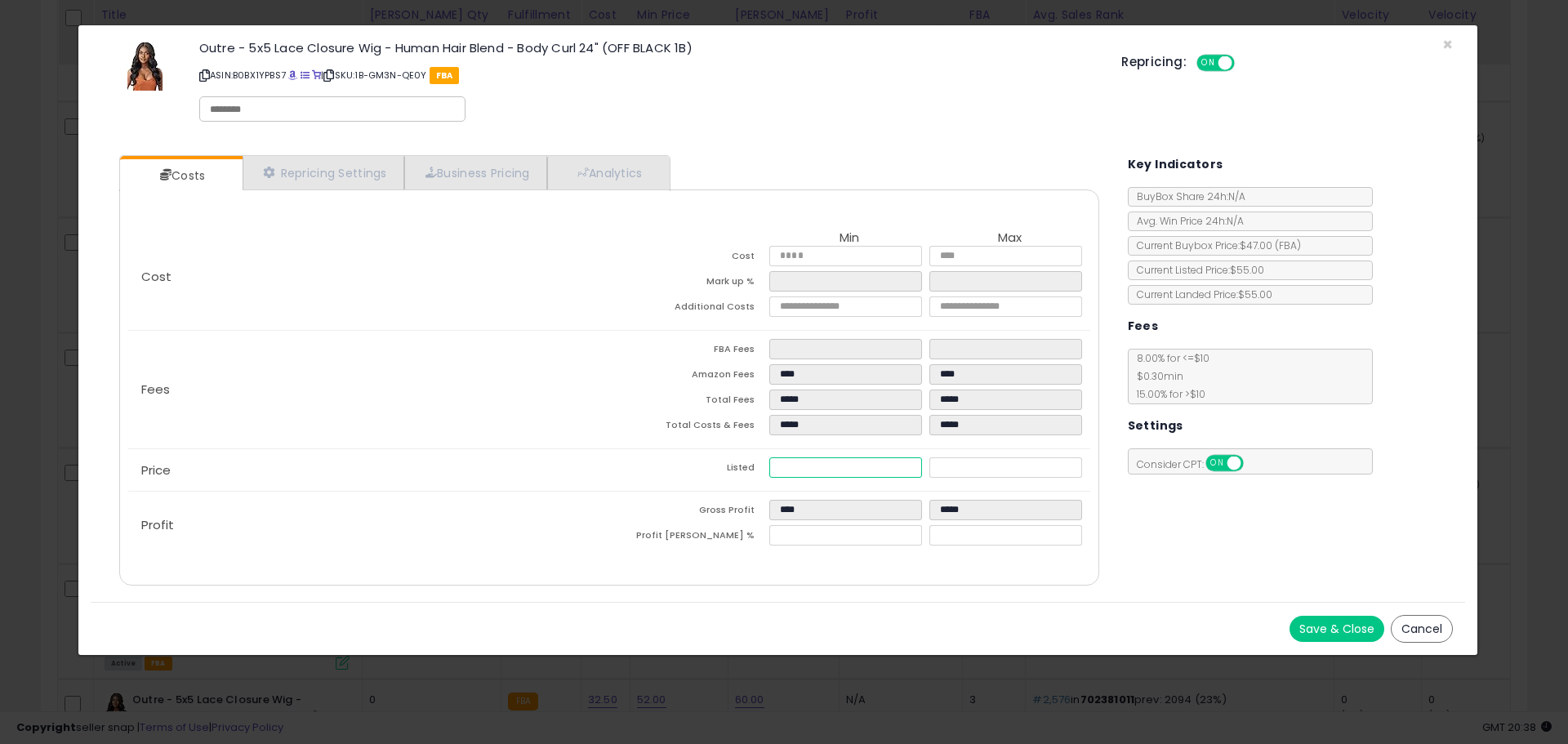 type on "****" 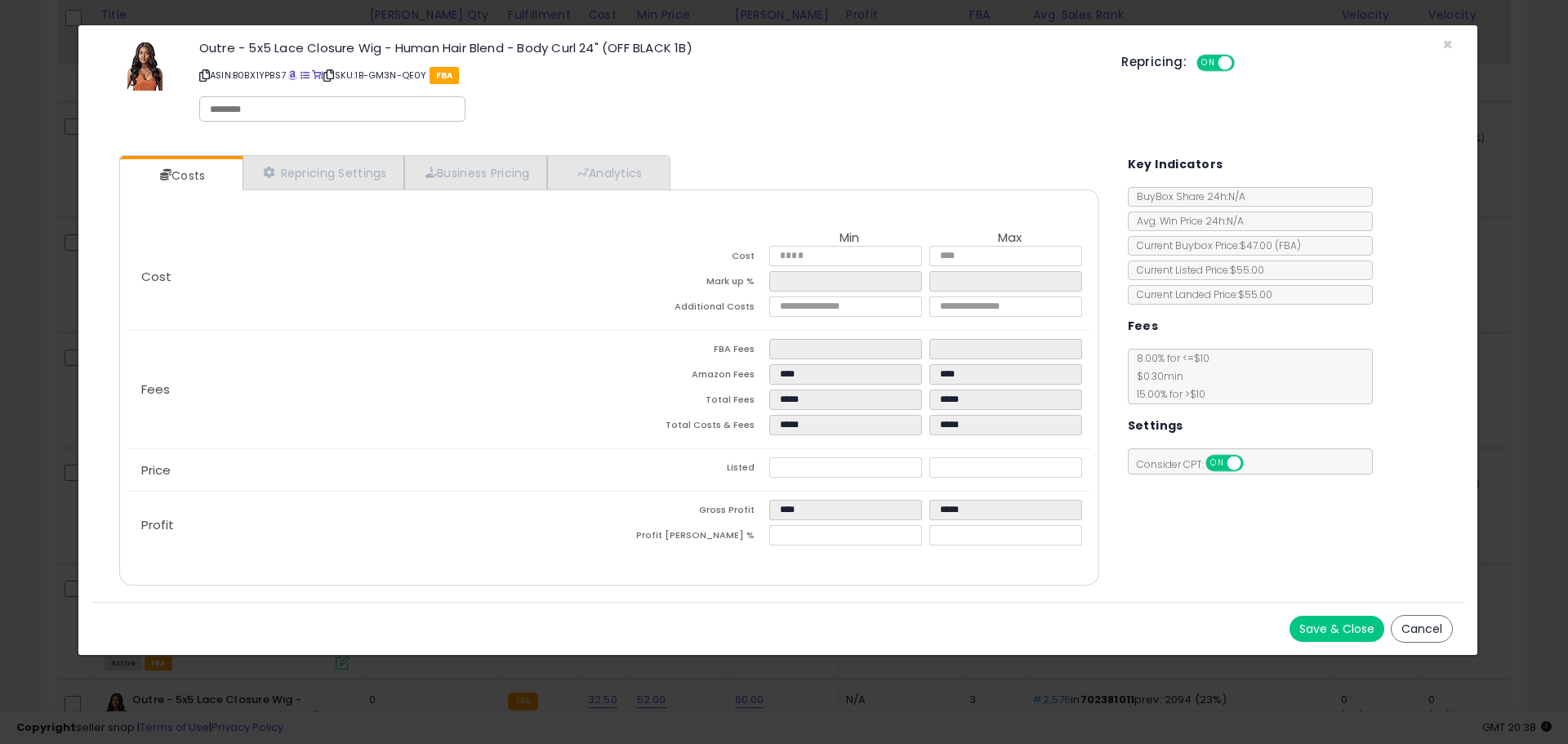 type on "*****" 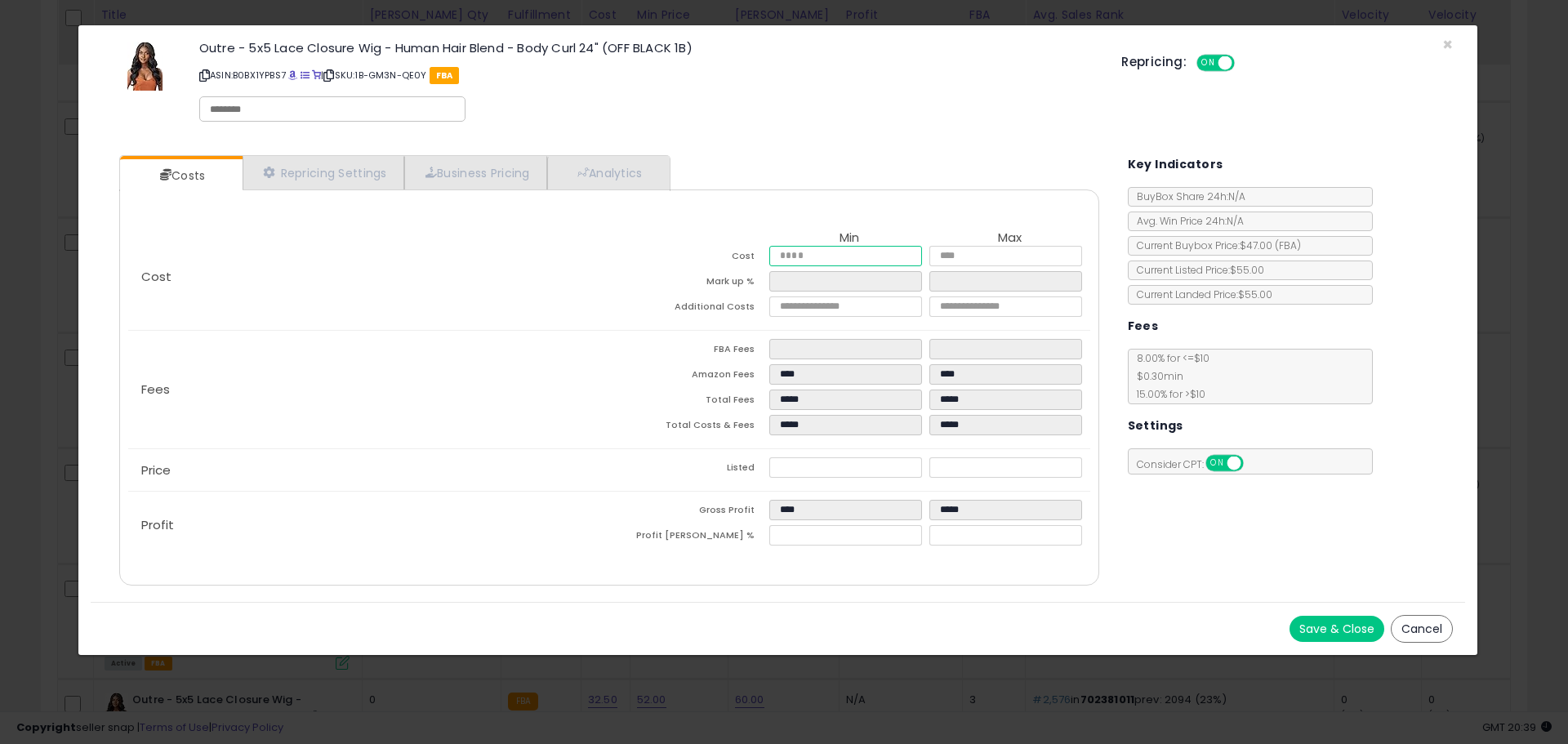 drag, startPoint x: 831, startPoint y: 252, endPoint x: 572, endPoint y: 290, distance: 261.7728 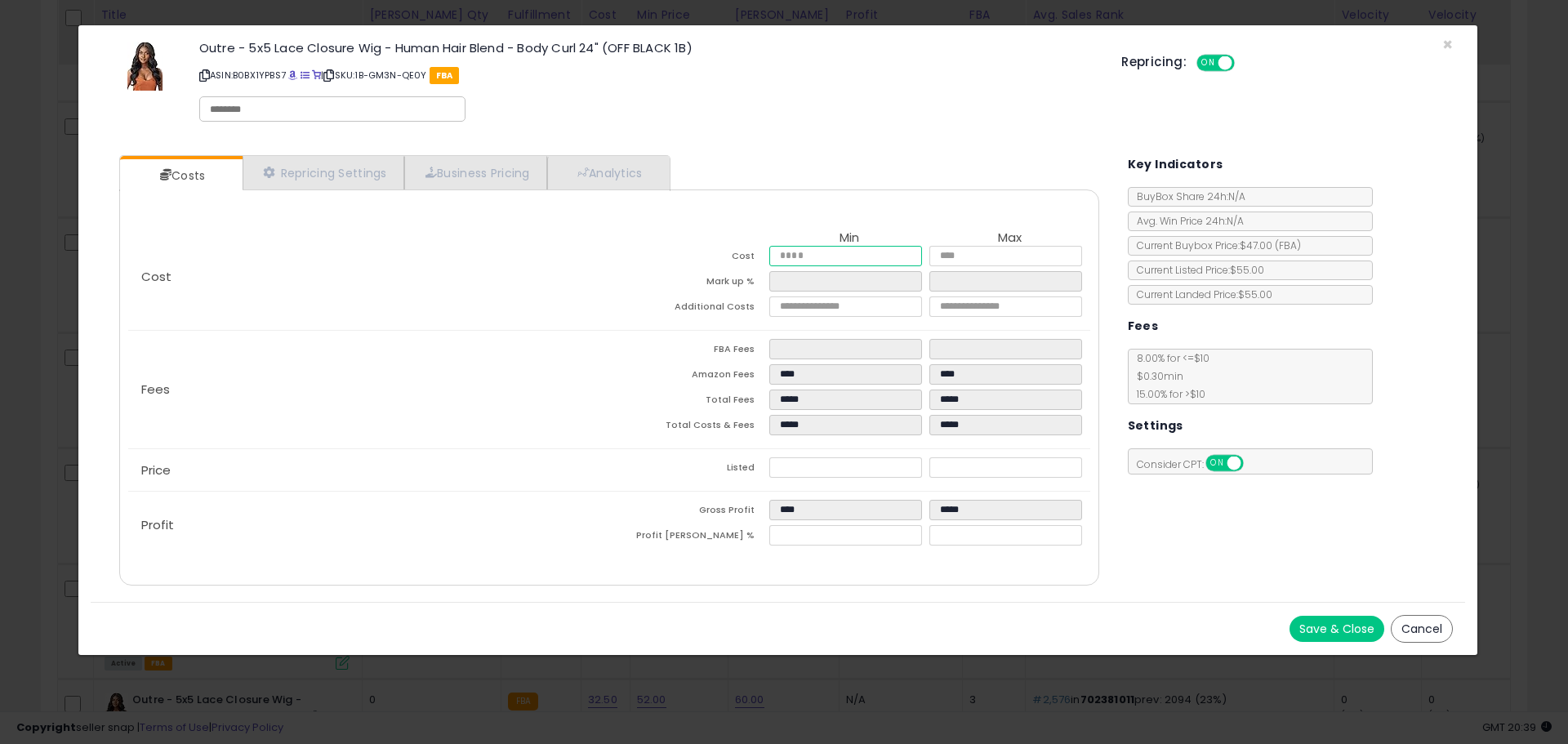 type on "*" 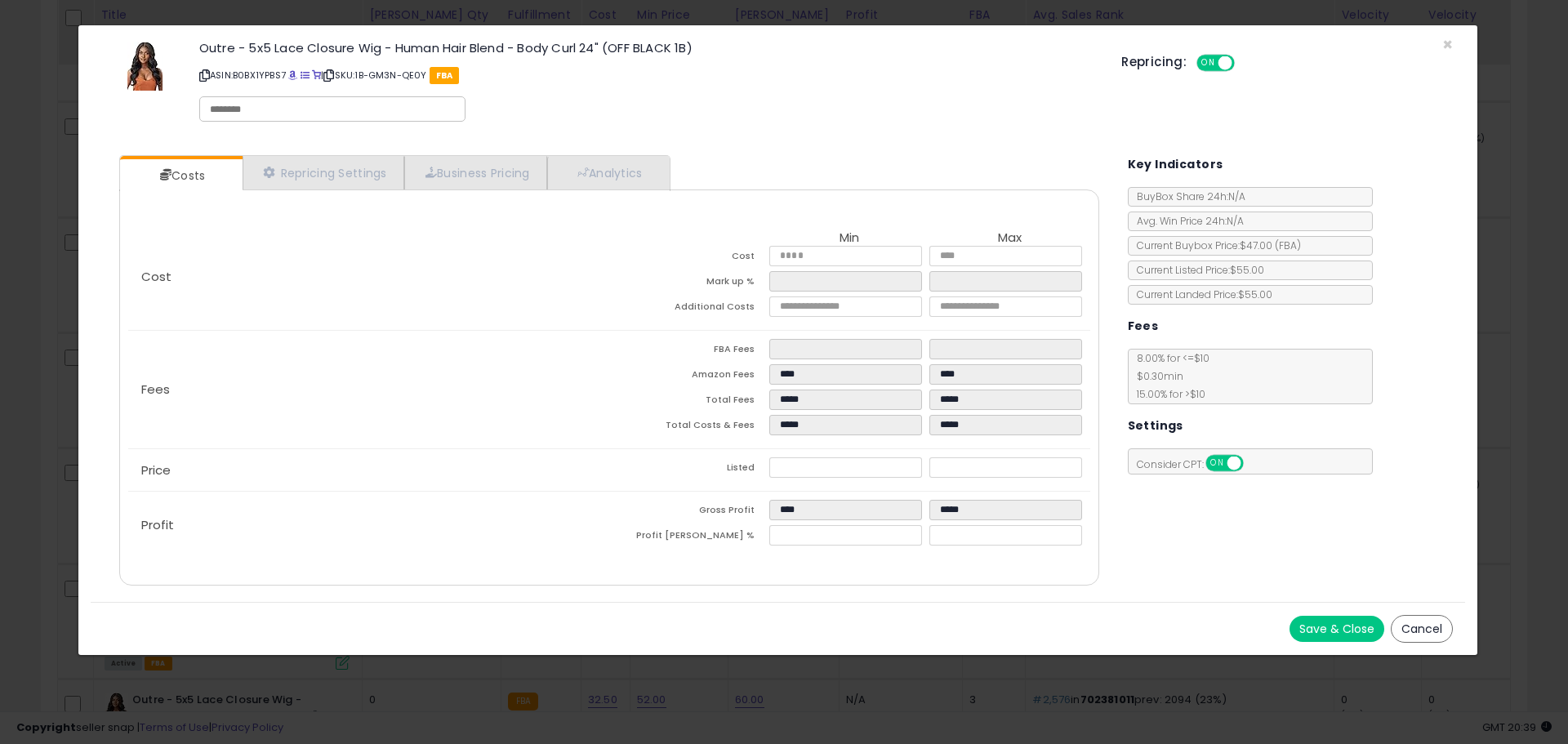 type on "*****" 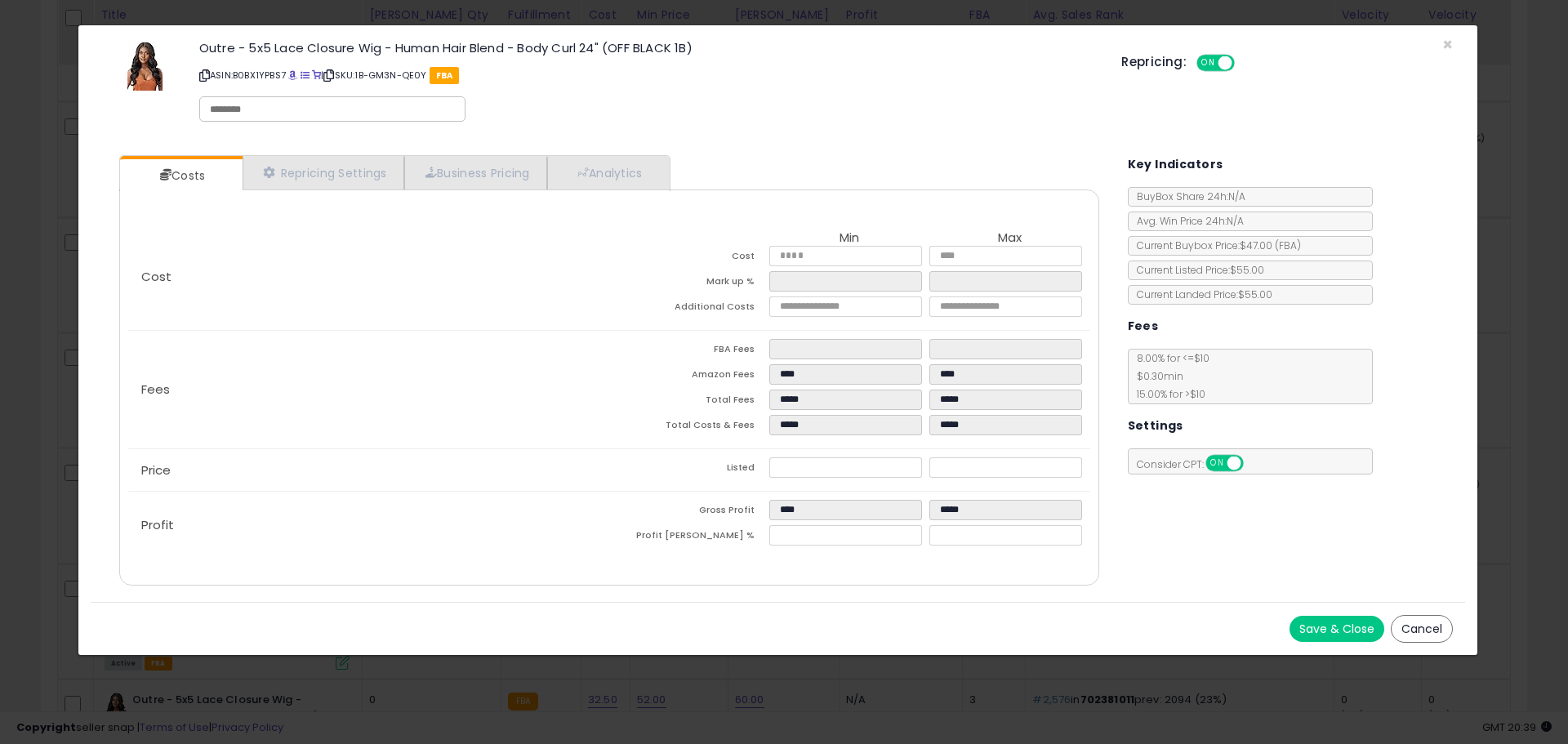 type on "*****" 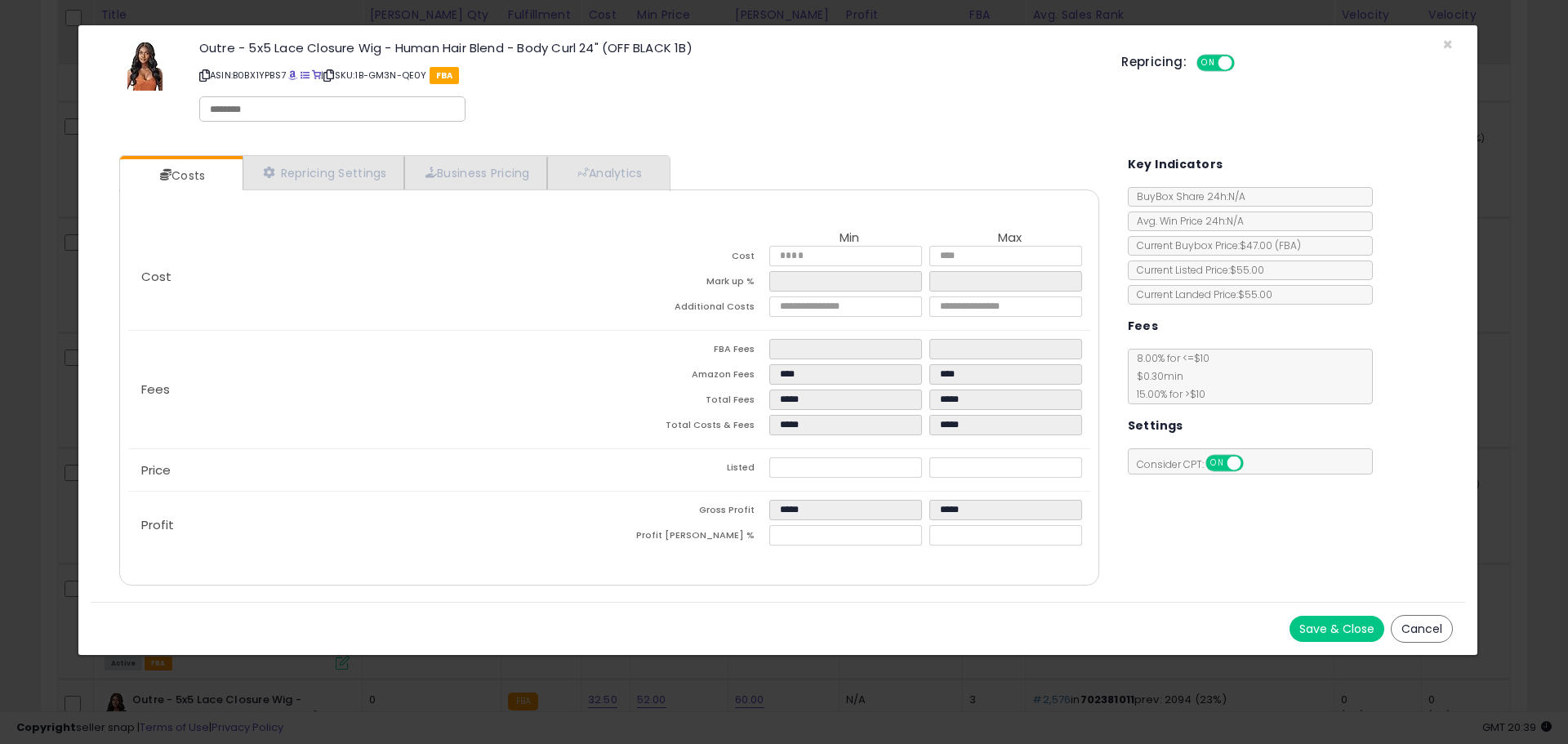 click on "Cost" at bounding box center (368, 277) 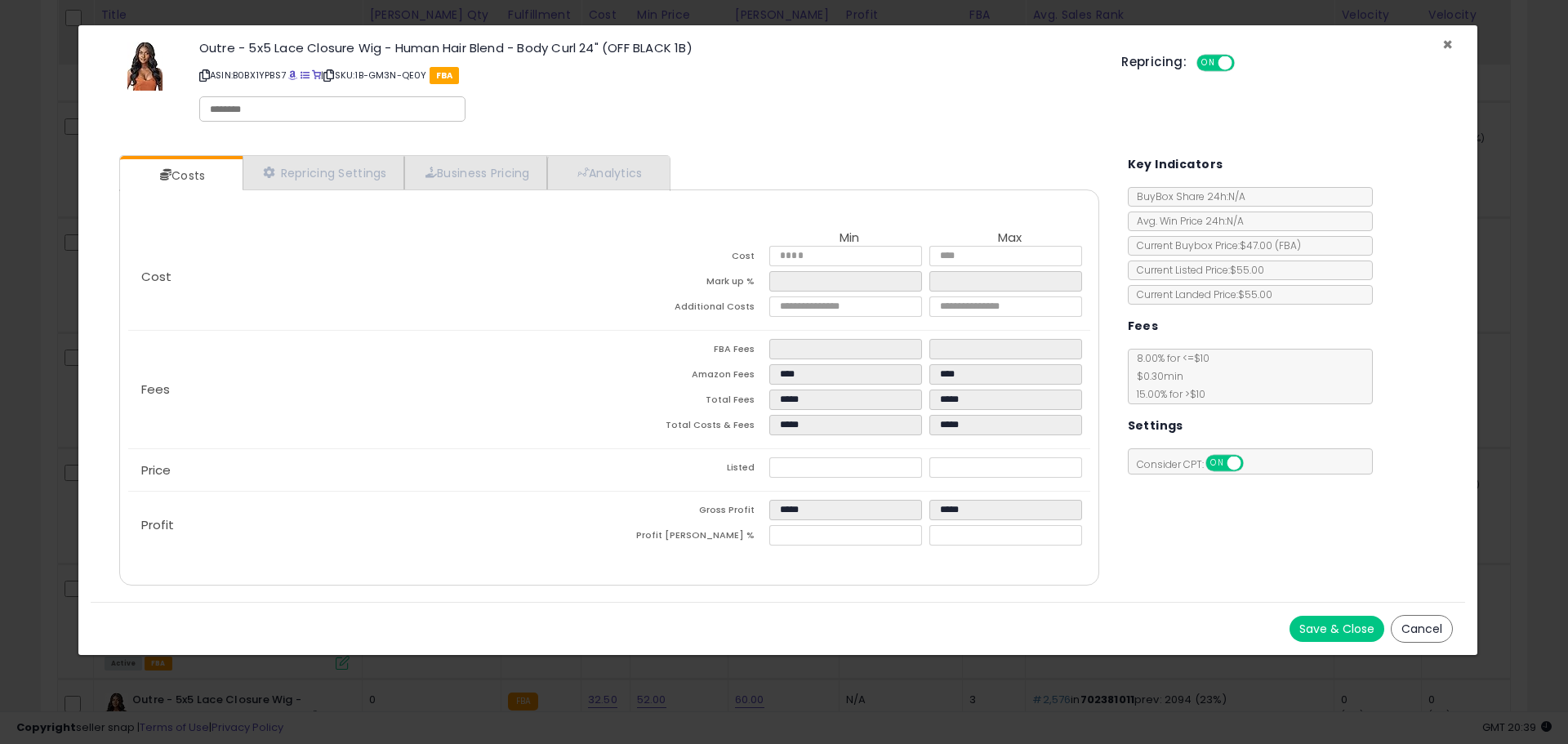 click on "×" at bounding box center (1447, 44) 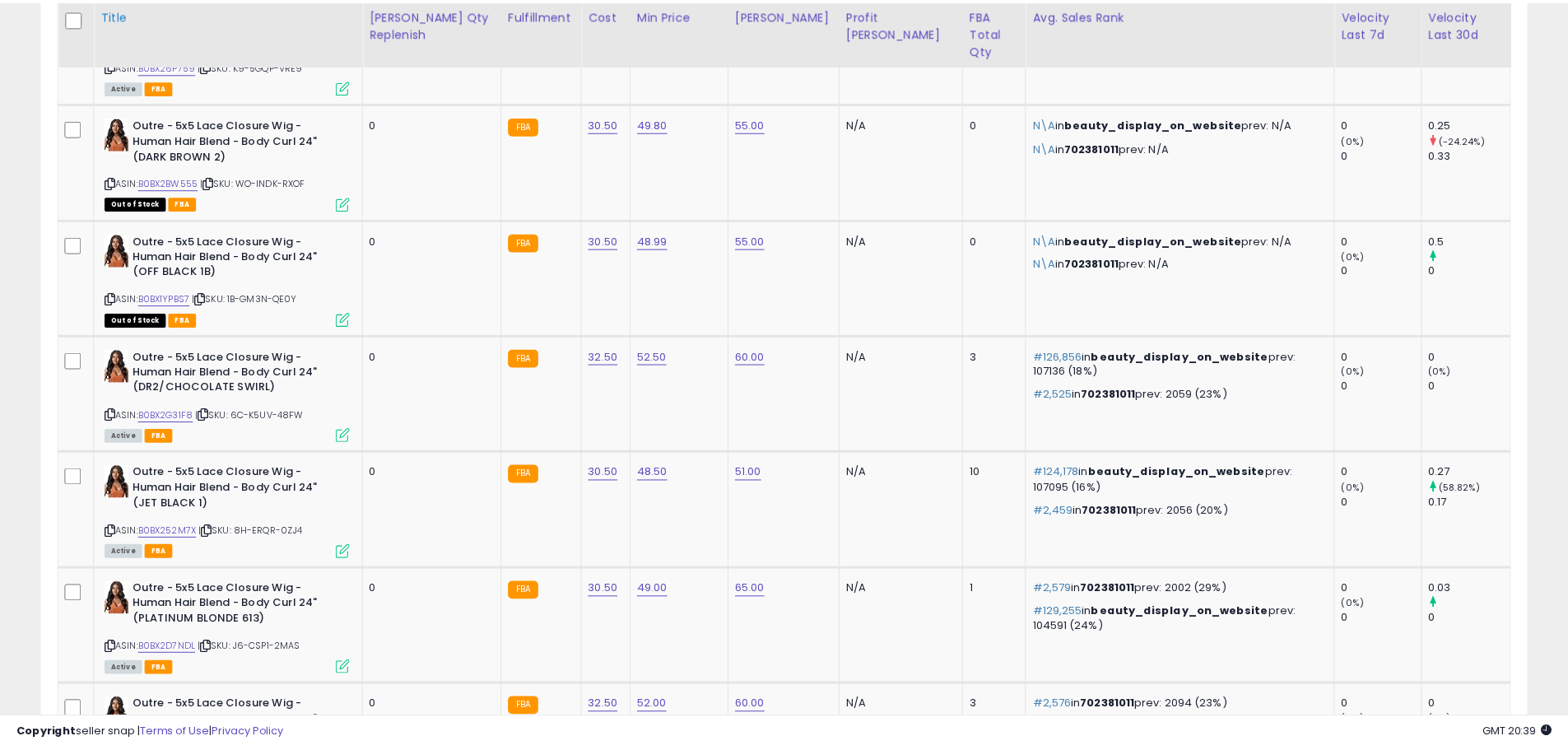 scroll, scrollTop: 338, scrollLeft: 862, axis: both 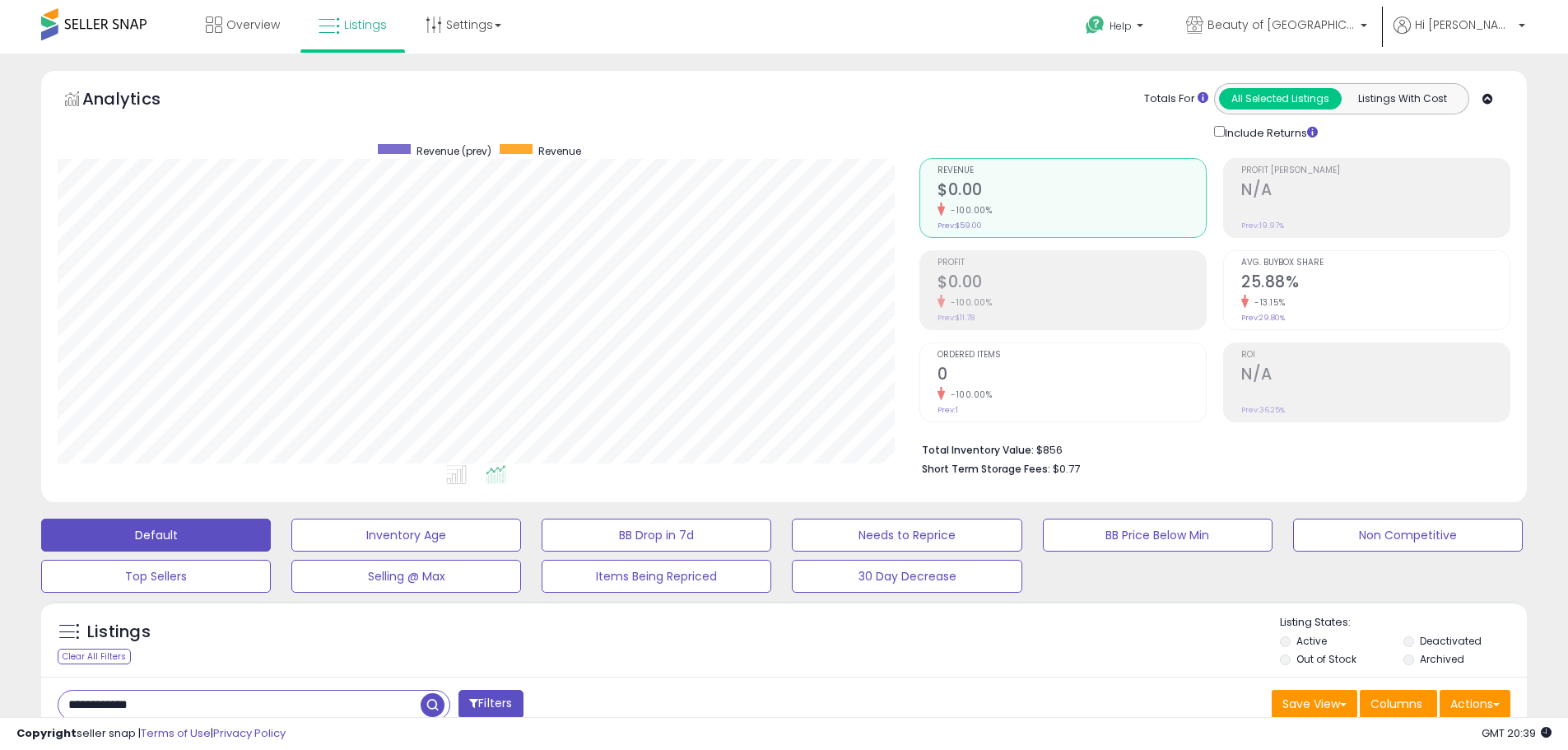 click on "**********" at bounding box center (240, 705) 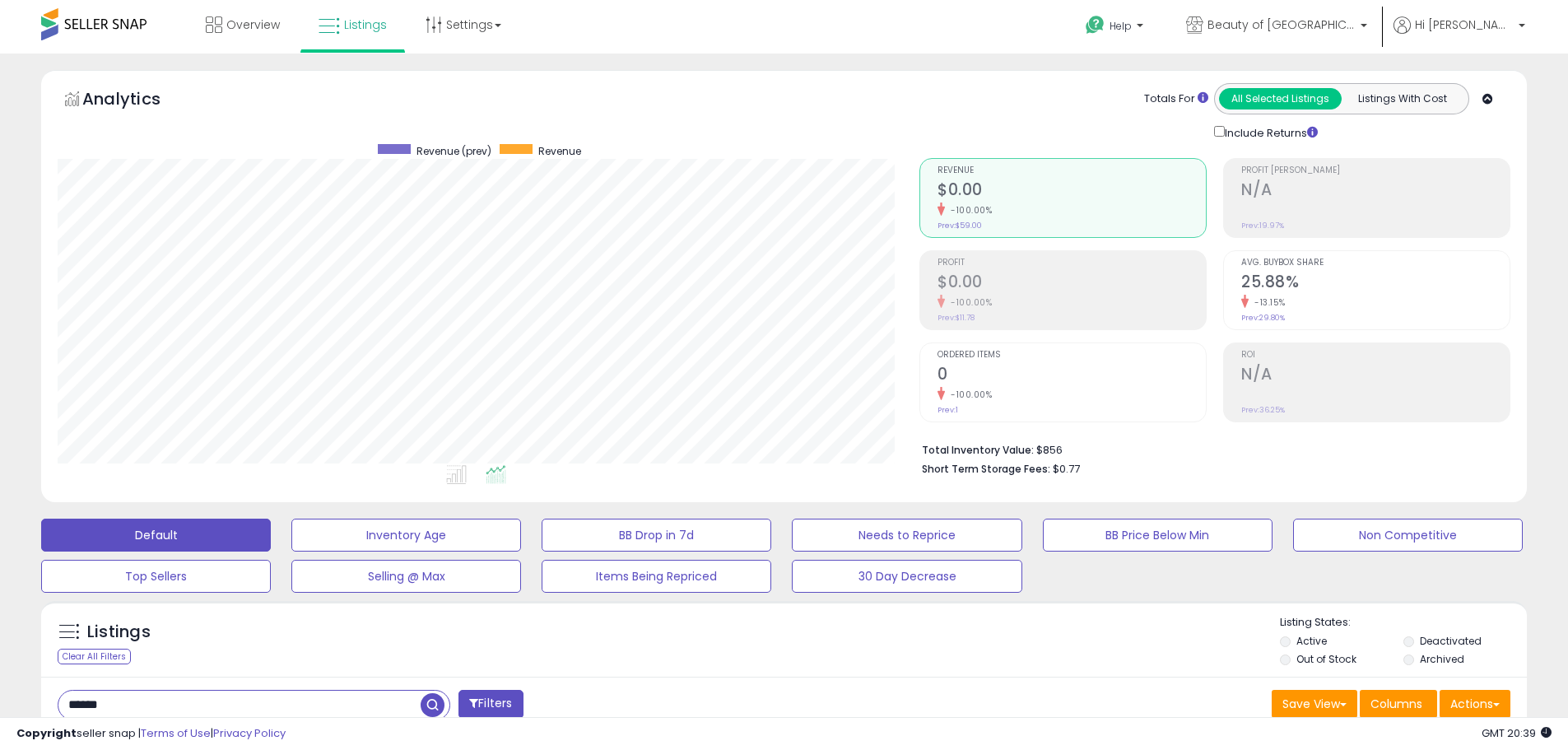 type on "******" 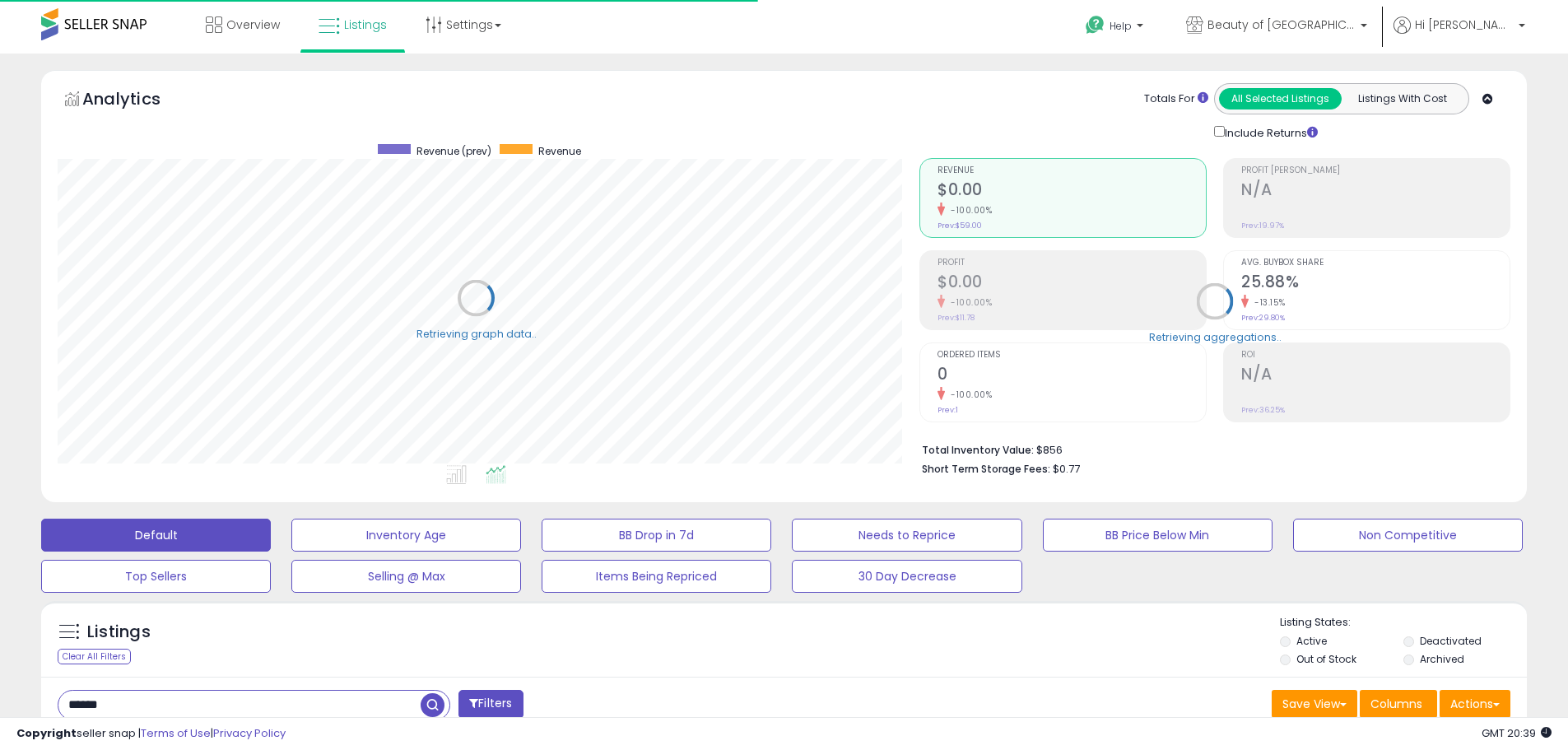 scroll, scrollTop: 338, scrollLeft: 862, axis: both 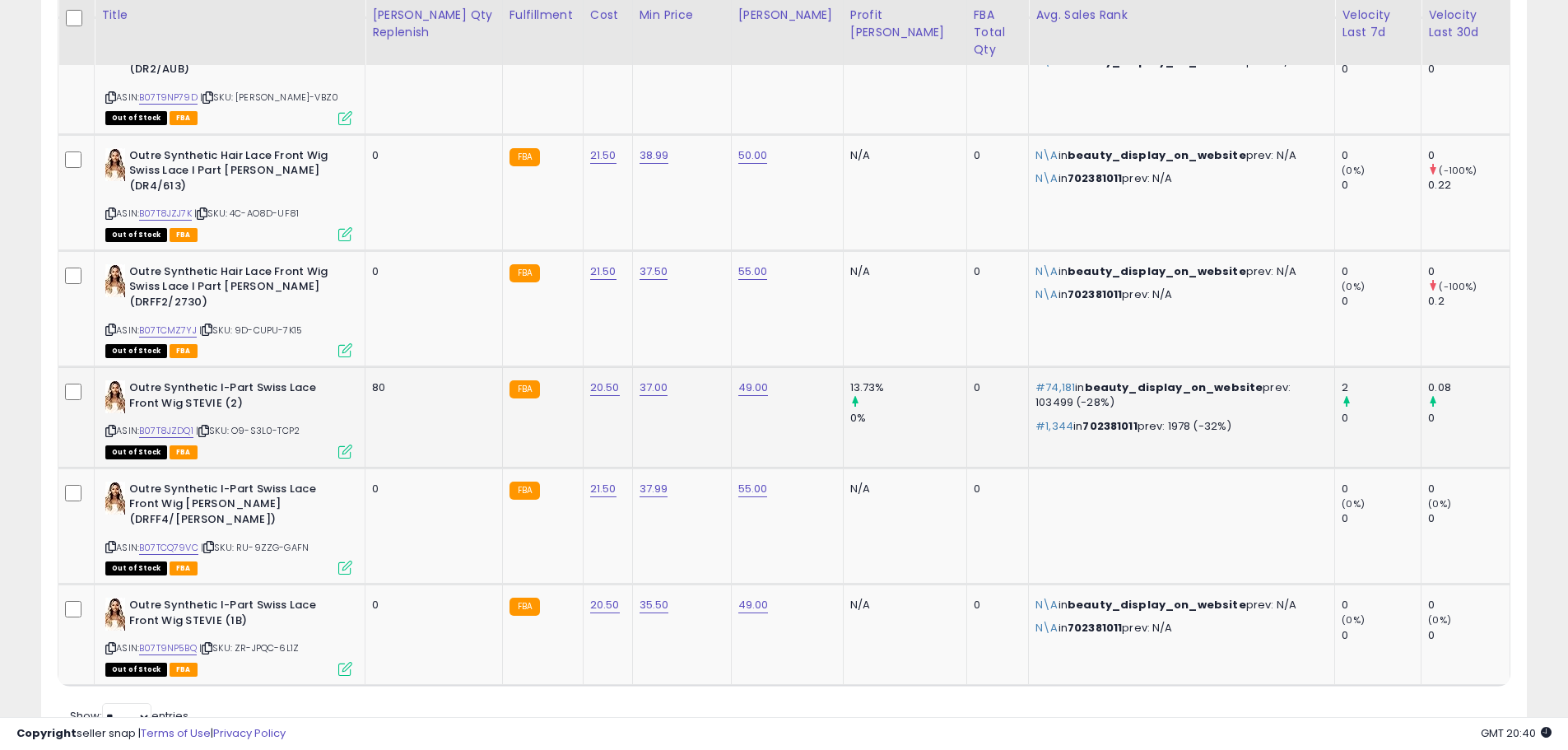 click at bounding box center (345, 451) 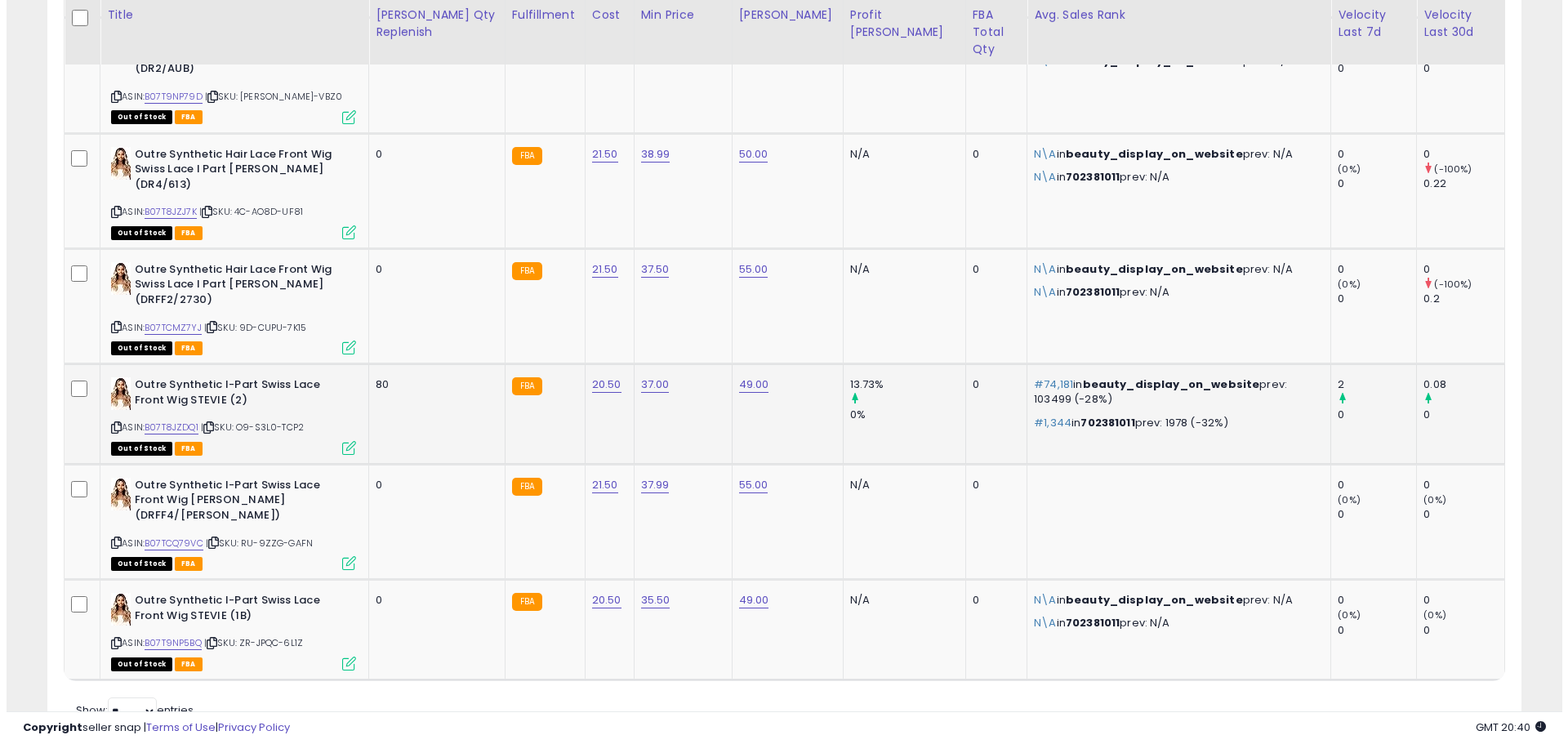 scroll, scrollTop: 816350, scrollLeft: 815804, axis: both 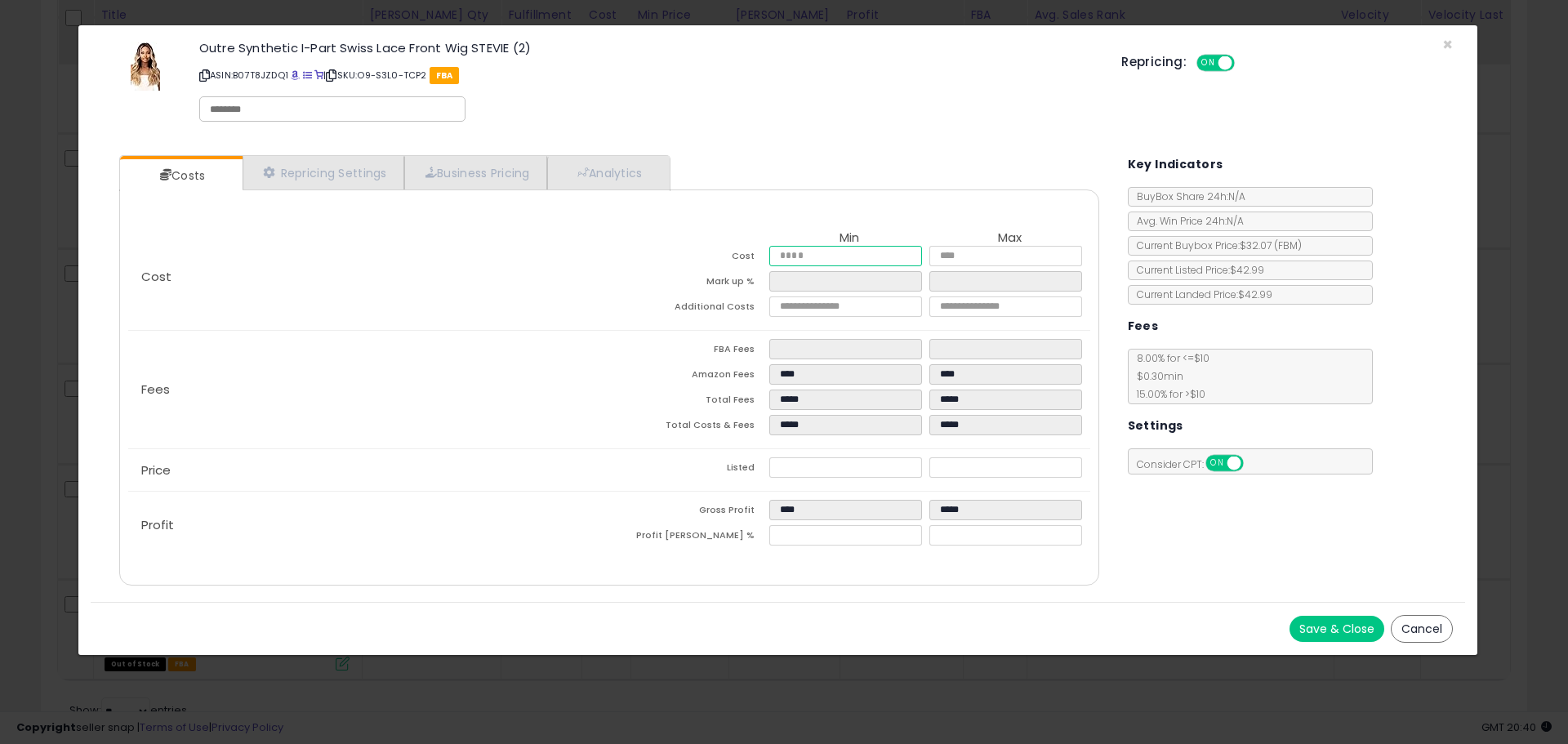 drag, startPoint x: 816, startPoint y: 259, endPoint x: 532, endPoint y: 276, distance: 284.50835 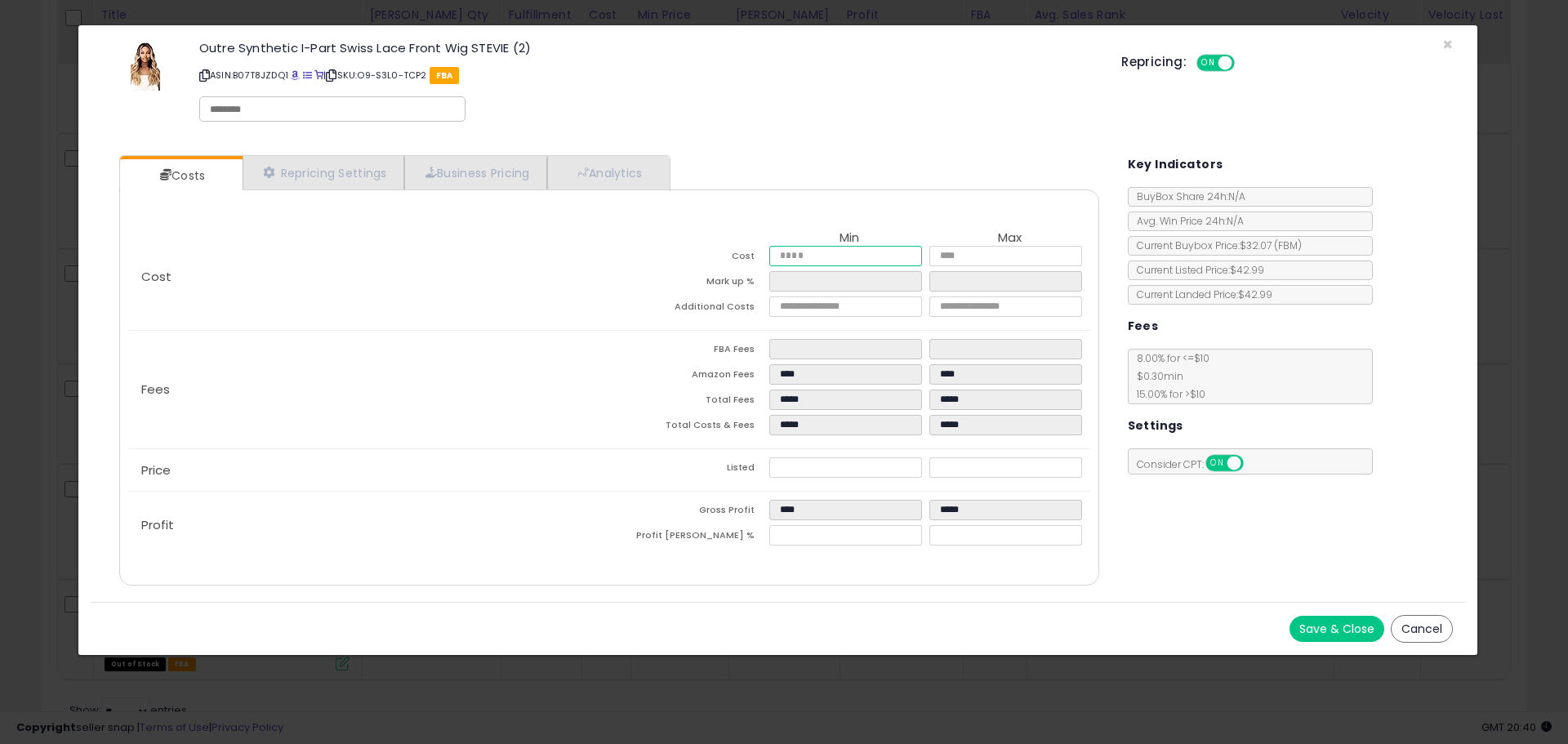 click on "Cost
Min
Max
Cost
*****
*****
Mark up %
*****
*****
Additional Costs" at bounding box center [608, 276] 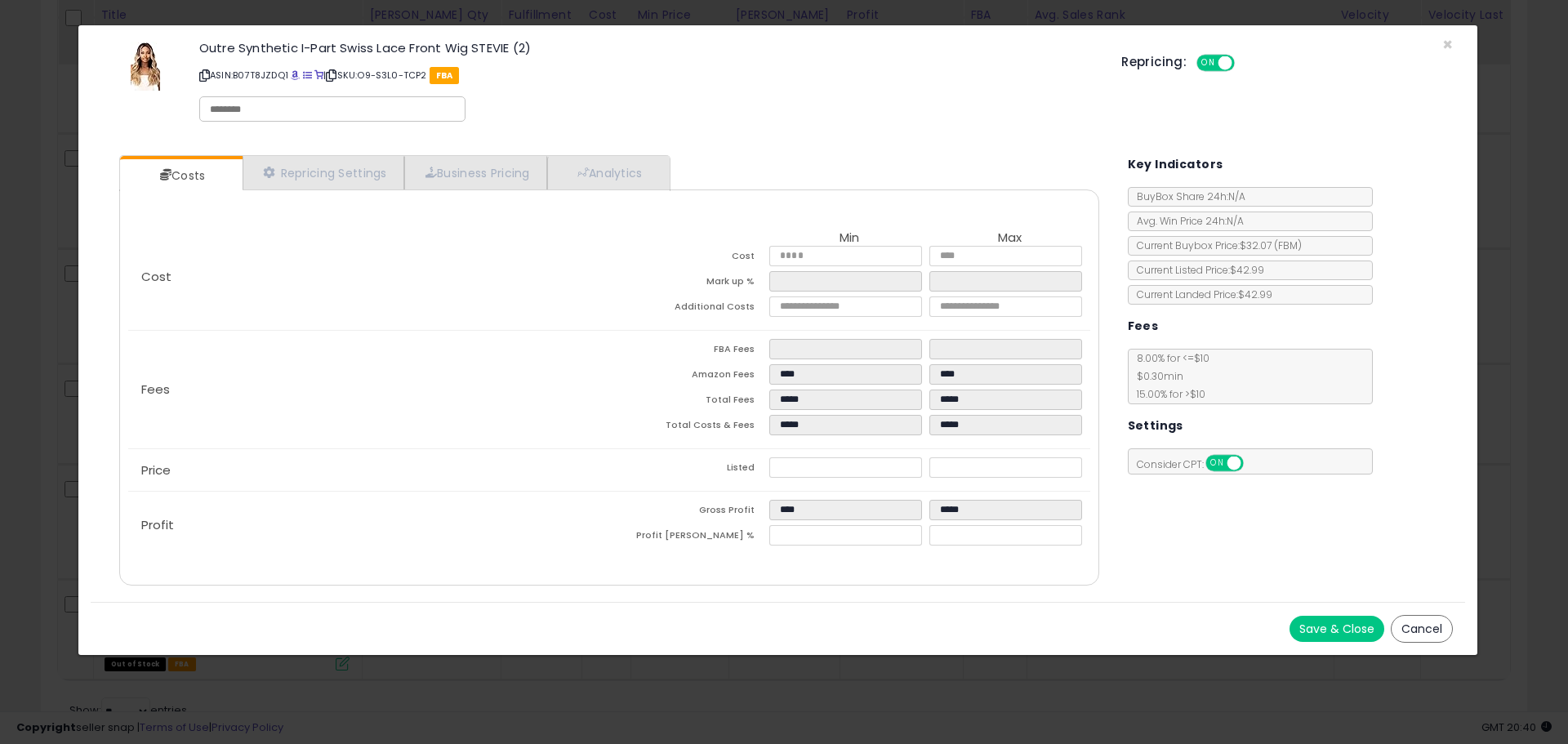 type on "*****" 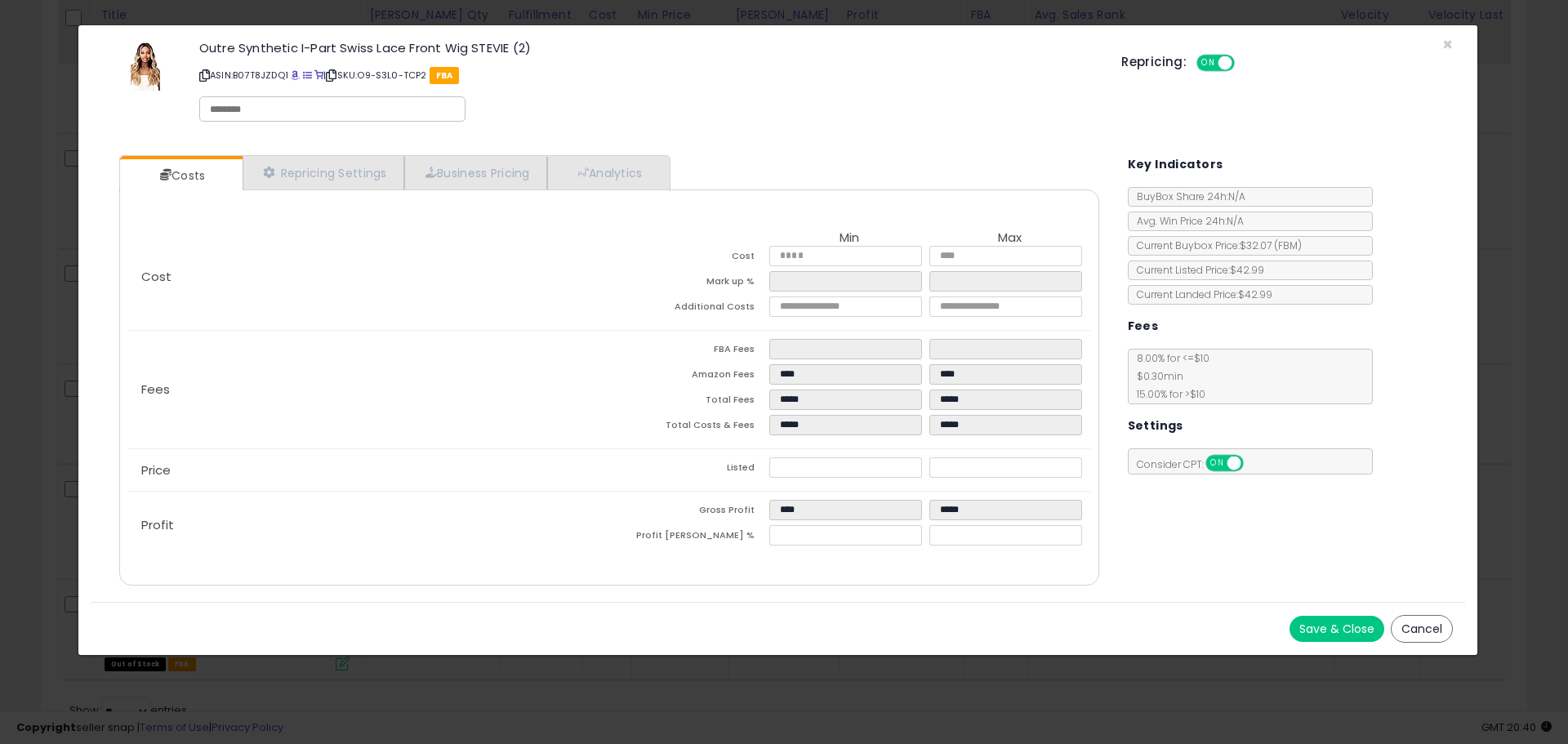 type on "*****" 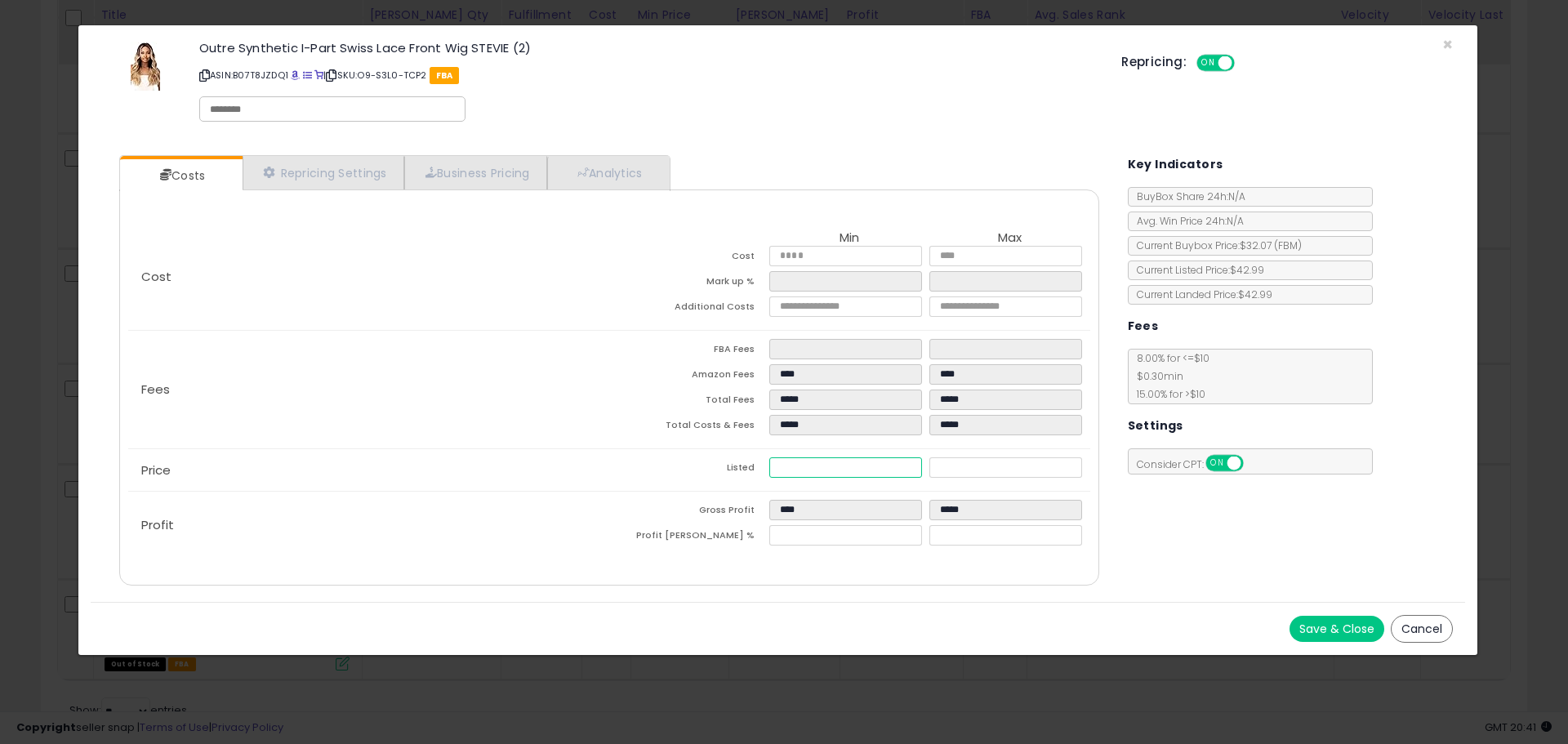 drag, startPoint x: 898, startPoint y: 467, endPoint x: 724, endPoint y: 480, distance: 174.485 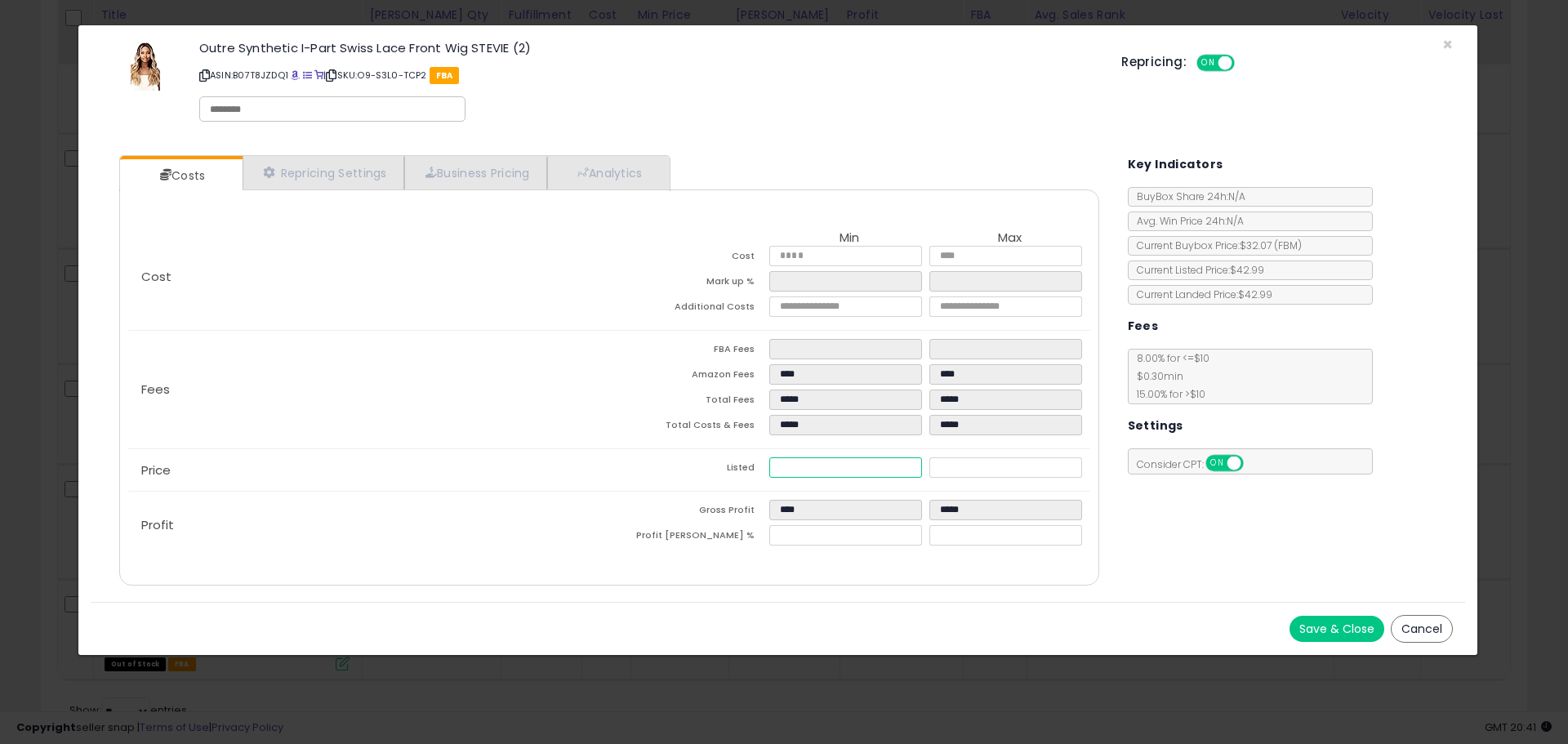 click on "Listed
*****
*****" at bounding box center (849, 470) 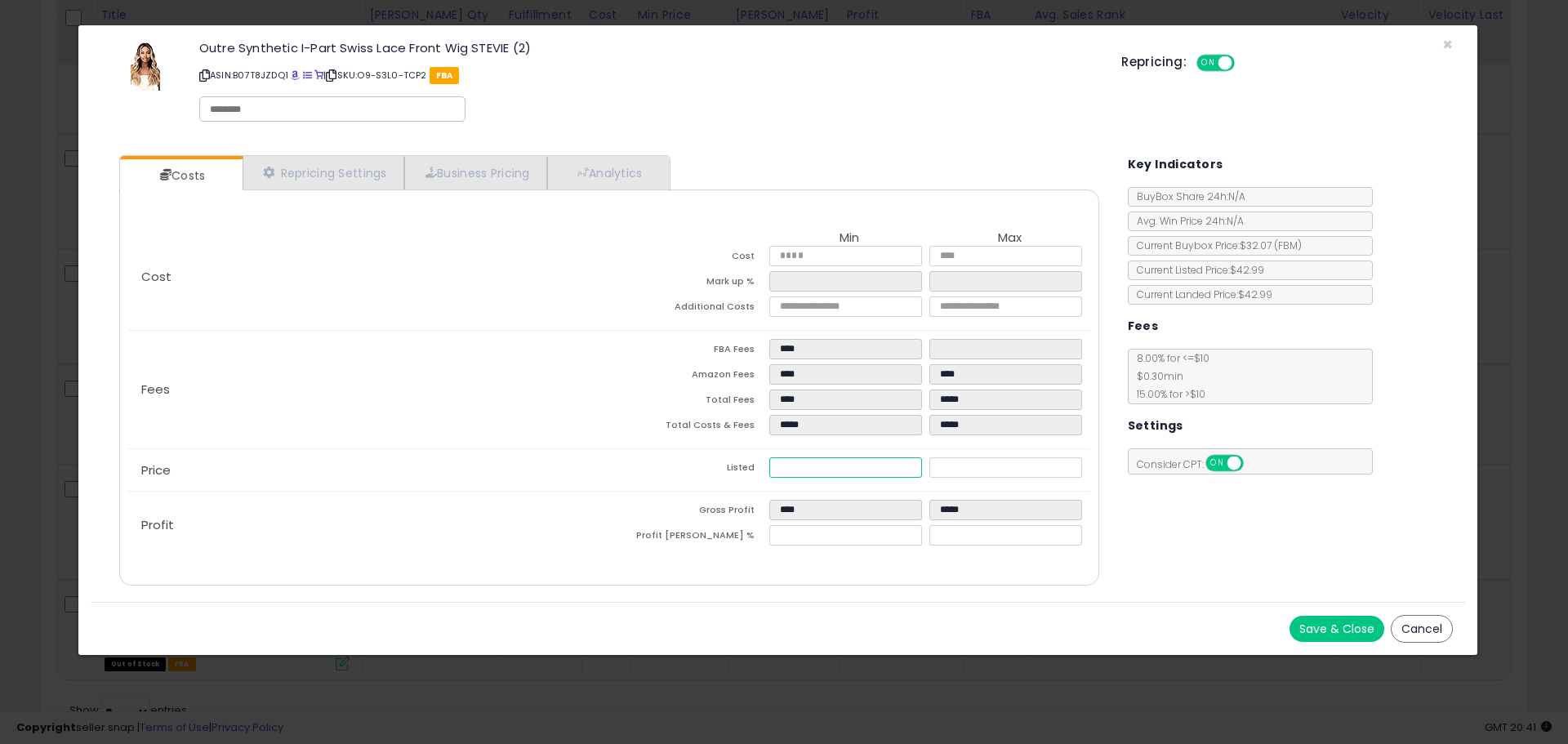 type on "****" 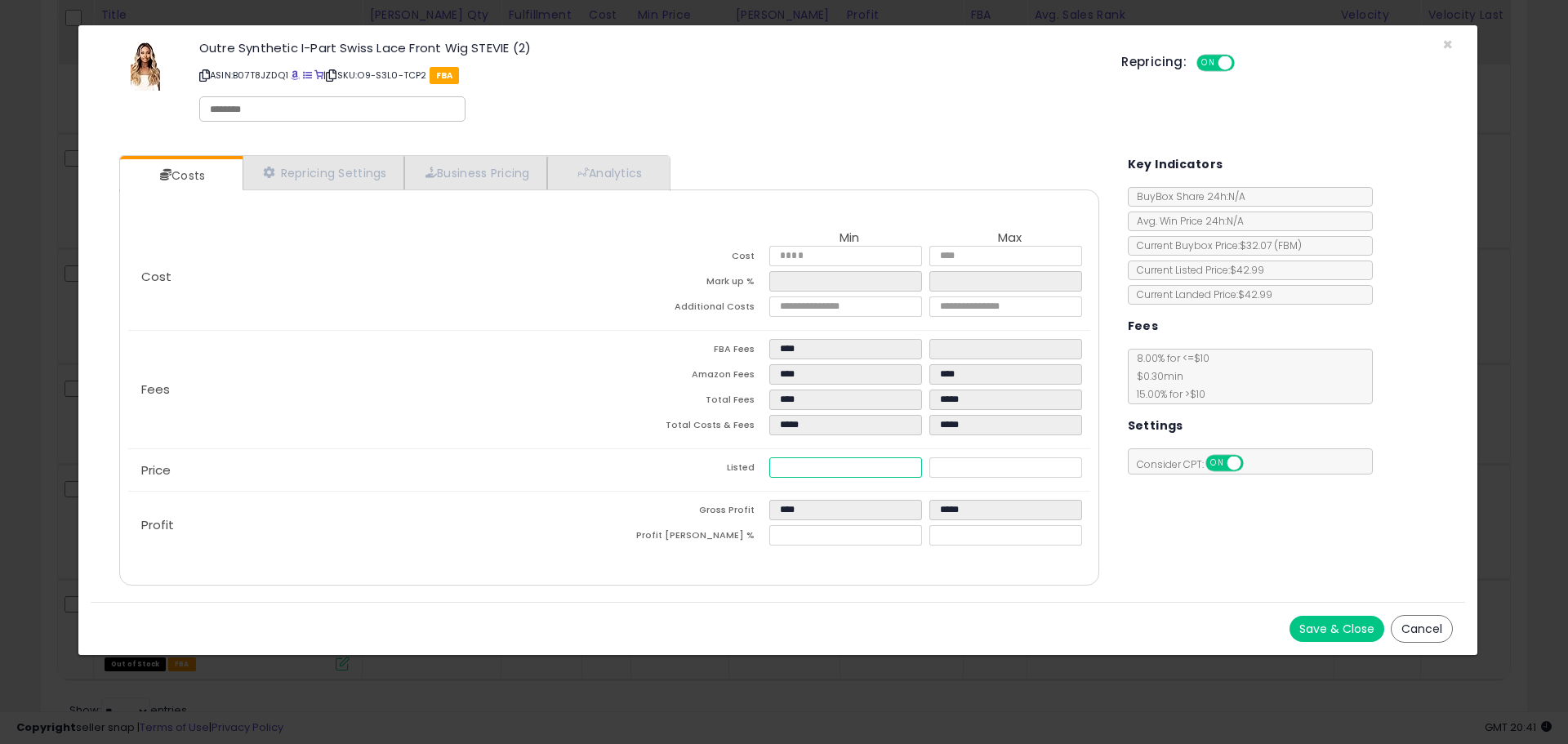 type on "*****" 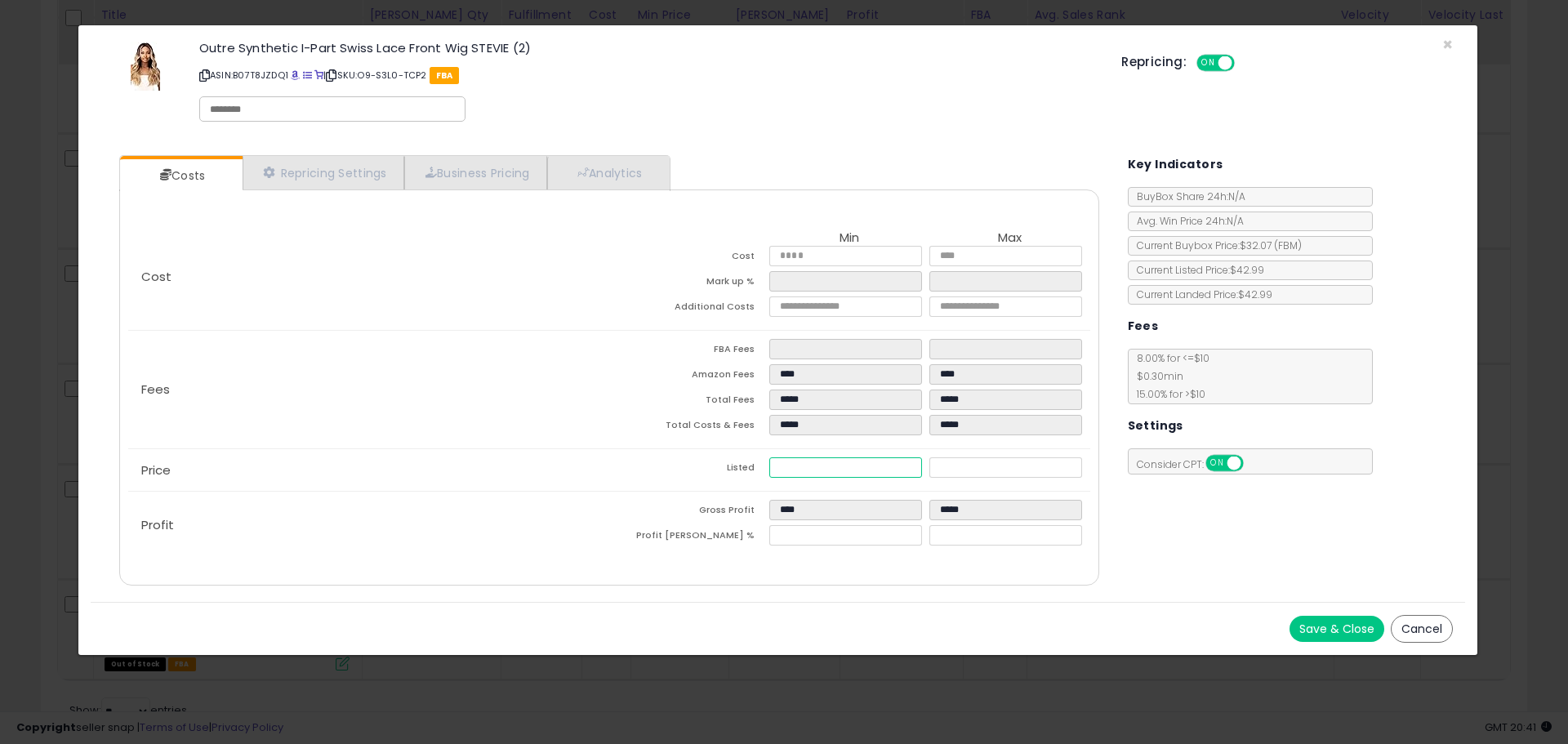 type on "****" 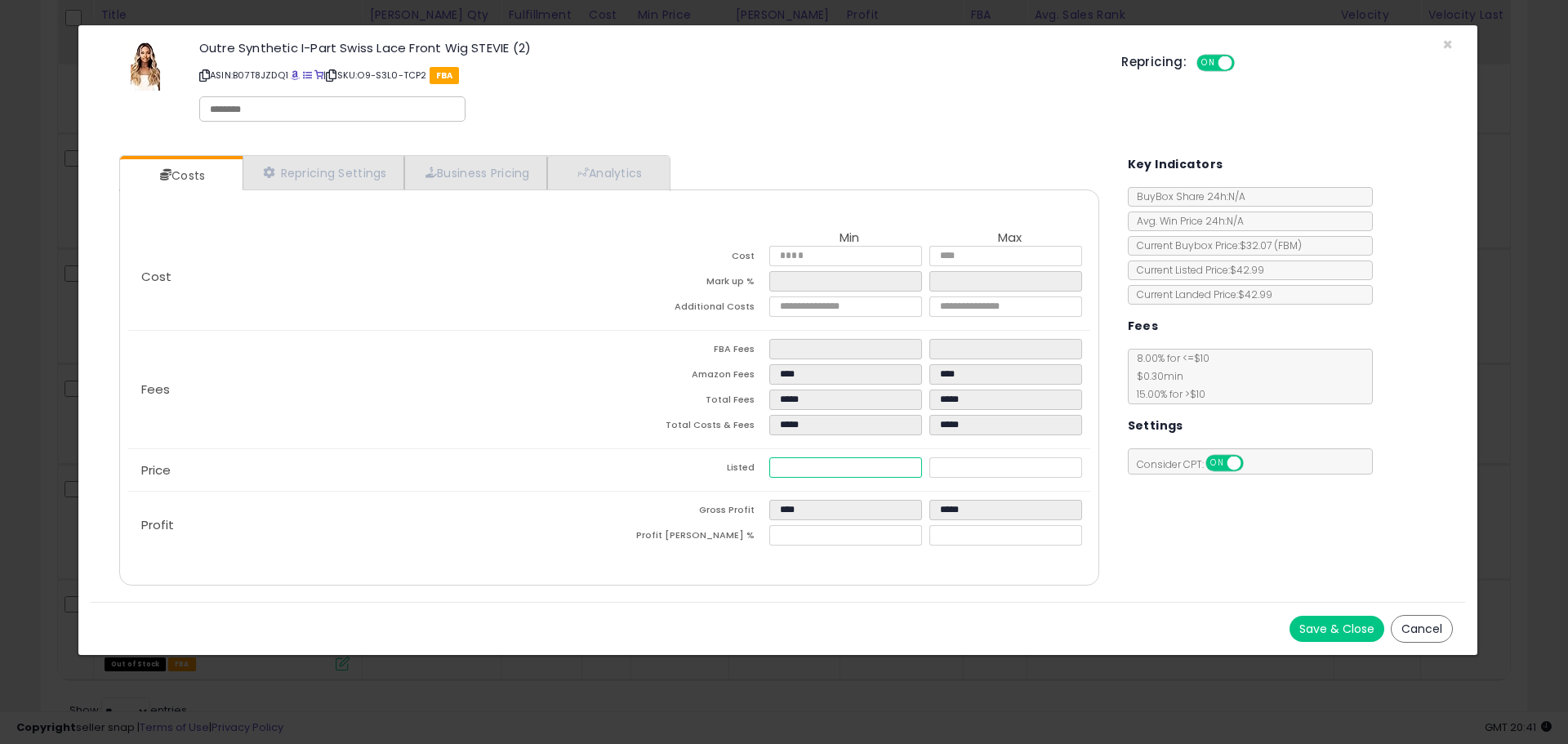 type on "*****" 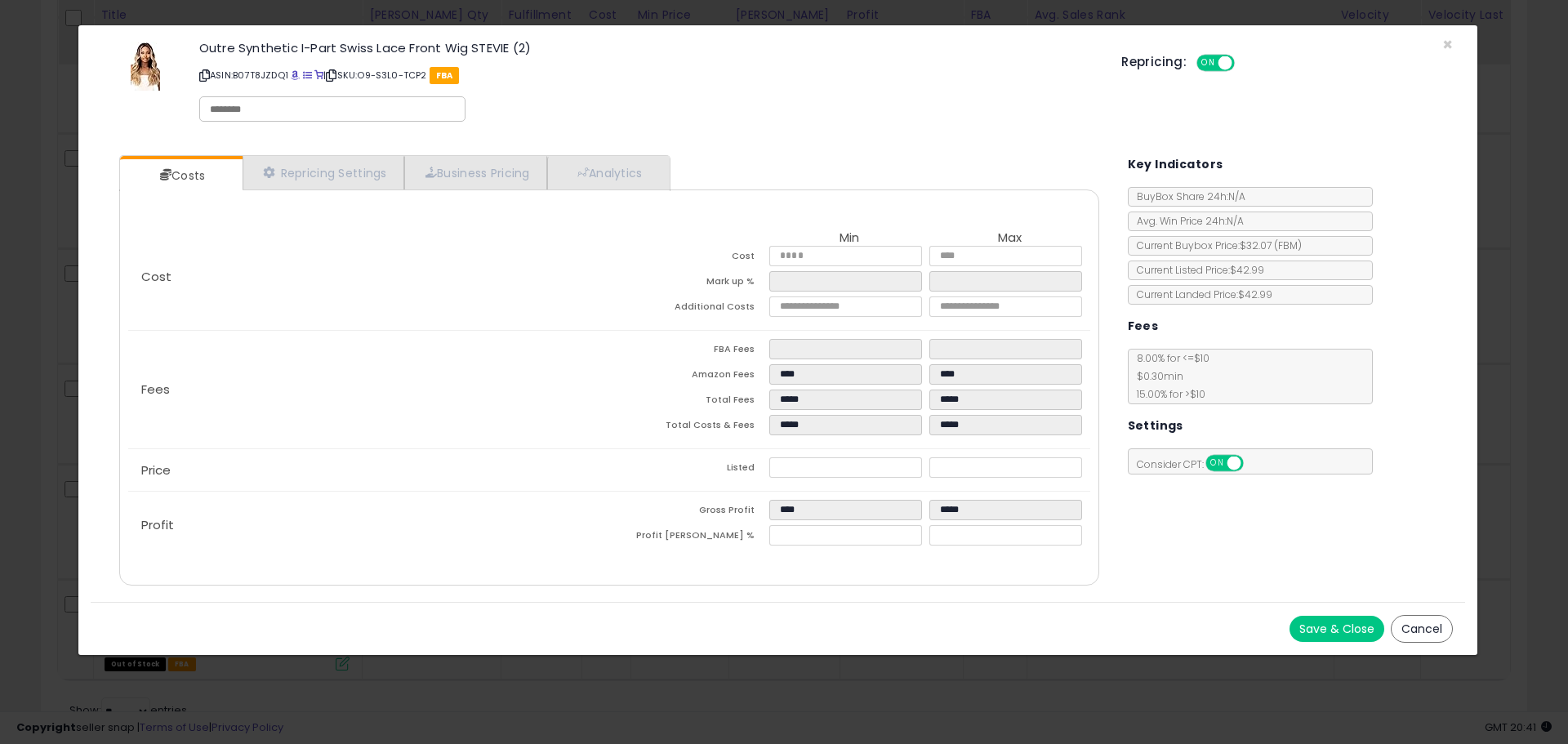 type on "*****" 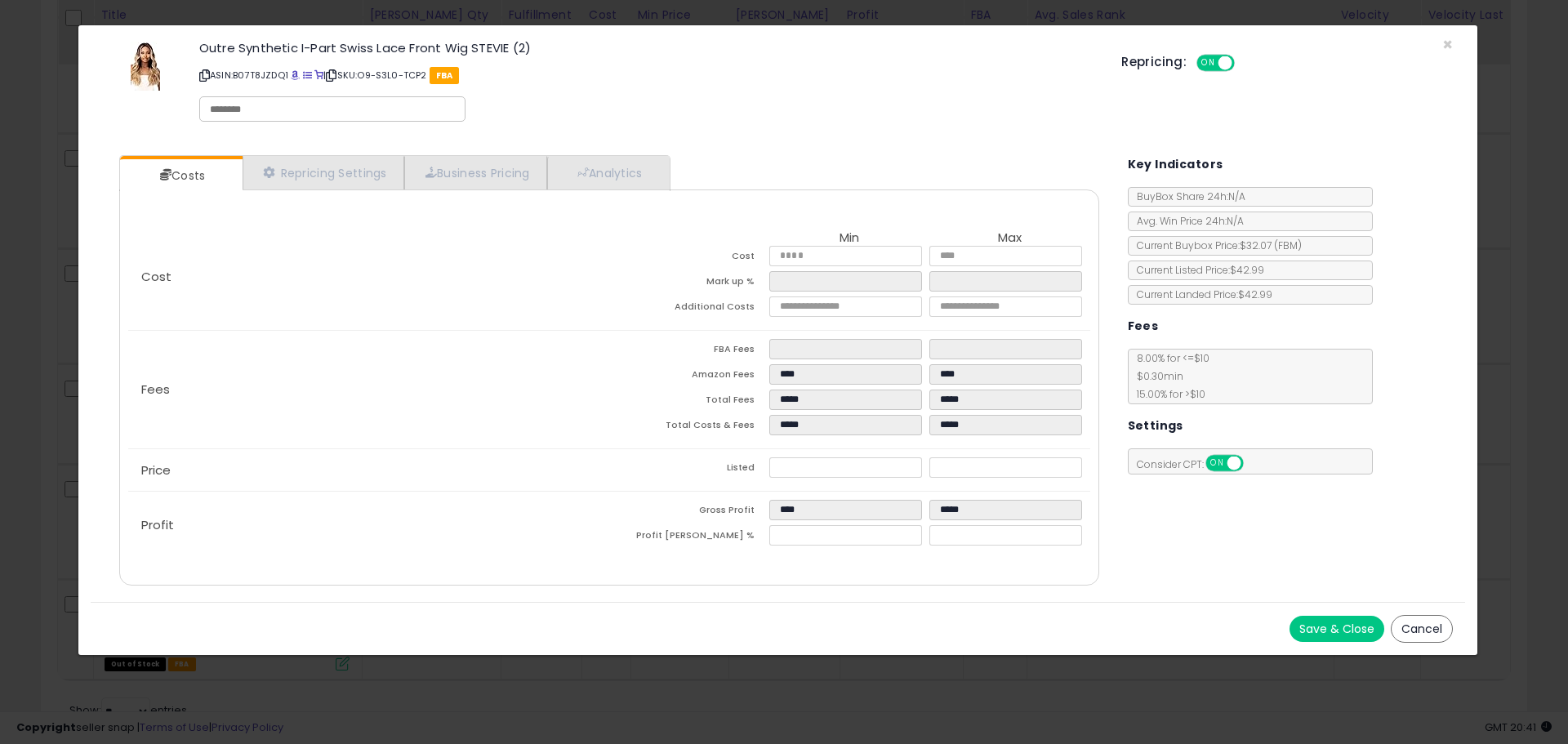 click on "Fees
FBA Fees
****
****
Amazon Fees
****
****
Total Fees
*****
*****
Total Costs & Fees
*****
*****" 